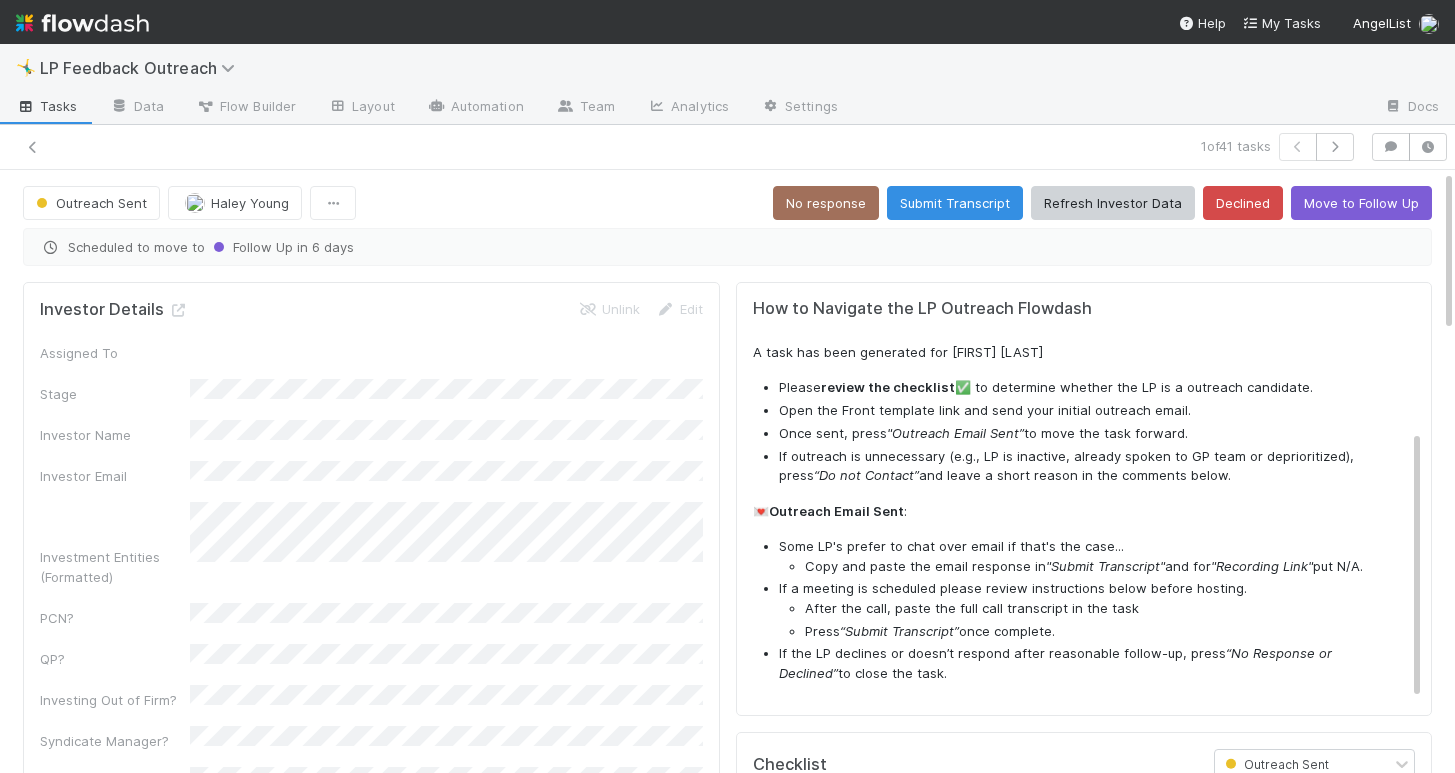 scroll, scrollTop: 0, scrollLeft: 0, axis: both 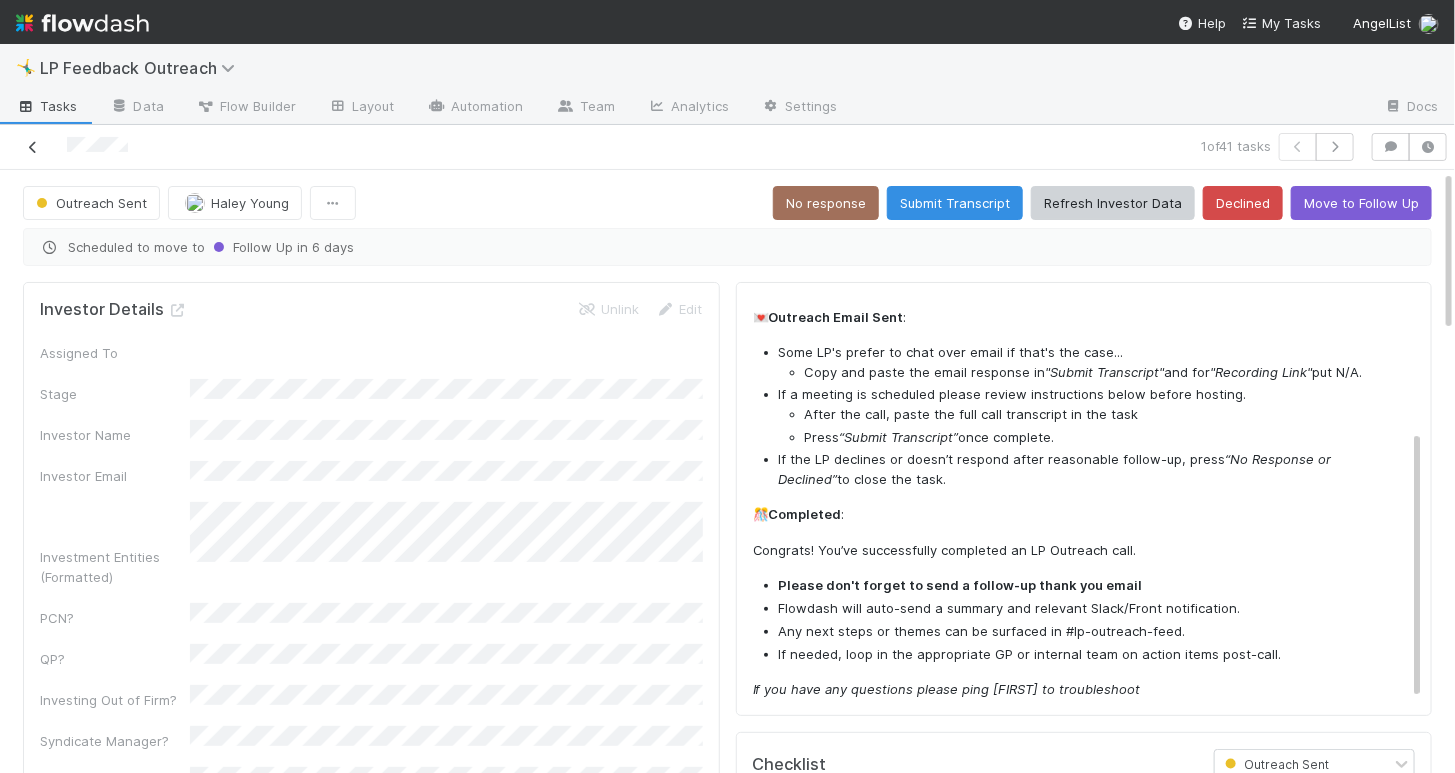 click at bounding box center (33, 147) 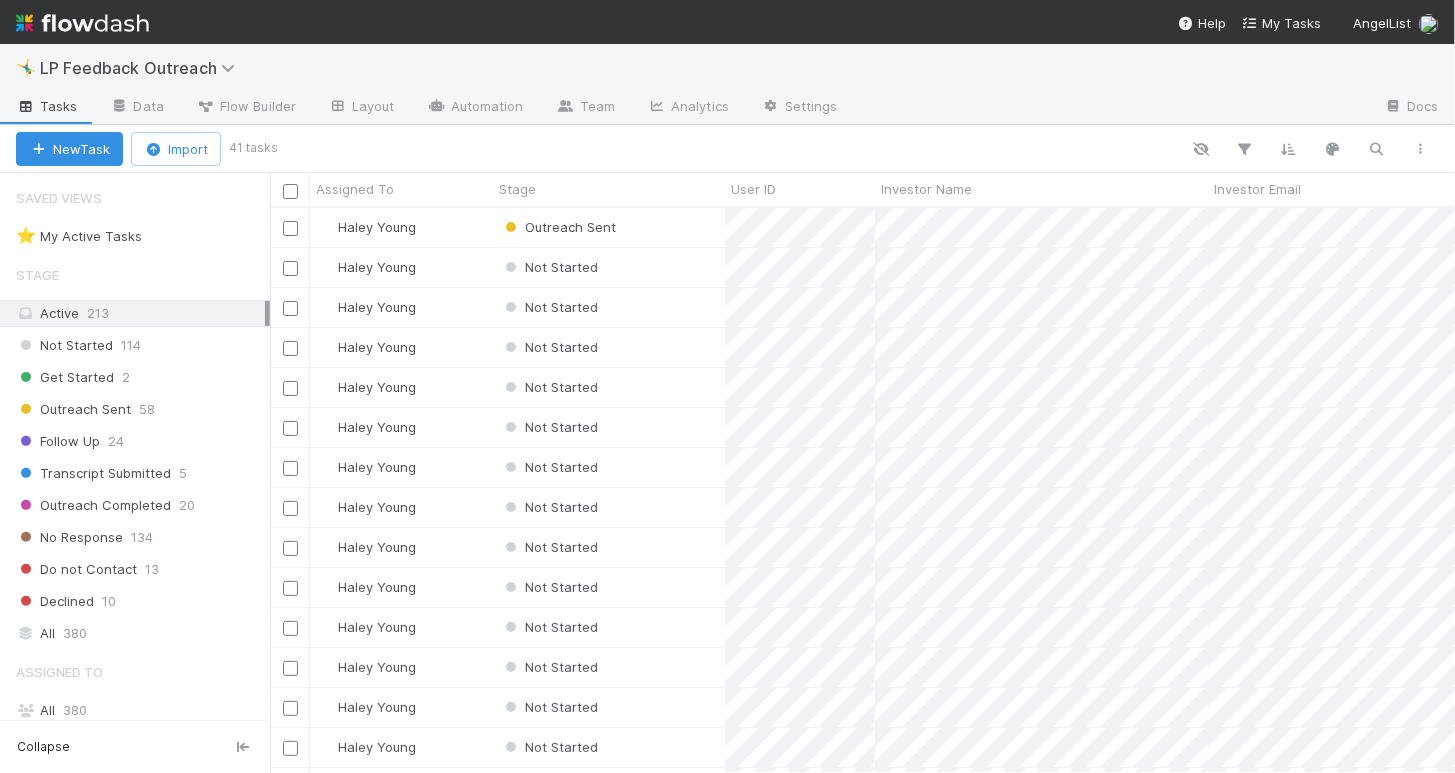 scroll, scrollTop: 0, scrollLeft: 0, axis: both 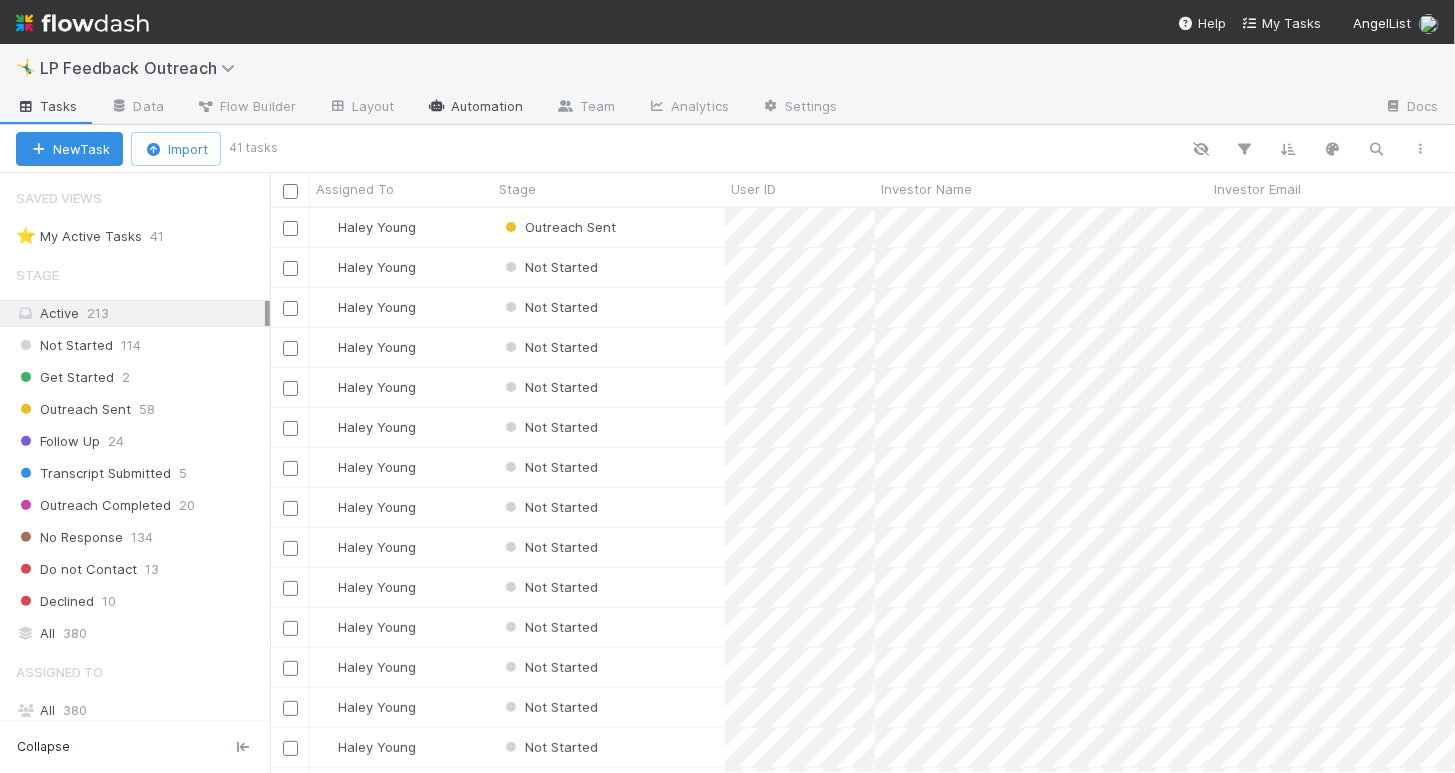 click on "Automation" at bounding box center (475, 108) 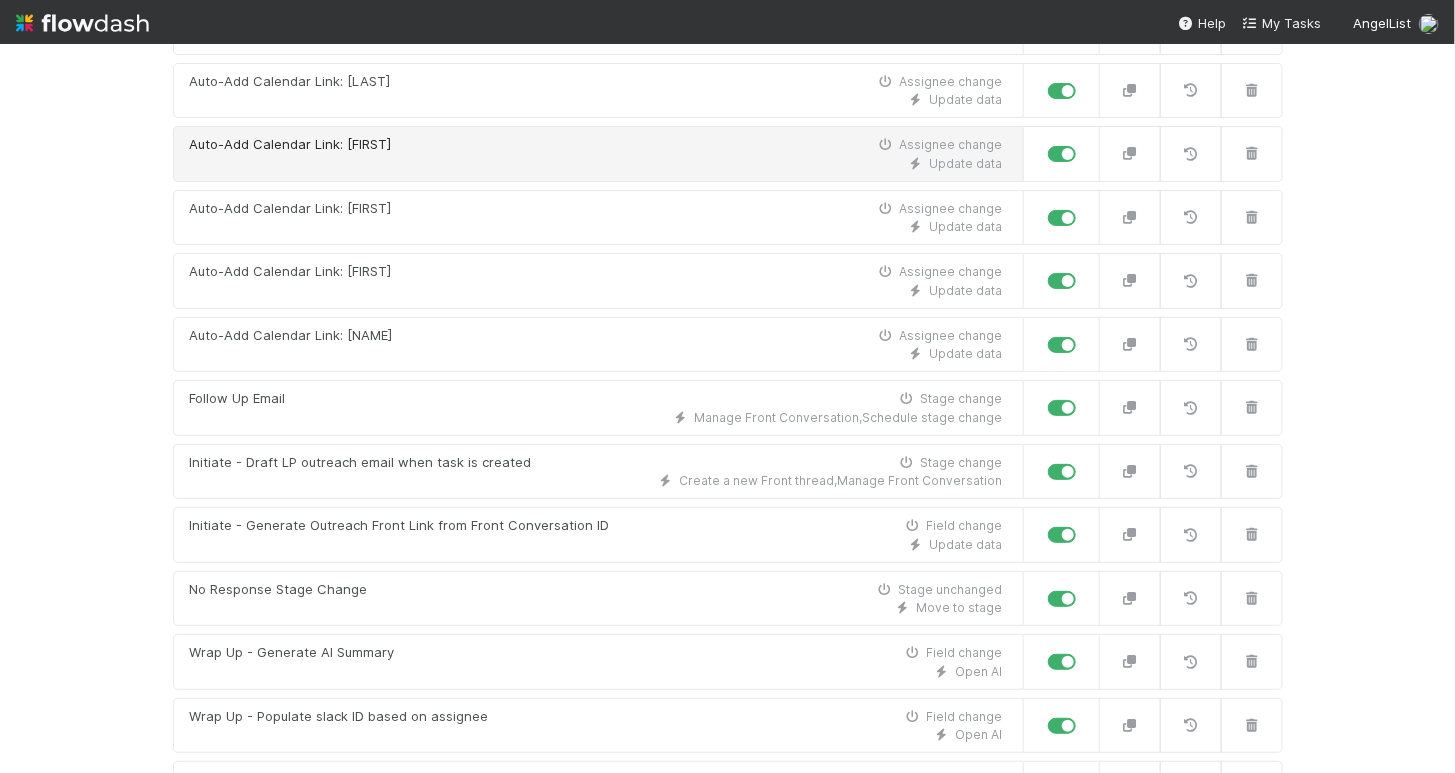 scroll, scrollTop: 415, scrollLeft: 0, axis: vertical 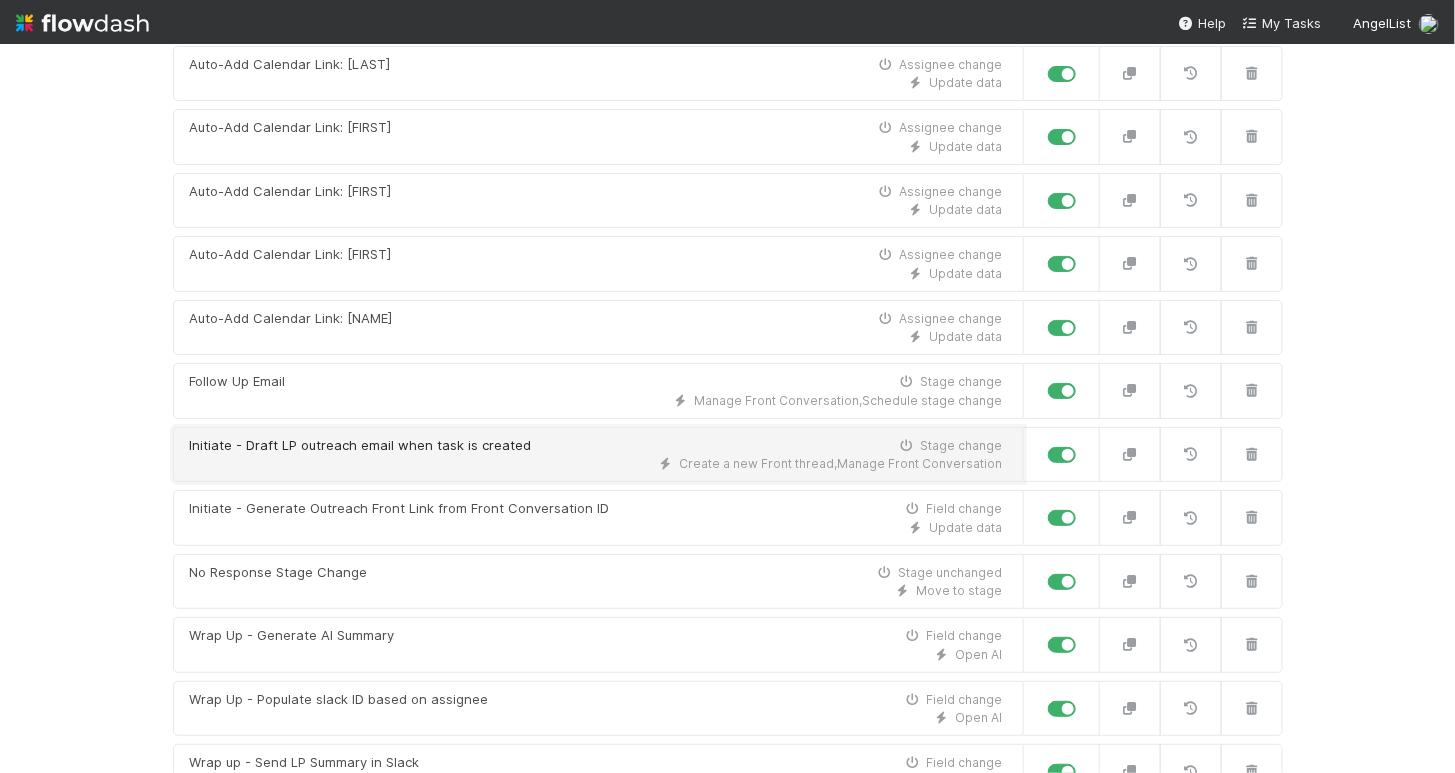 click on "Initiate - Draft LP outreach email when task is created Stage change" at bounding box center [596, 446] 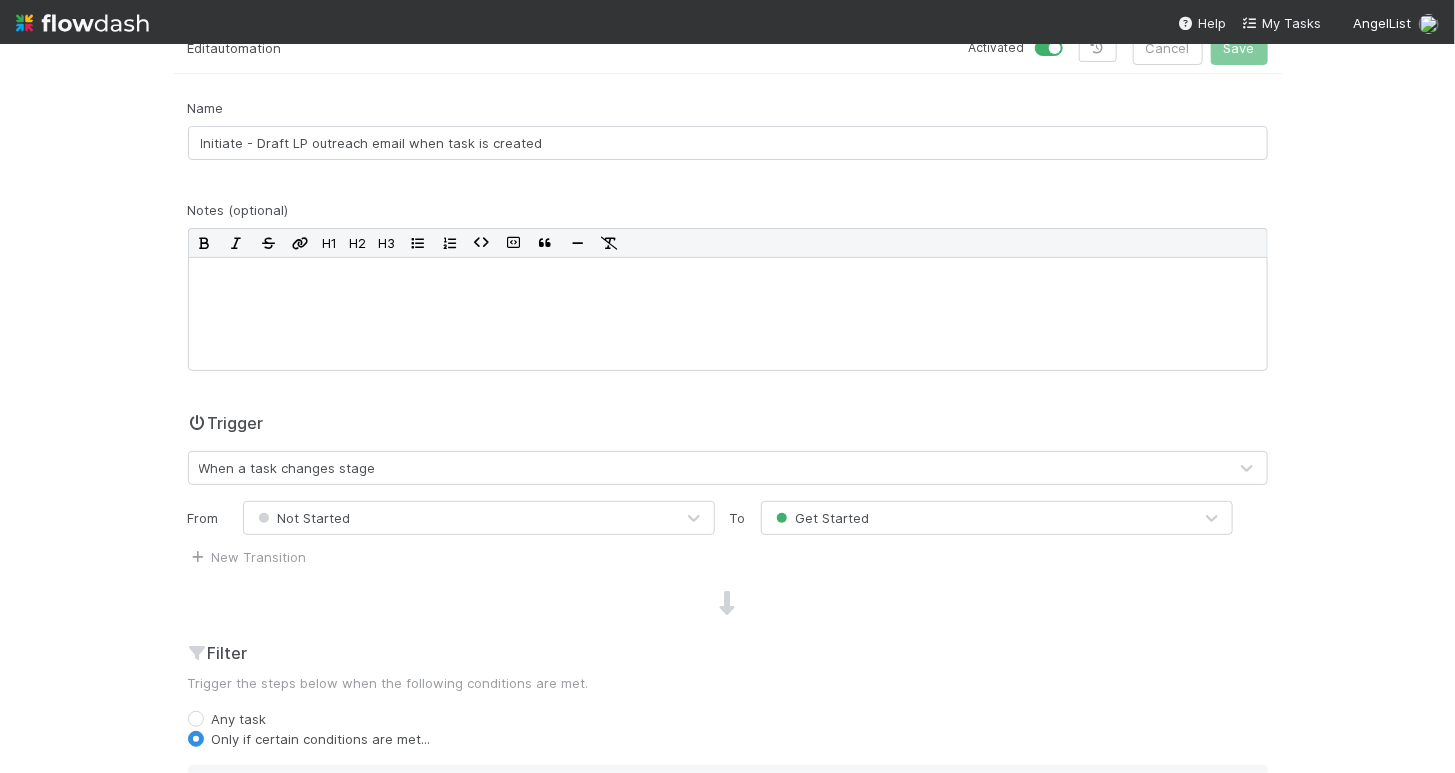 scroll, scrollTop: 0, scrollLeft: 0, axis: both 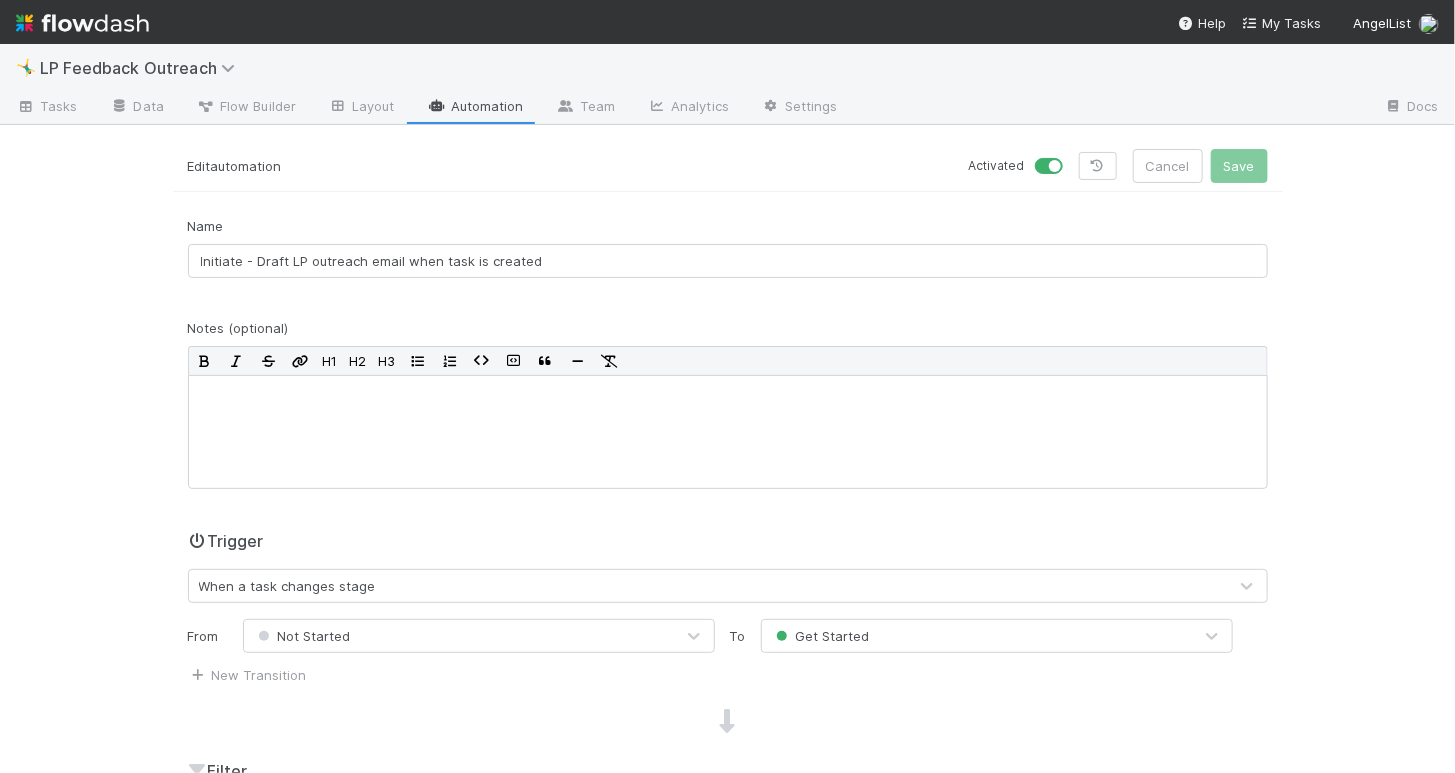 click at bounding box center (437, 106) 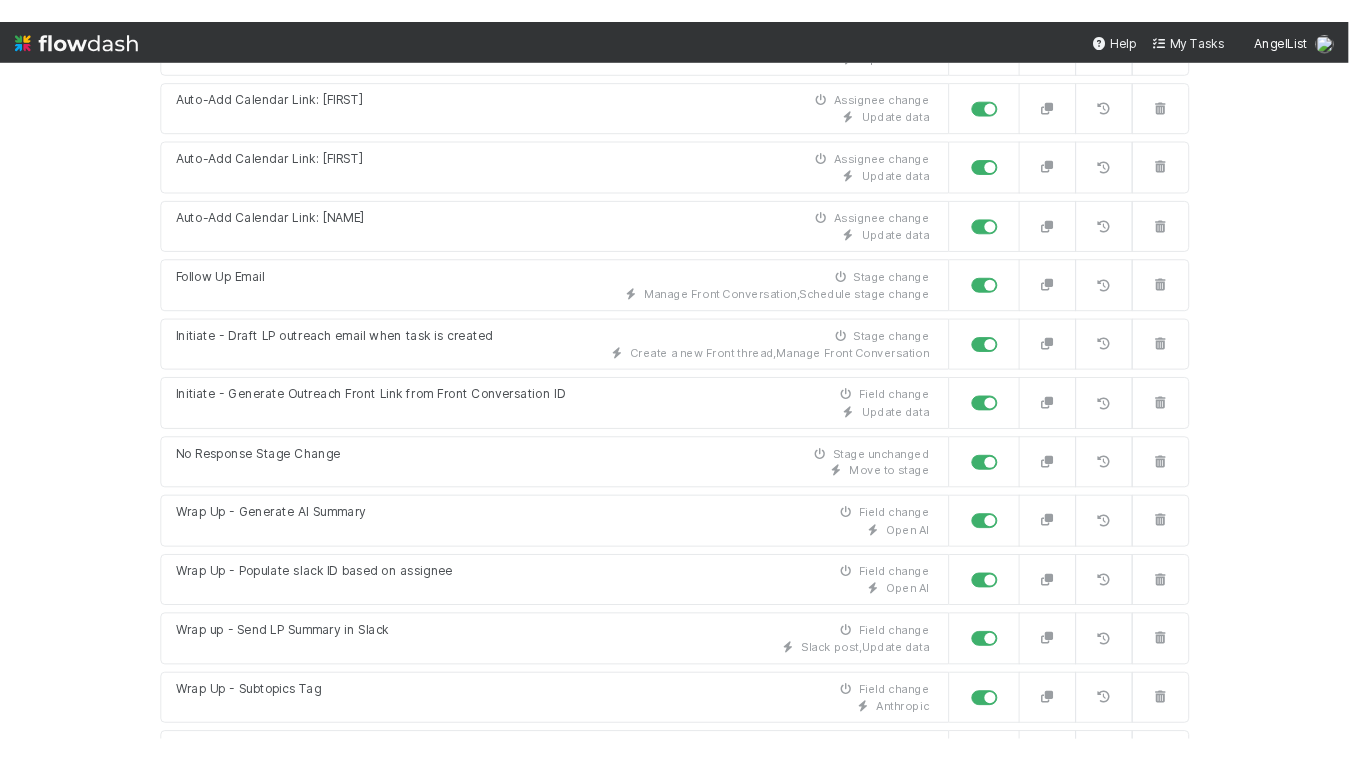 scroll, scrollTop: 524, scrollLeft: 0, axis: vertical 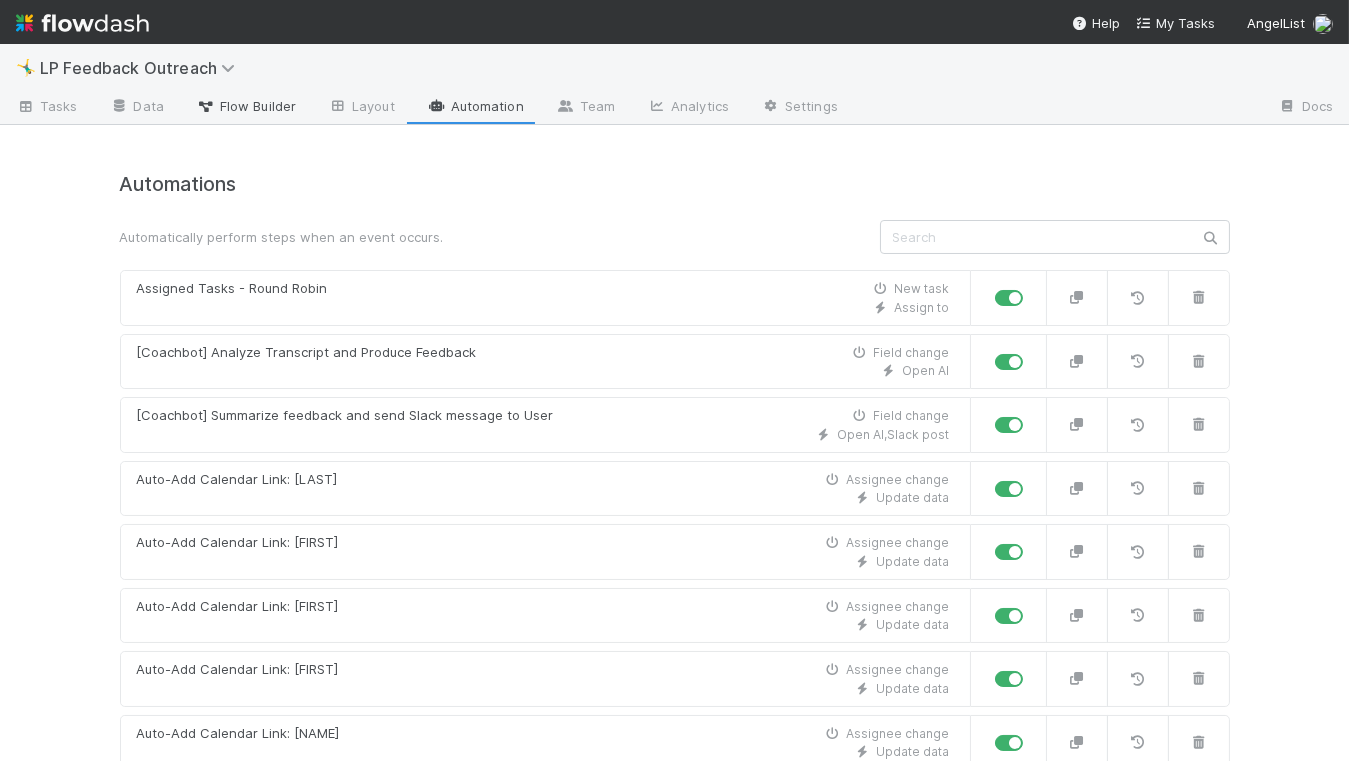 click on "Flow Builder" at bounding box center [246, 106] 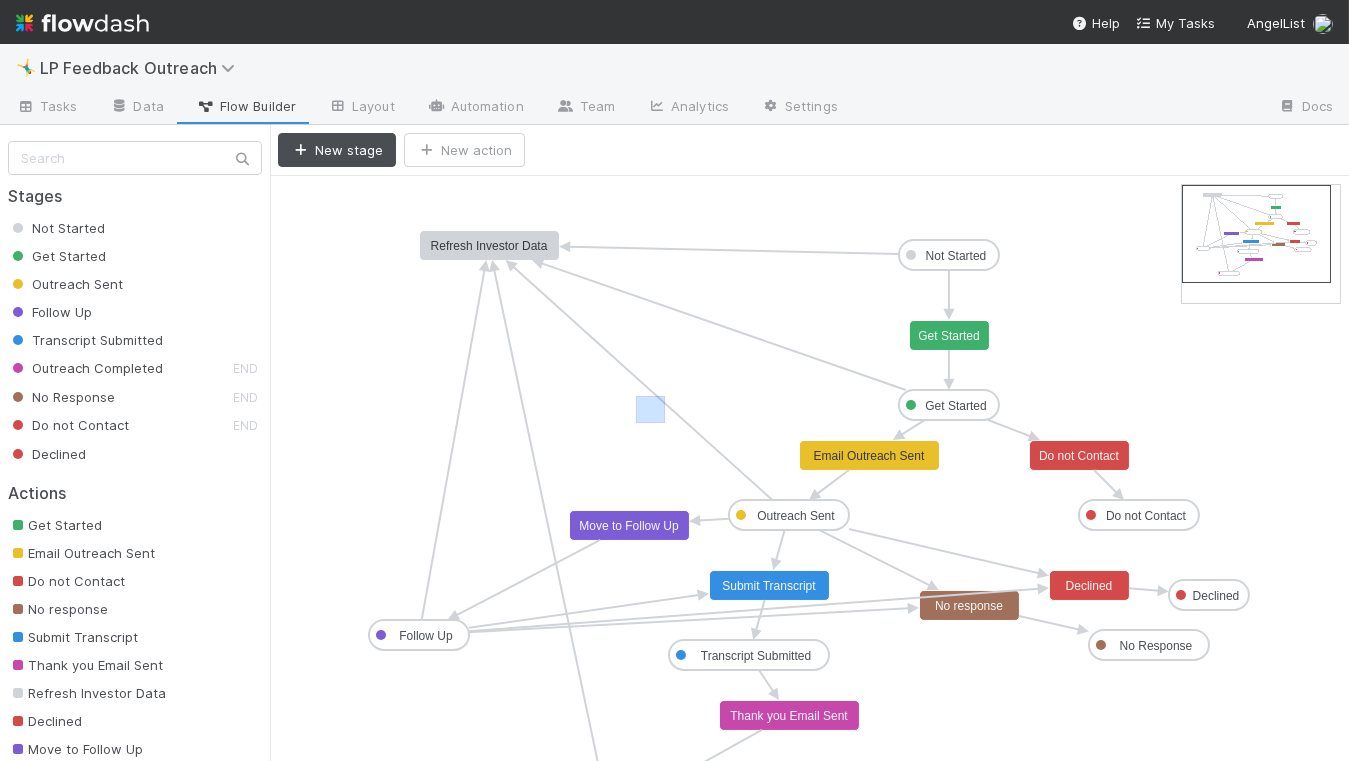 drag, startPoint x: 665, startPoint y: 423, endPoint x: 636, endPoint y: 397, distance: 38.948685 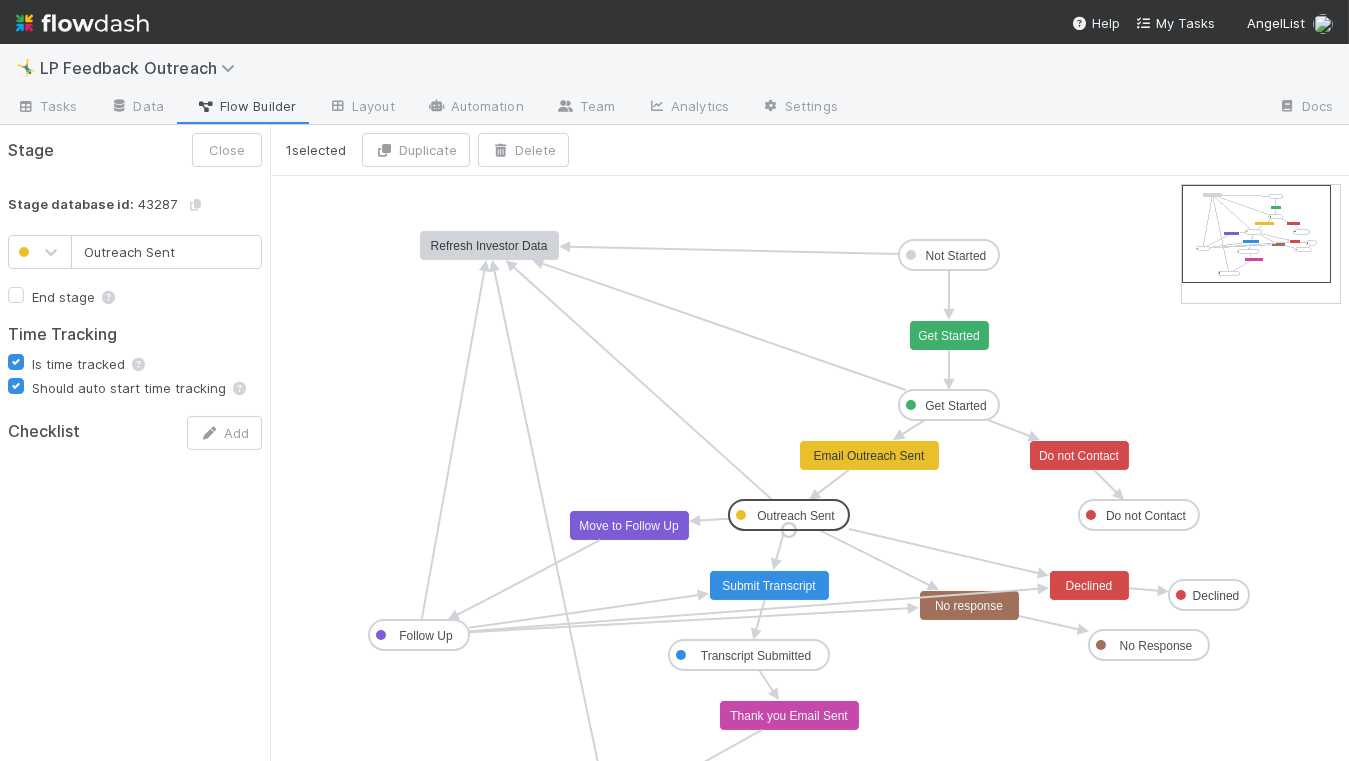 click on "Outreach Sent" 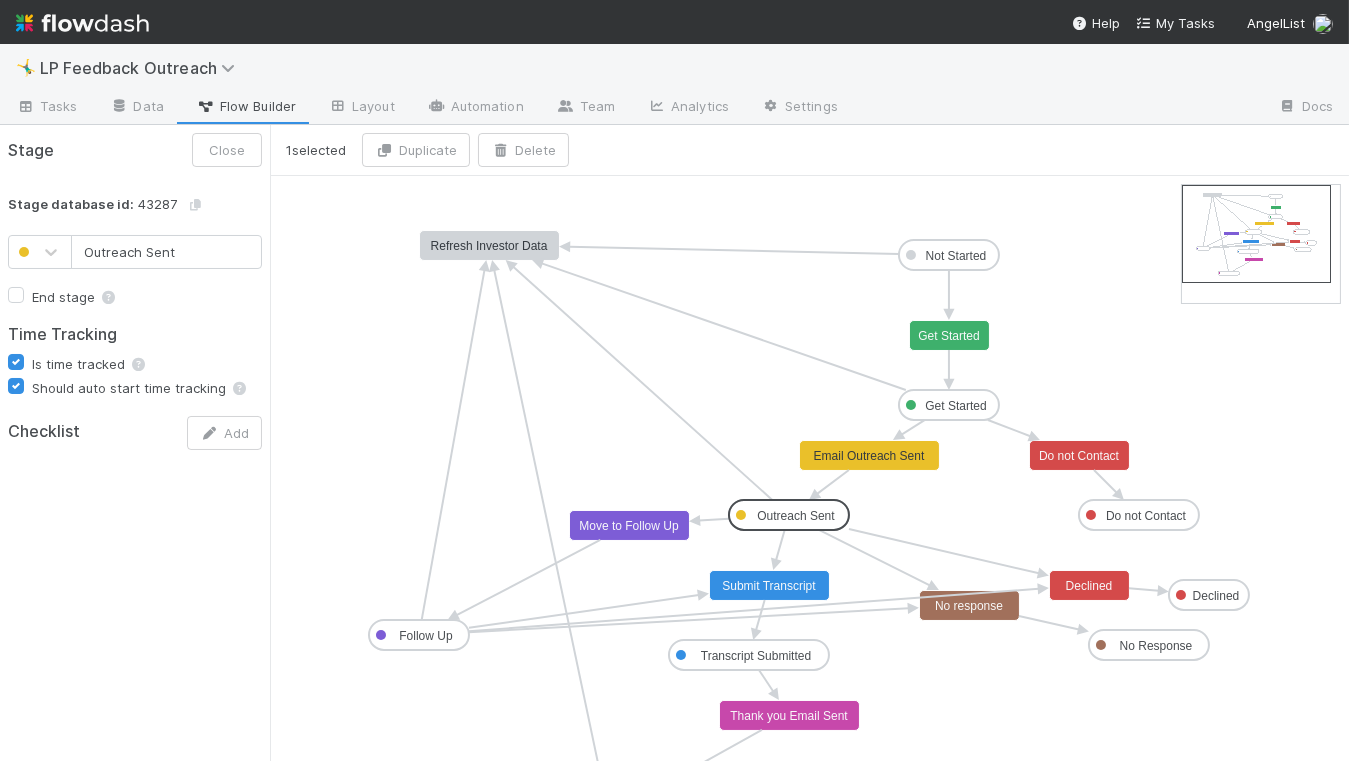 click on "Email Outreach Sent" 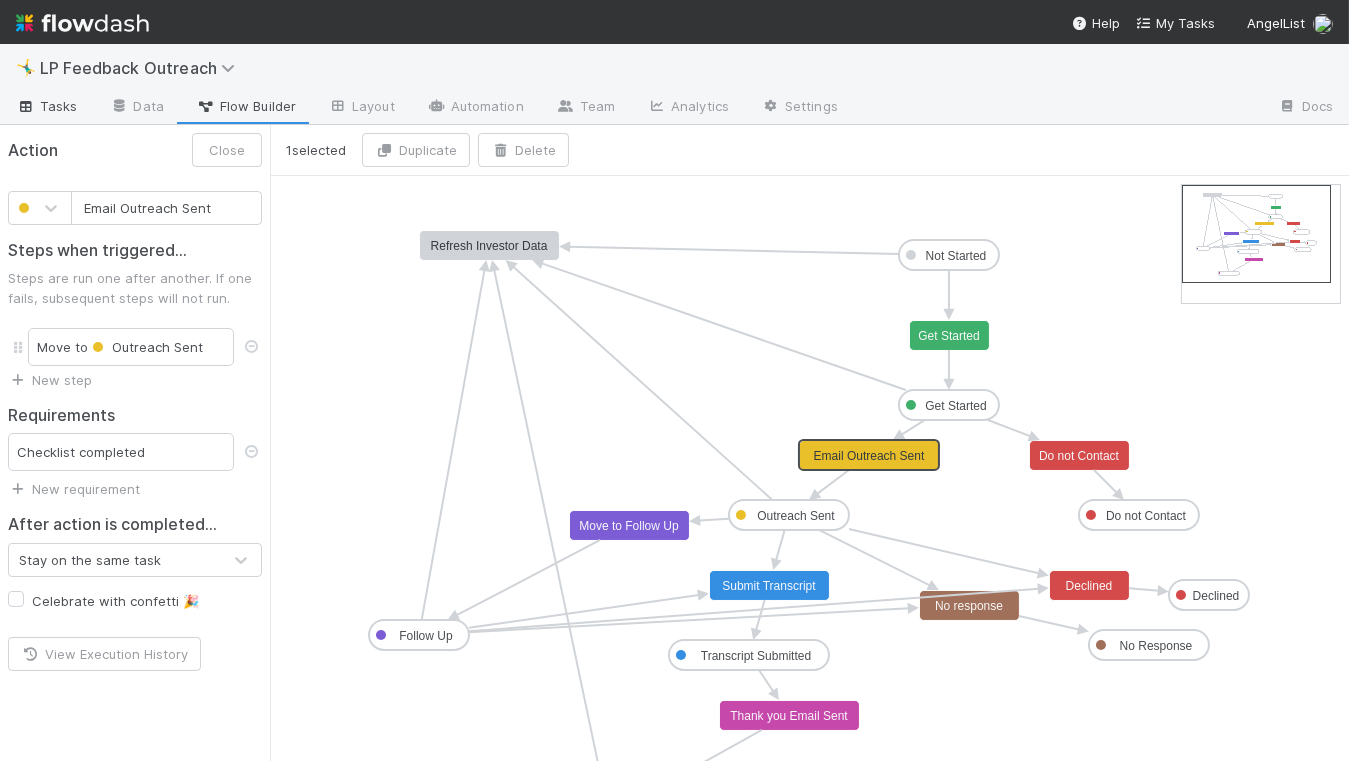 click on "Tasks" at bounding box center (47, 106) 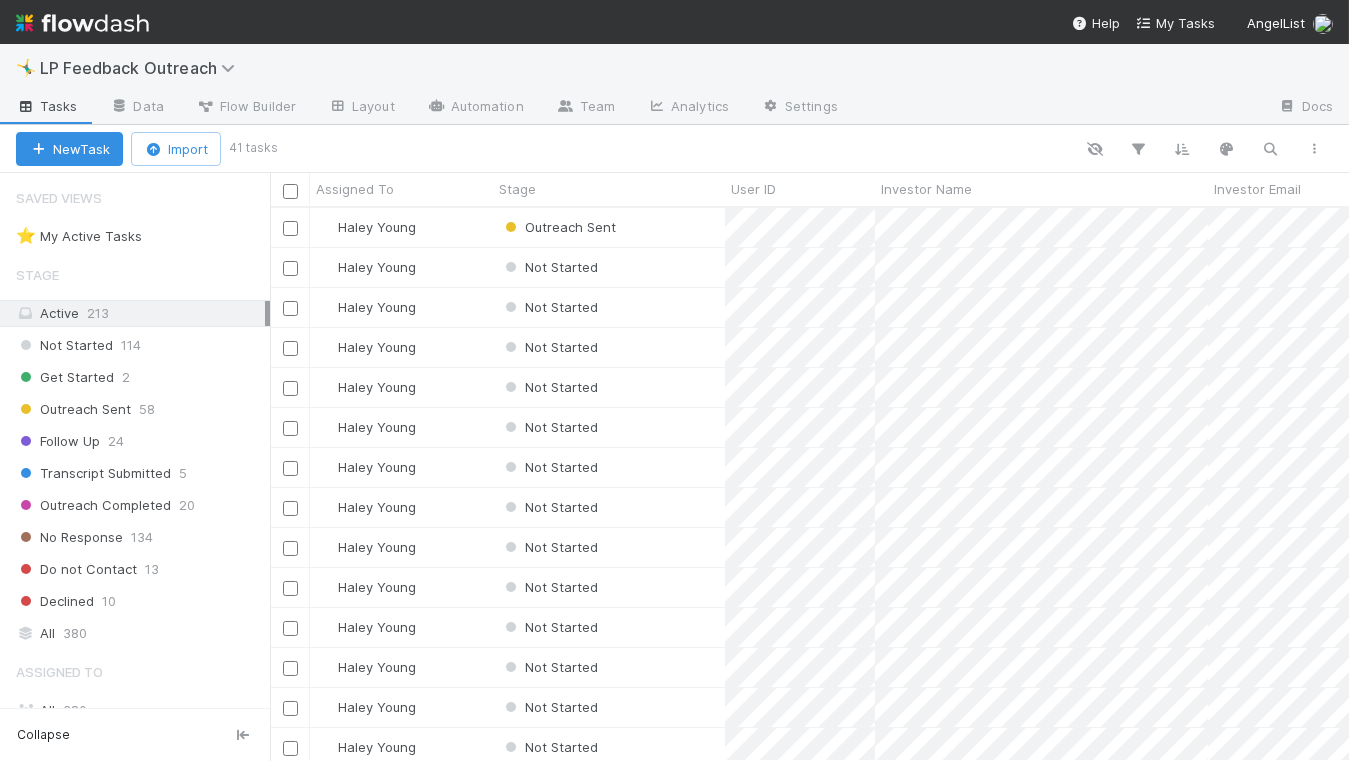 scroll, scrollTop: 1, scrollLeft: 0, axis: vertical 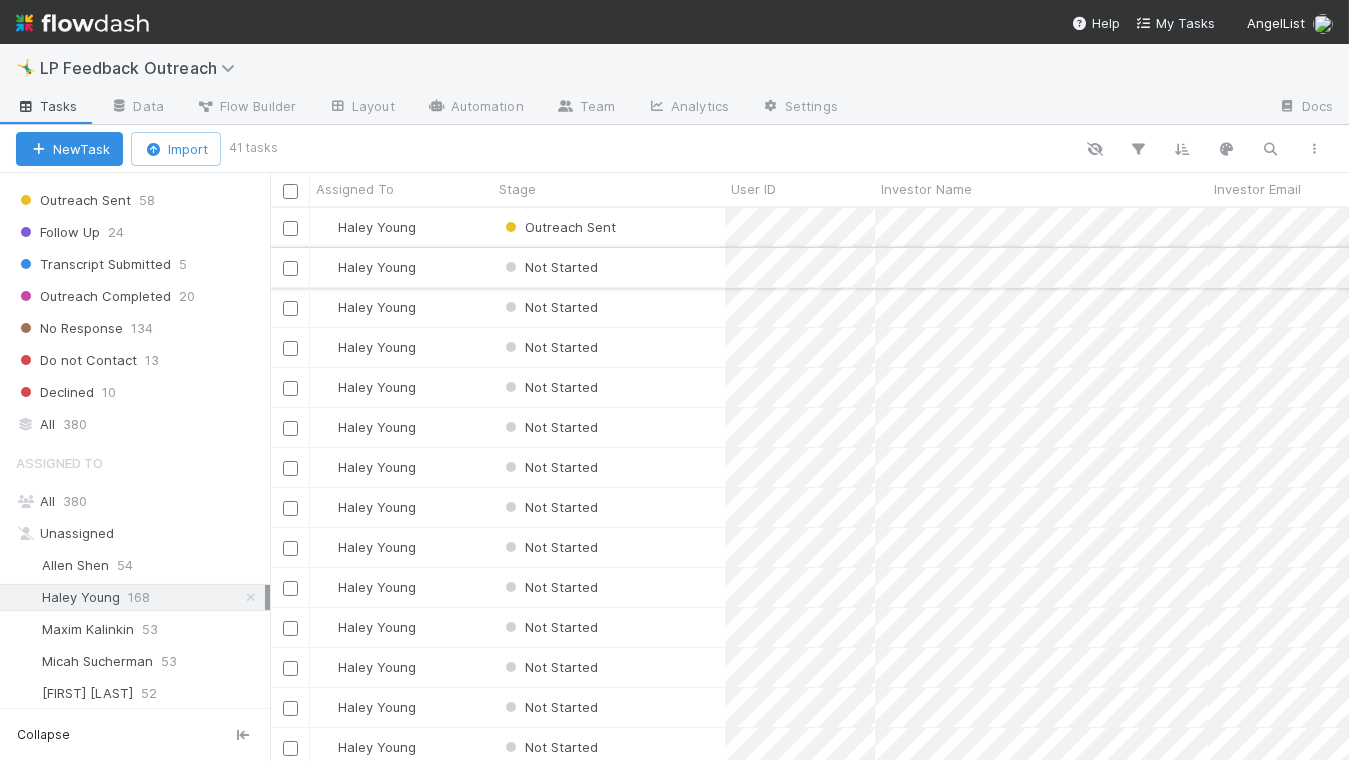 click on "Haley Young" at bounding box center [401, 267] 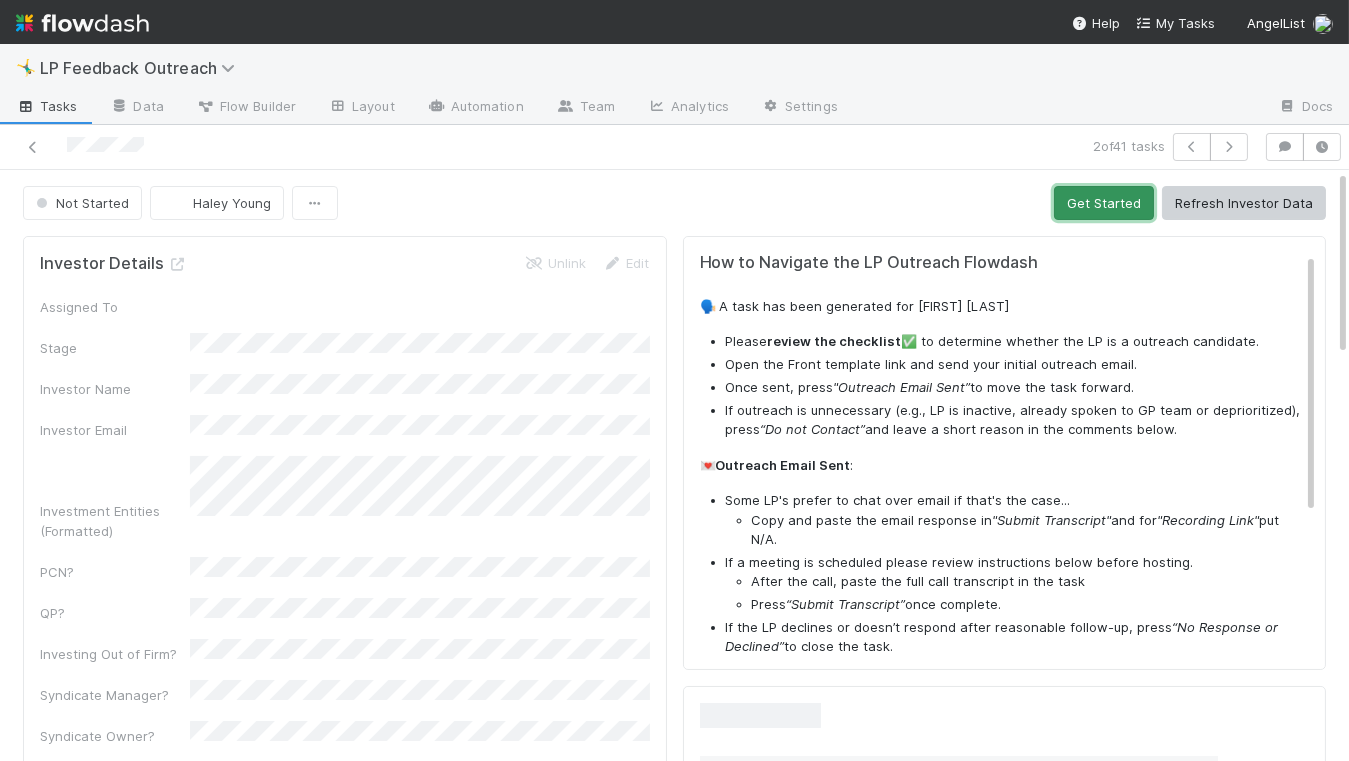 click on "Get Started" at bounding box center [1104, 203] 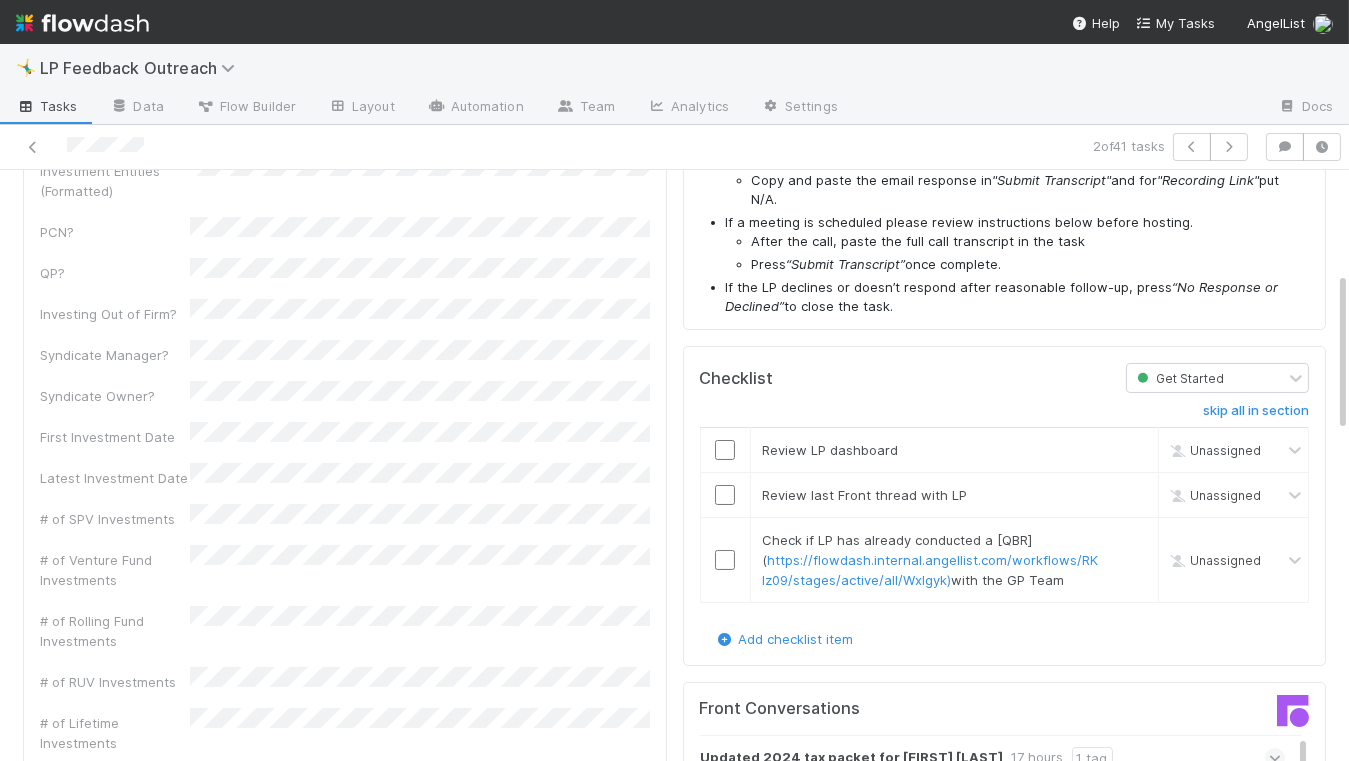 scroll, scrollTop: 380, scrollLeft: 0, axis: vertical 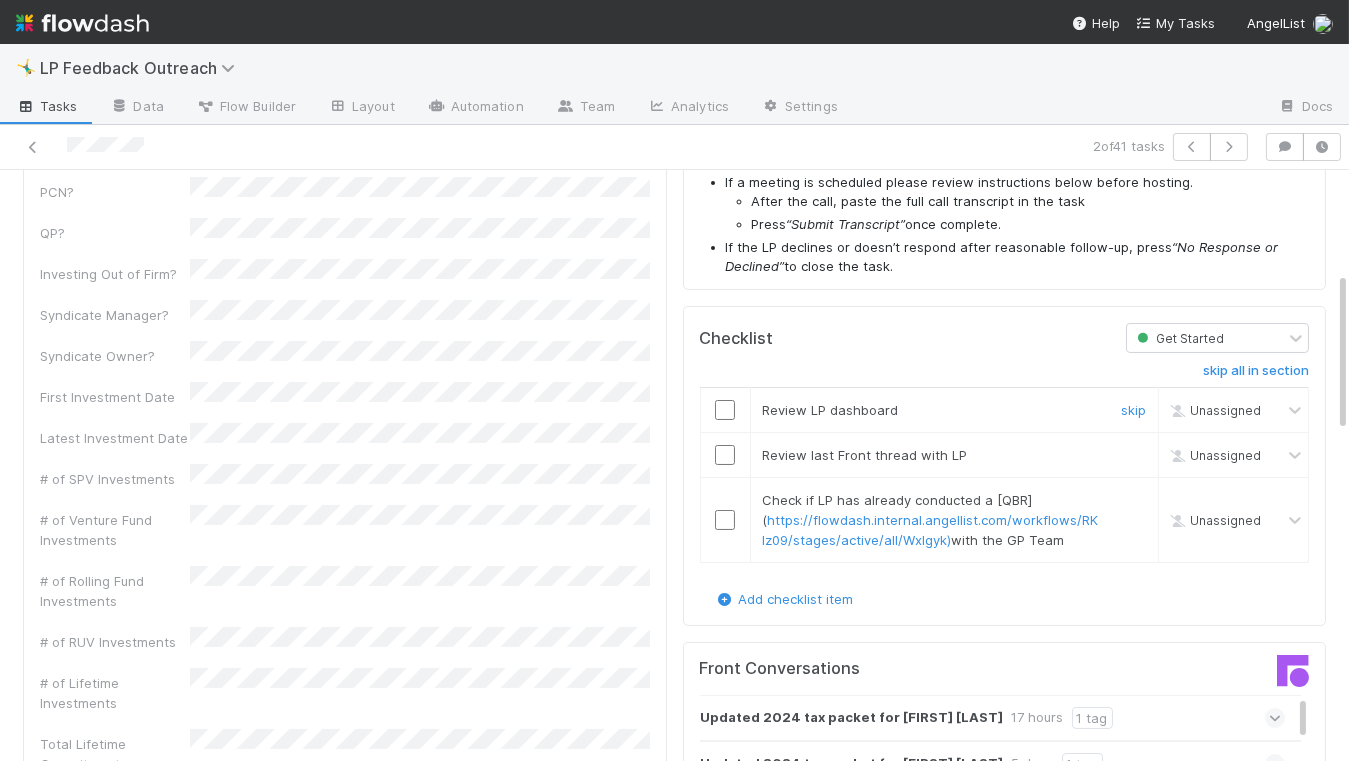 click at bounding box center (725, 410) 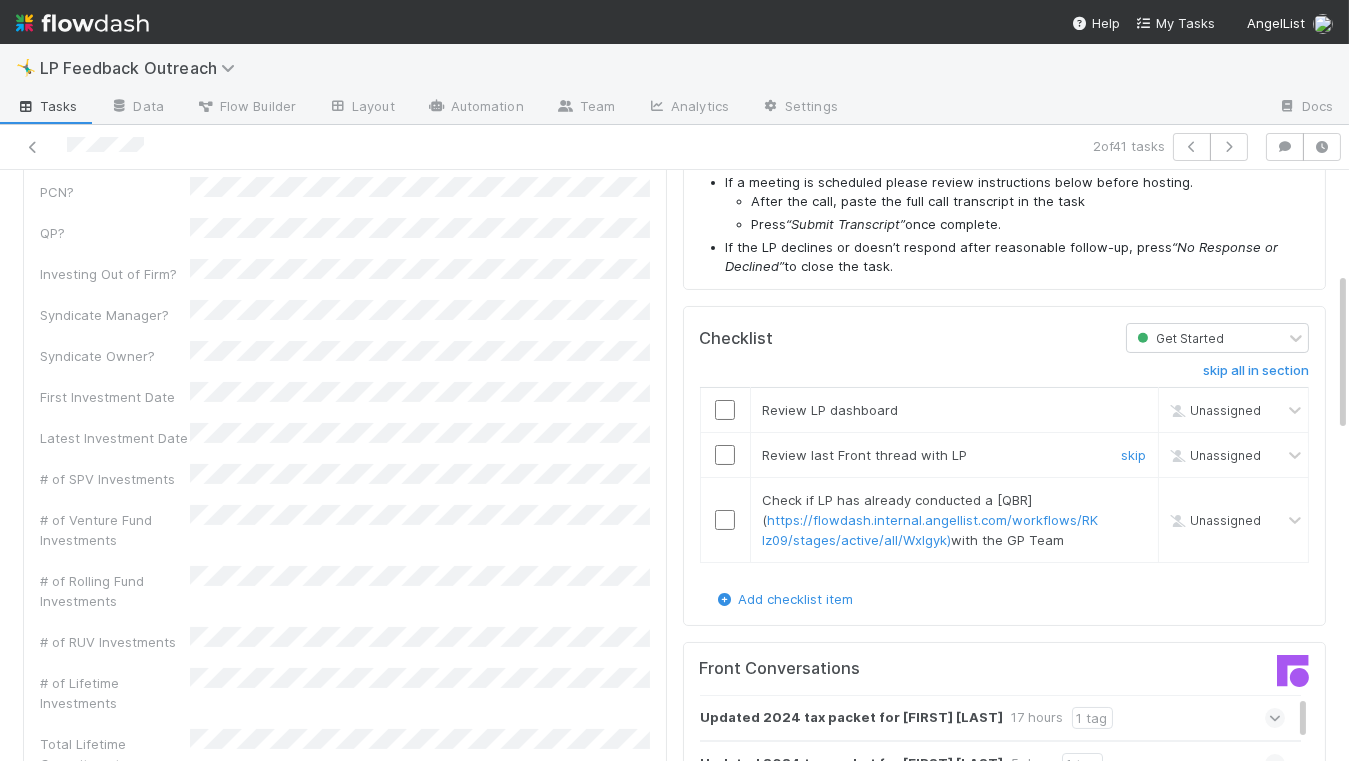 click at bounding box center [725, 455] 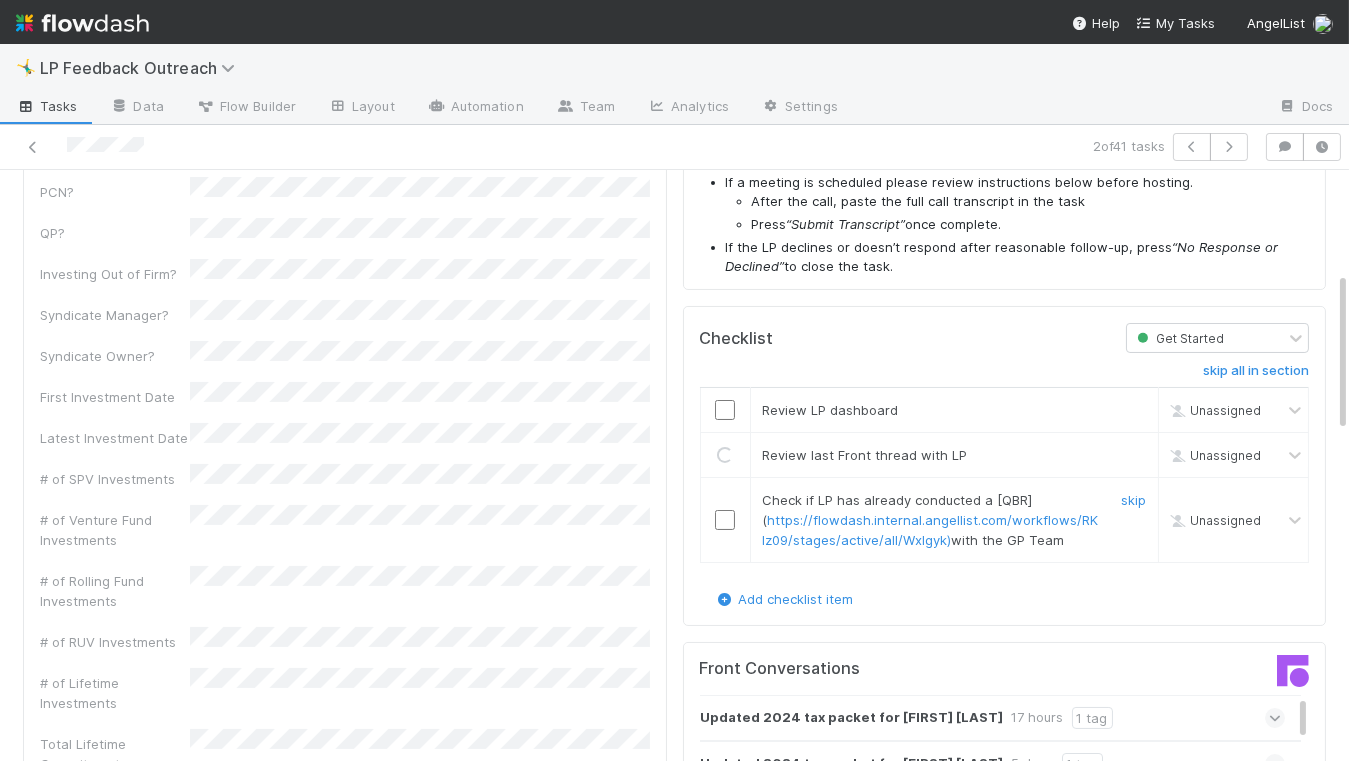 click at bounding box center (725, 520) 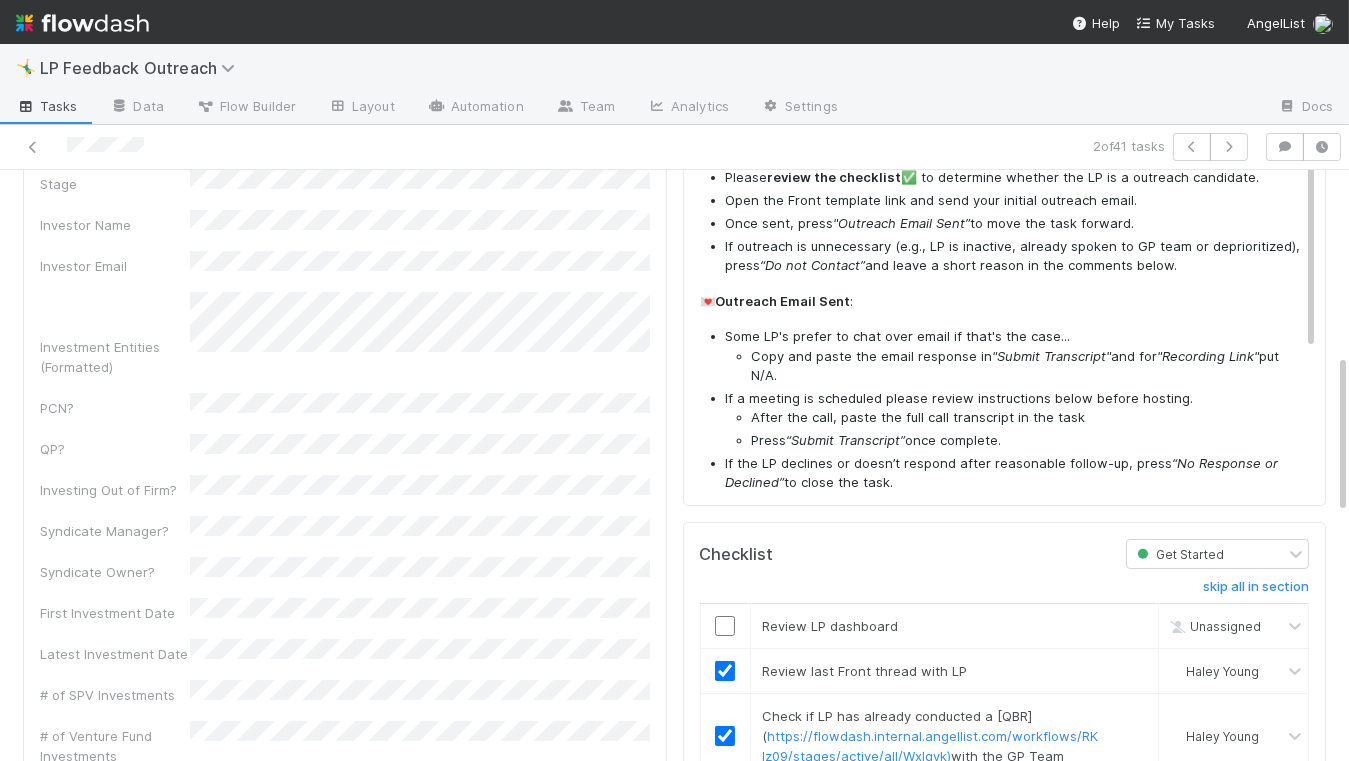 scroll, scrollTop: 0, scrollLeft: 0, axis: both 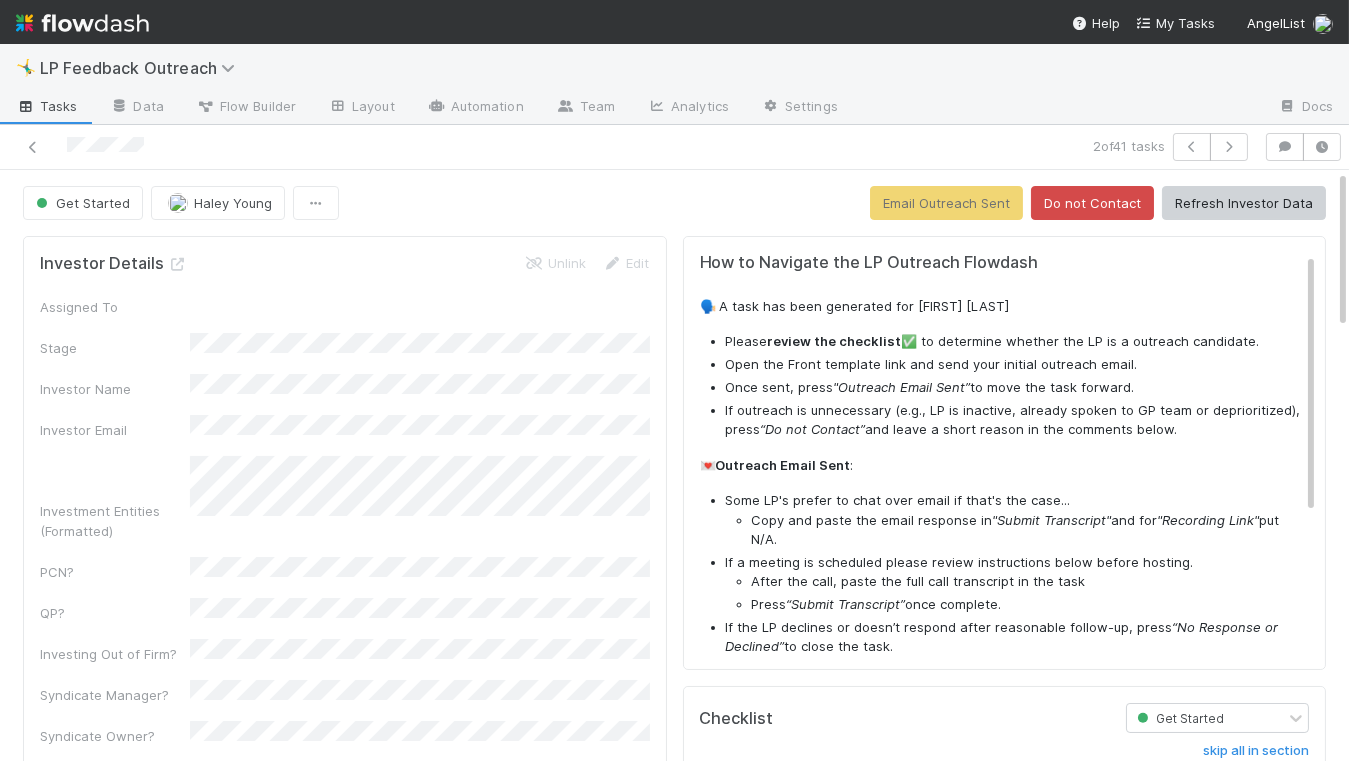 checkbox on "true" 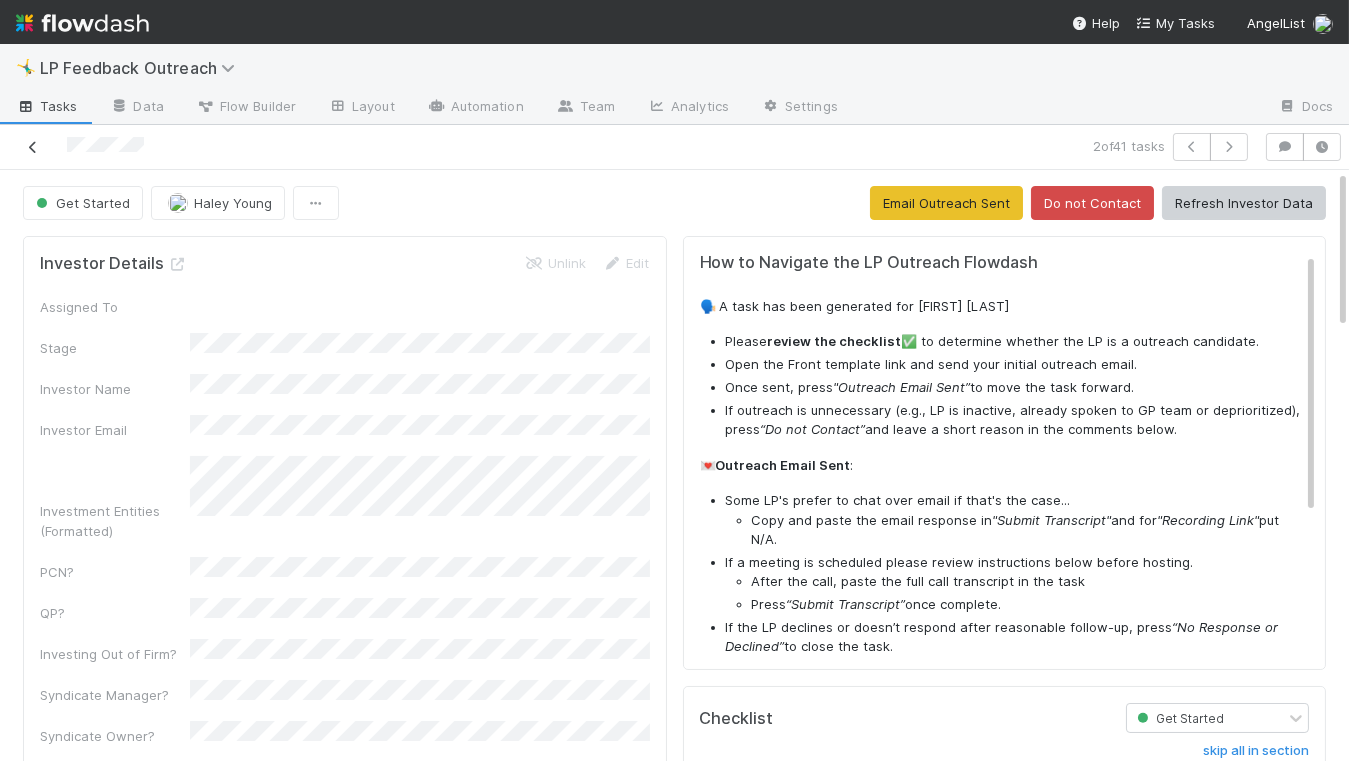 click at bounding box center (33, 147) 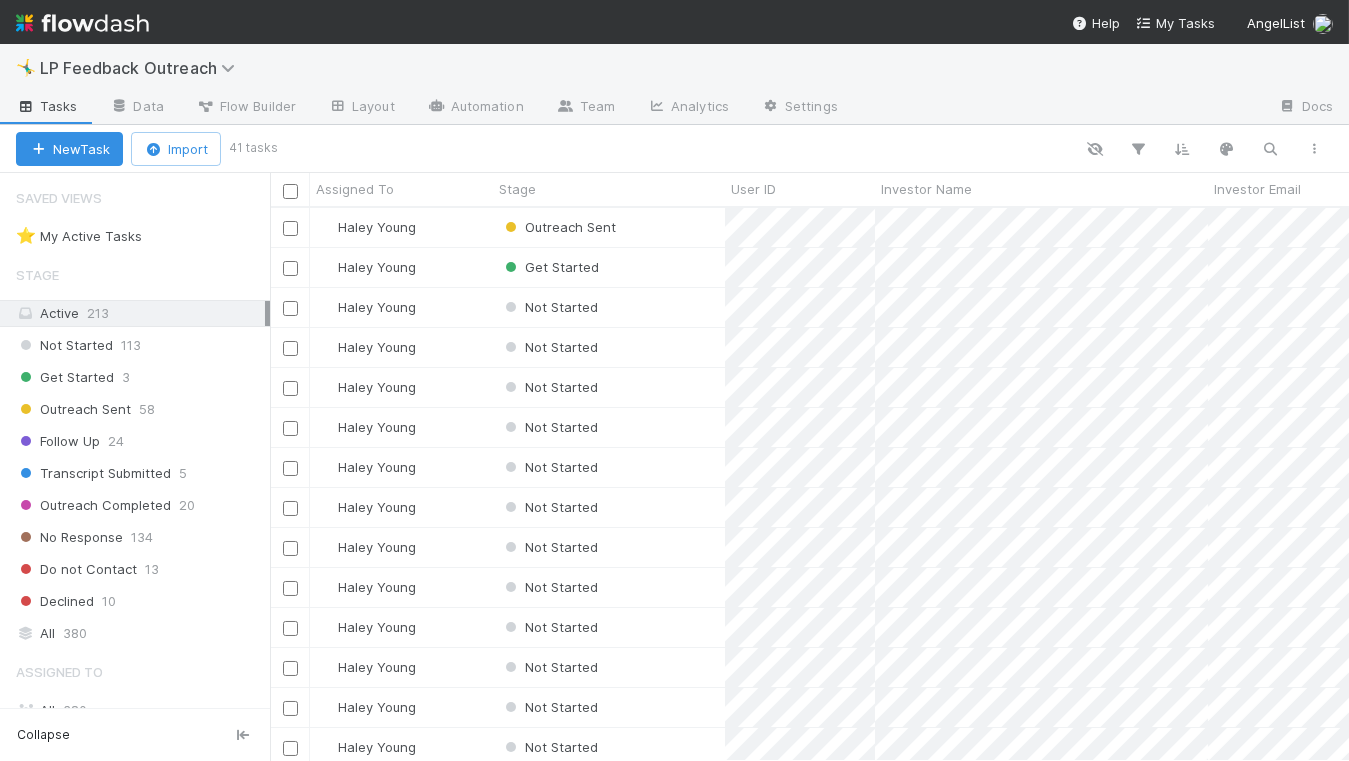 scroll, scrollTop: 1, scrollLeft: 0, axis: vertical 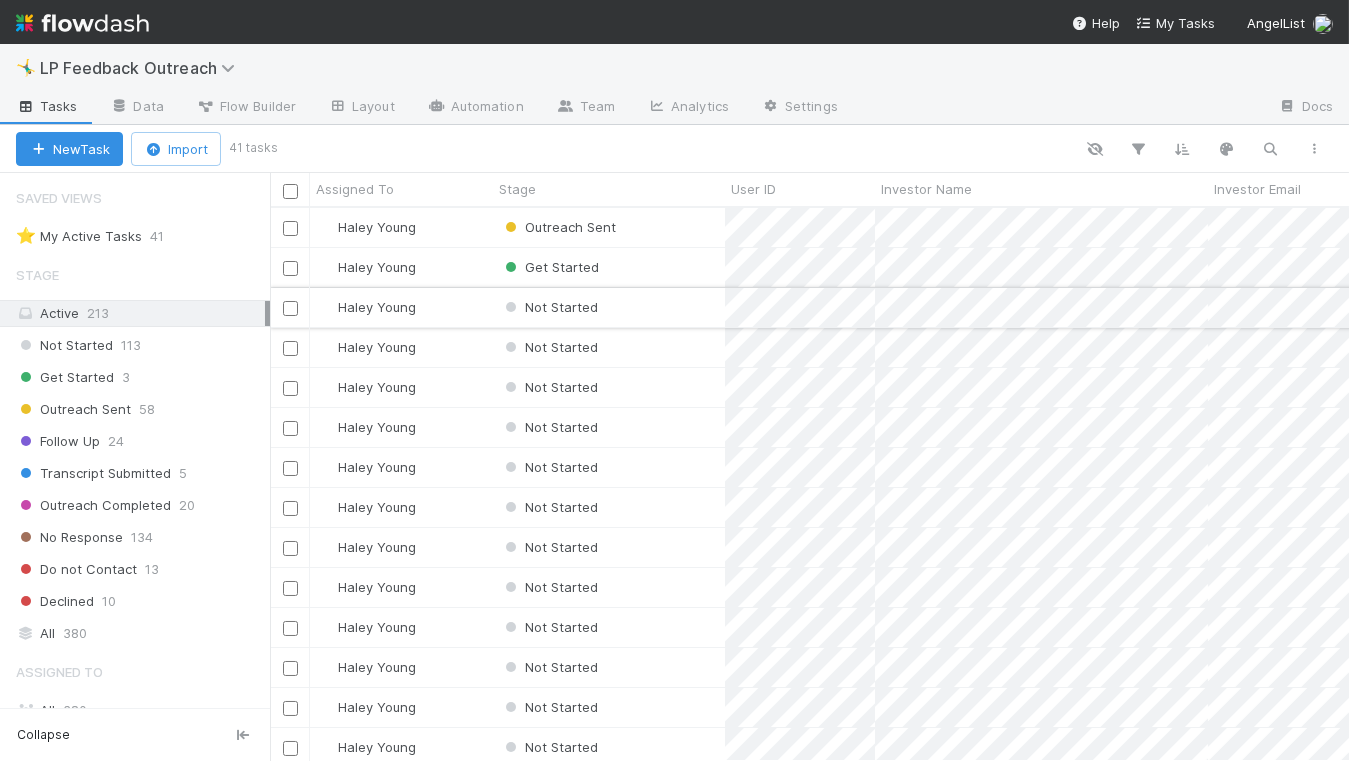 click on "Haley Young" at bounding box center [401, 307] 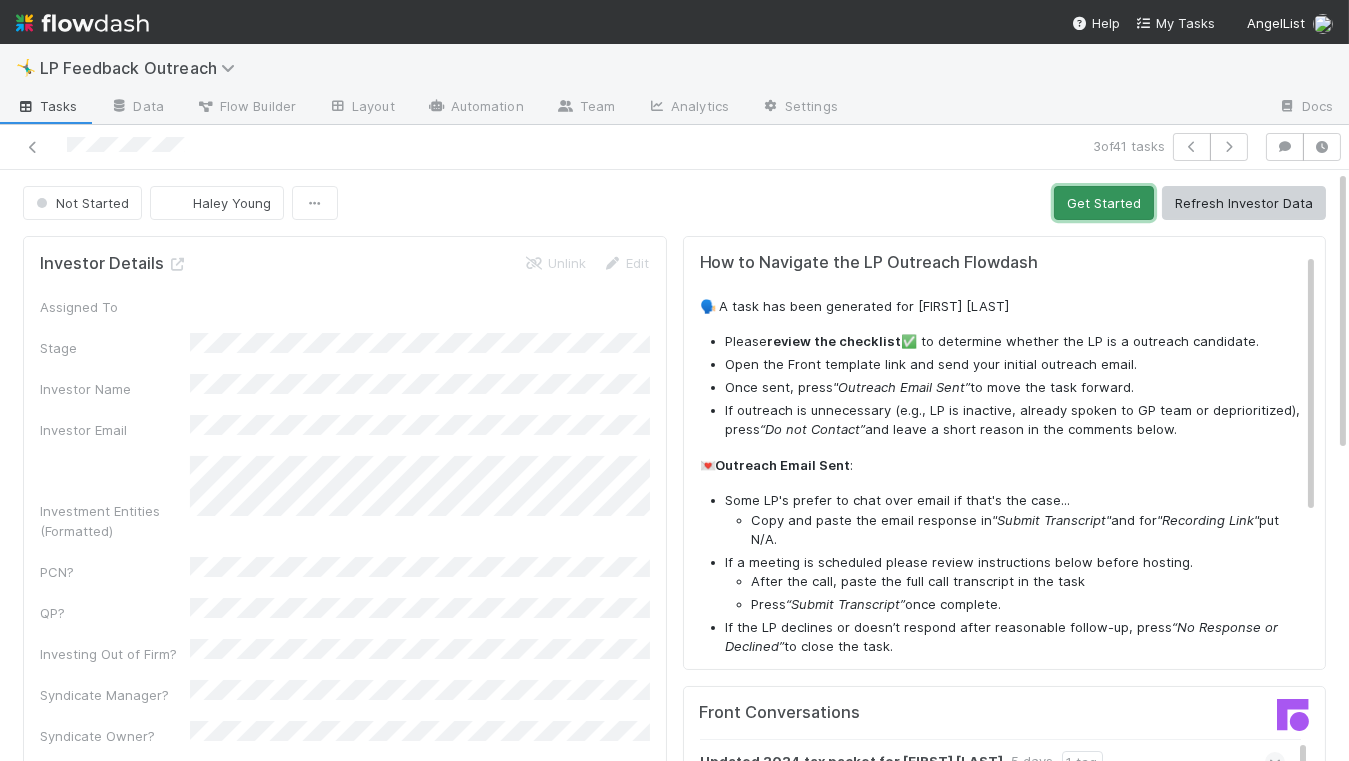 click on "Get Started" at bounding box center (1104, 203) 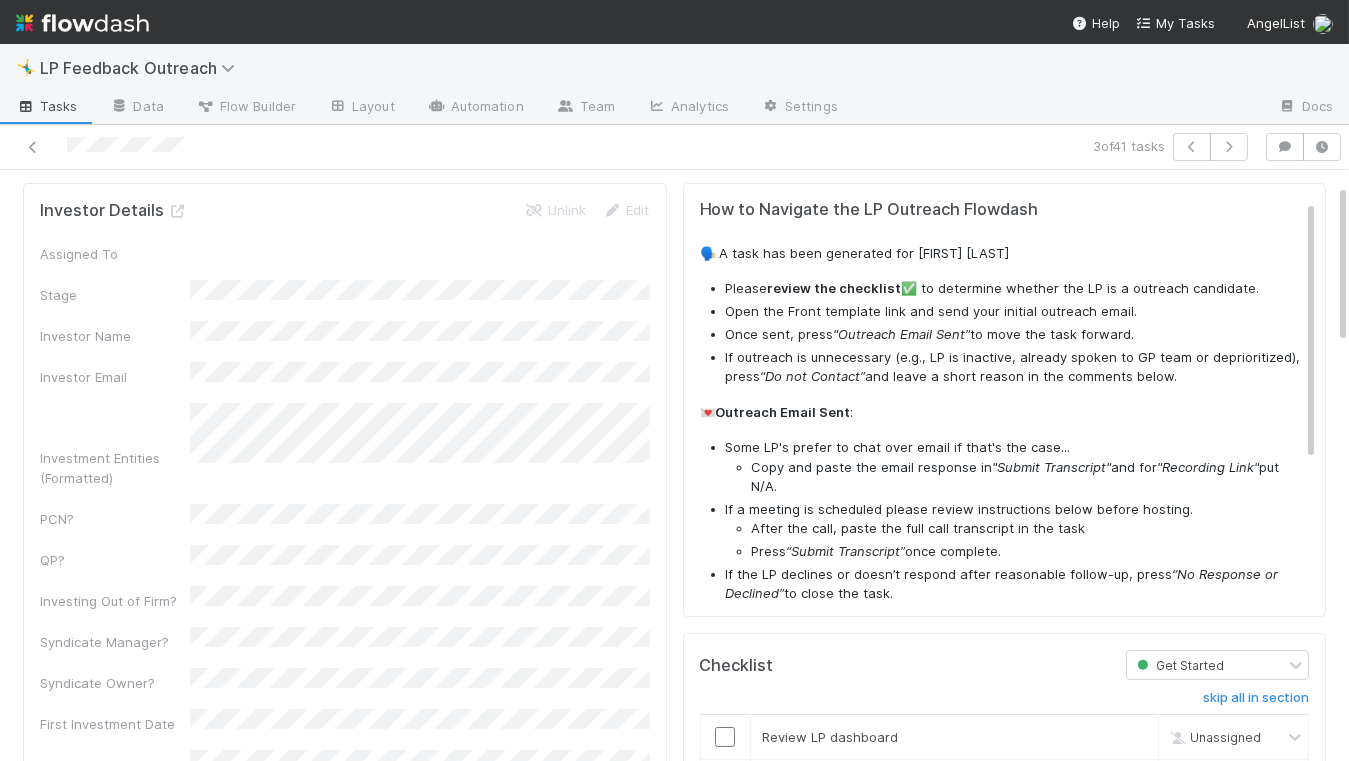 scroll, scrollTop: 0, scrollLeft: 0, axis: both 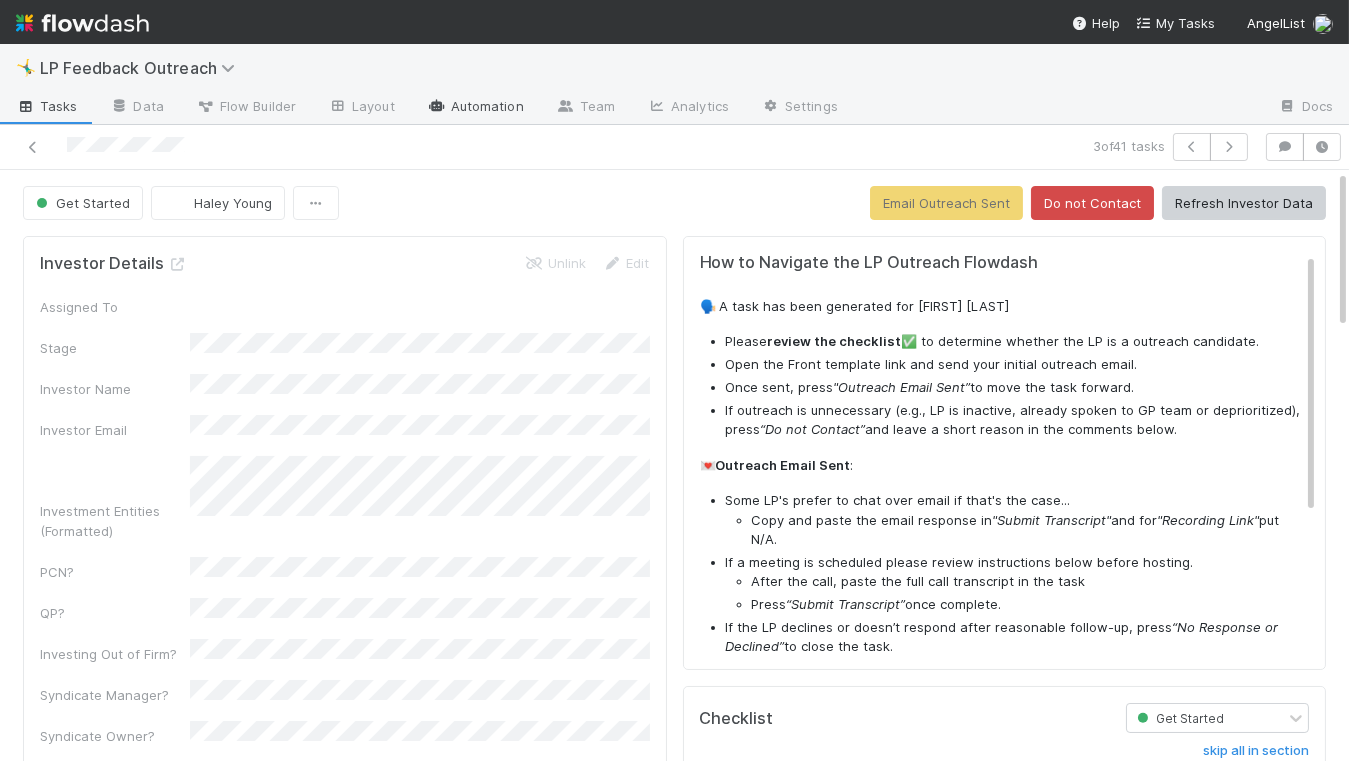 click on "Automation" at bounding box center (475, 108) 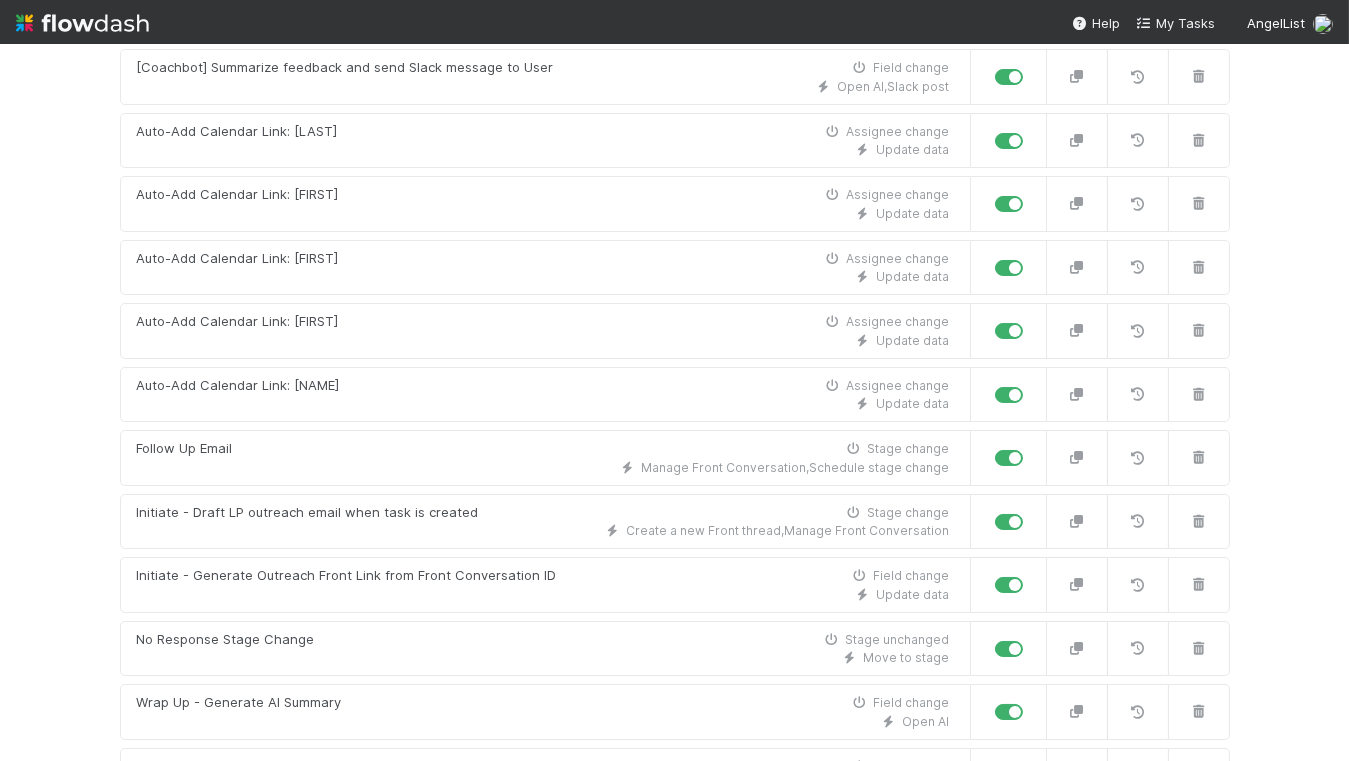 scroll, scrollTop: 358, scrollLeft: 0, axis: vertical 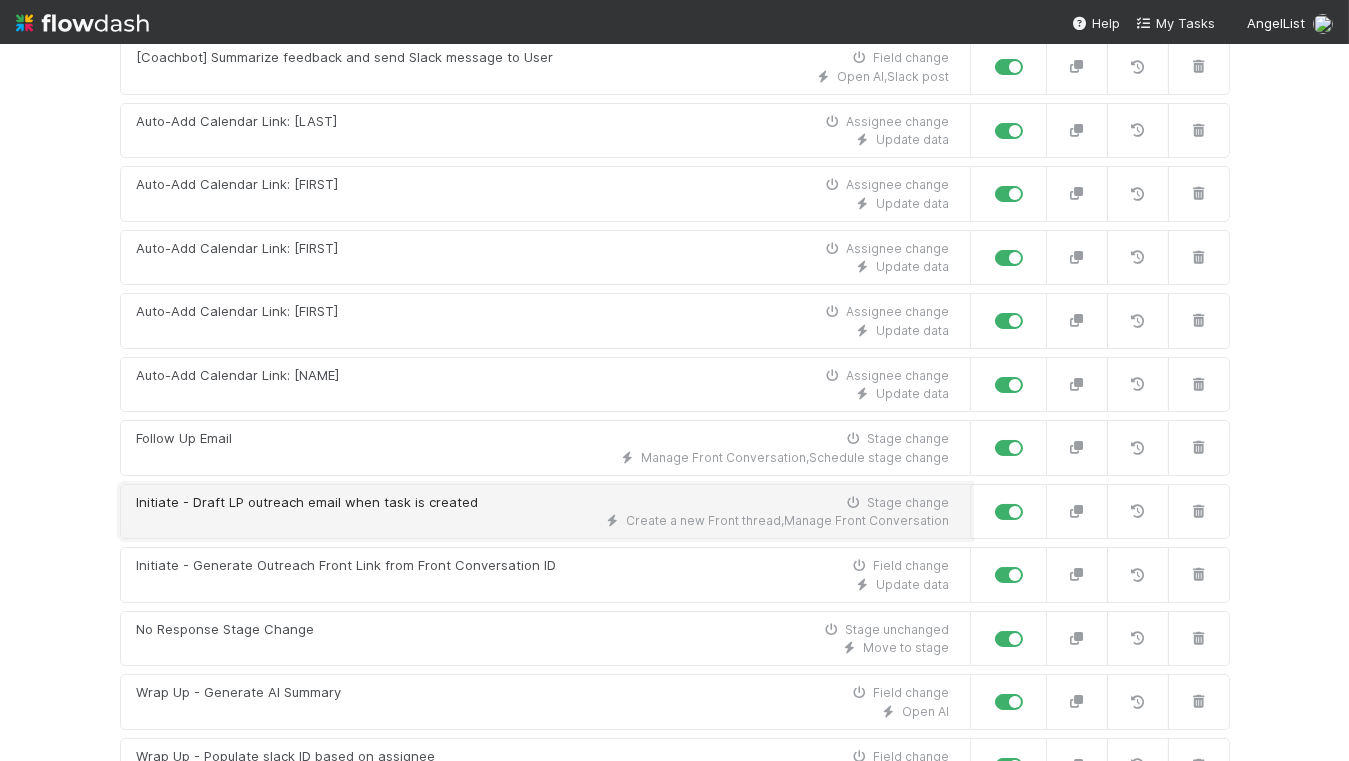 click on "Create a new Front thread ,  Manage Front Conversation" at bounding box center (543, 521) 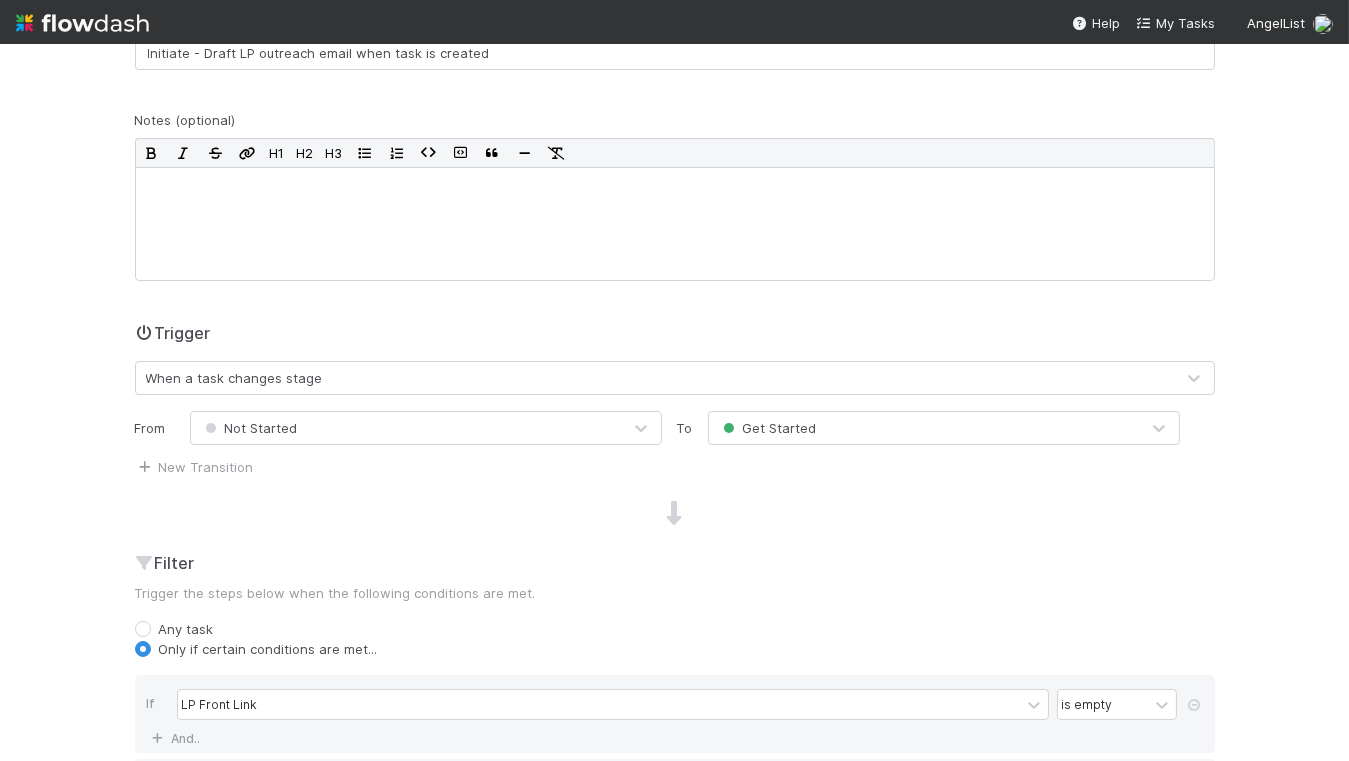 scroll, scrollTop: 0, scrollLeft: 0, axis: both 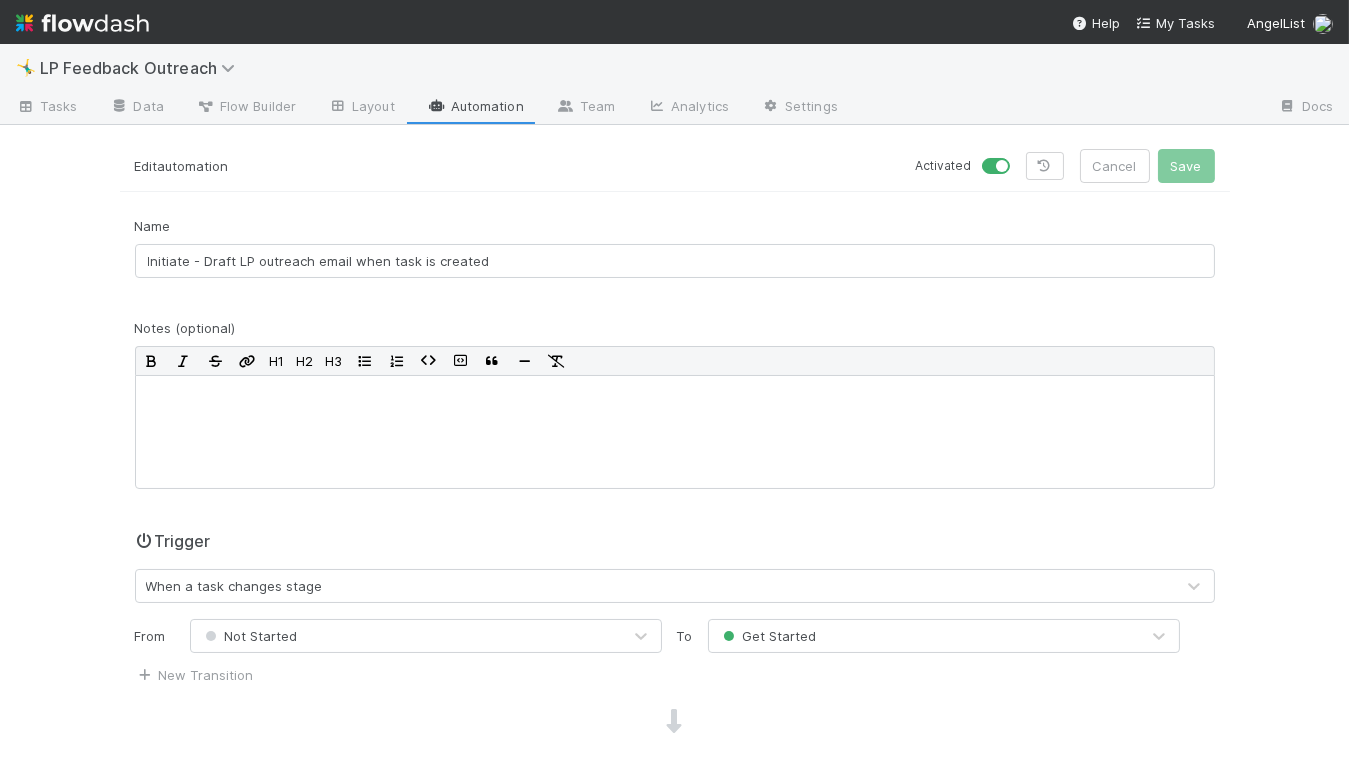 click on "Automation" at bounding box center [475, 108] 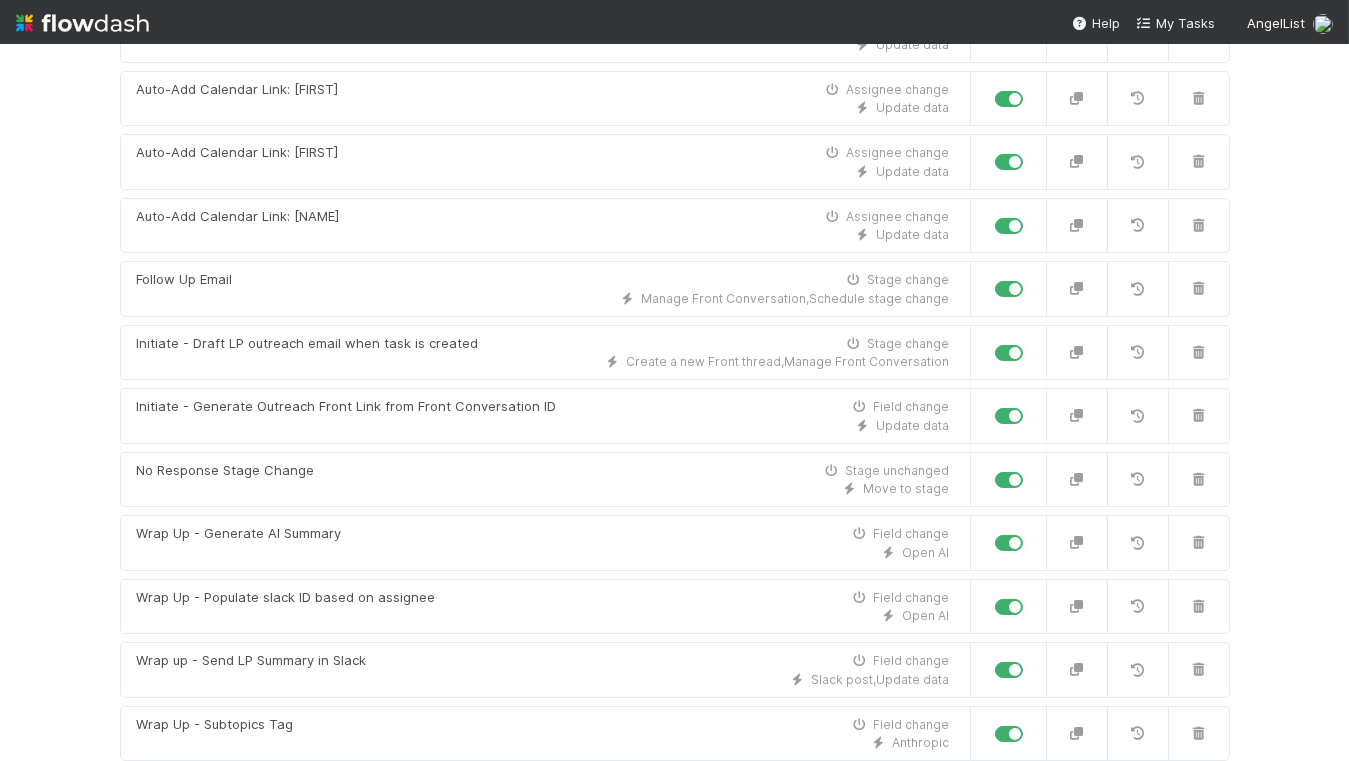 scroll, scrollTop: 622, scrollLeft: 0, axis: vertical 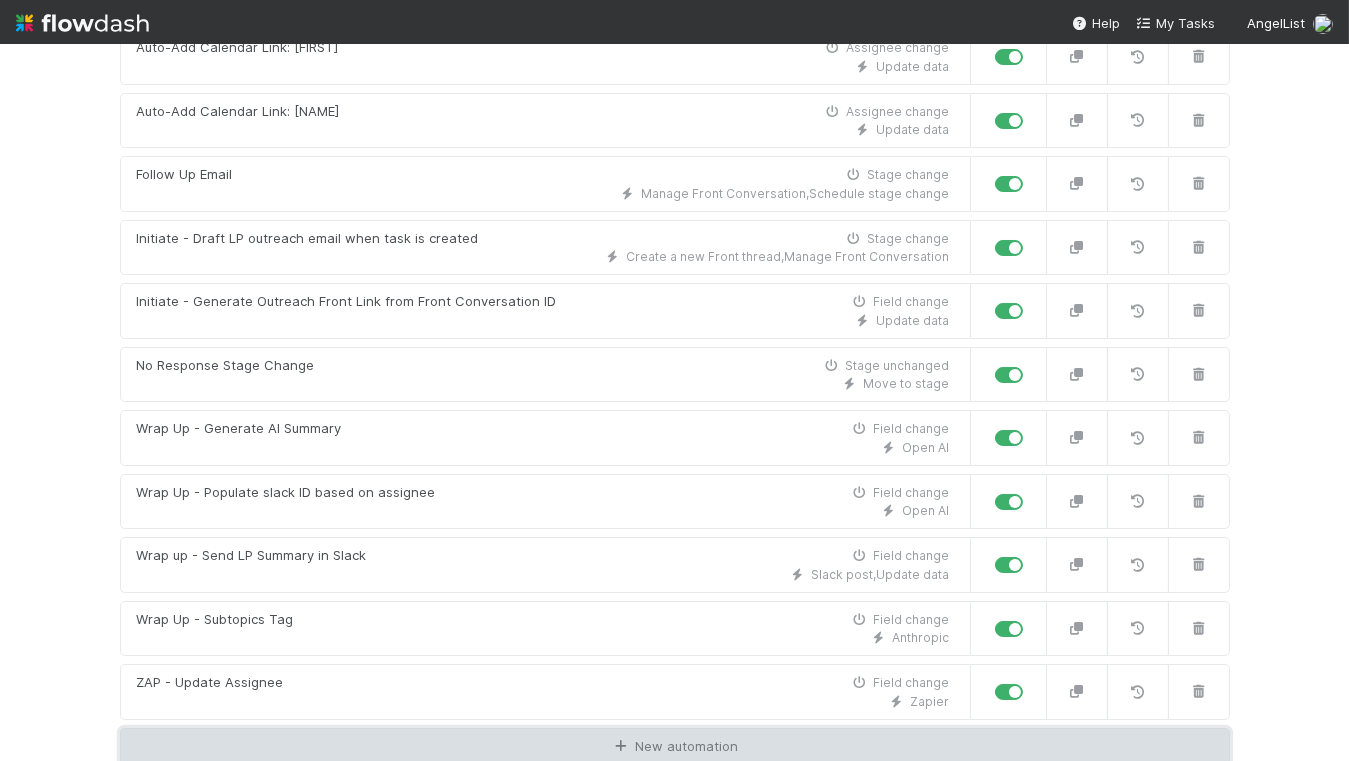 click on "New automation" at bounding box center (675, 747) 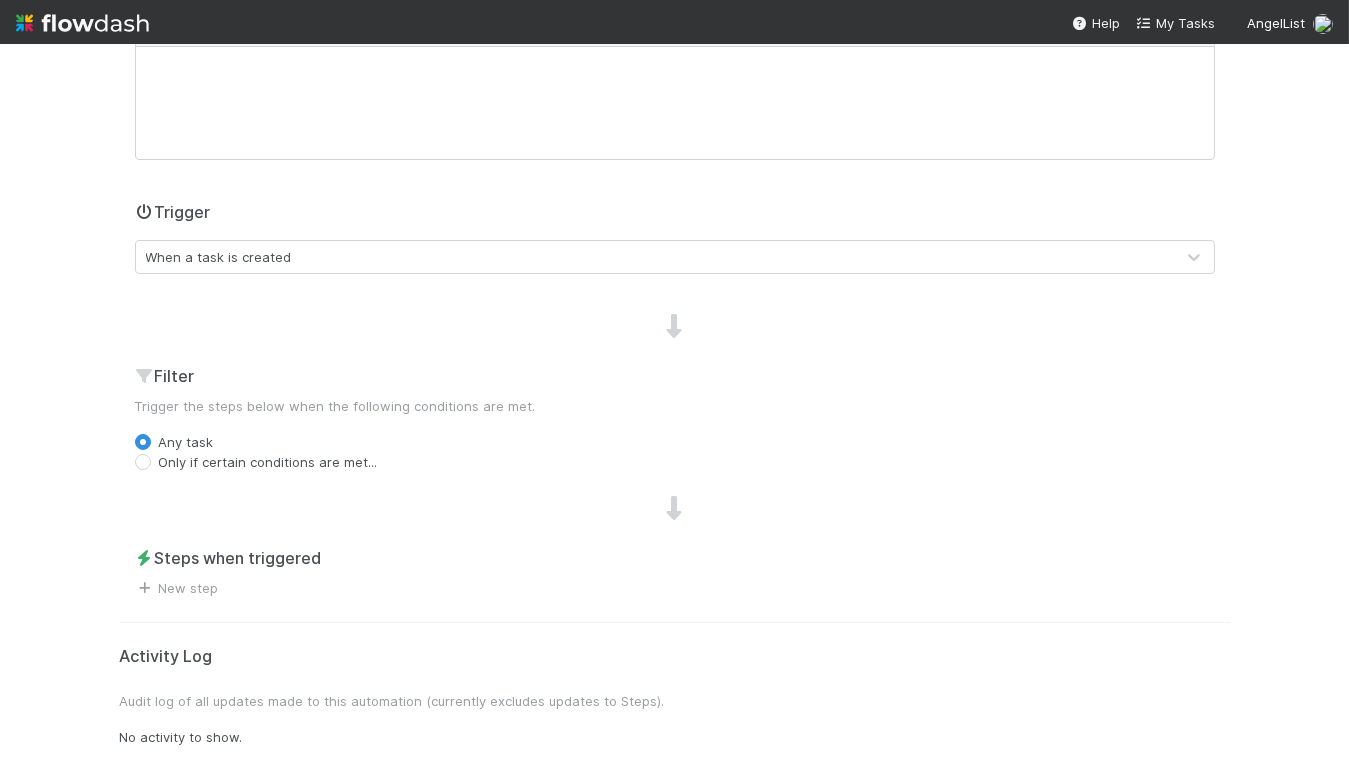 scroll, scrollTop: 328, scrollLeft: 0, axis: vertical 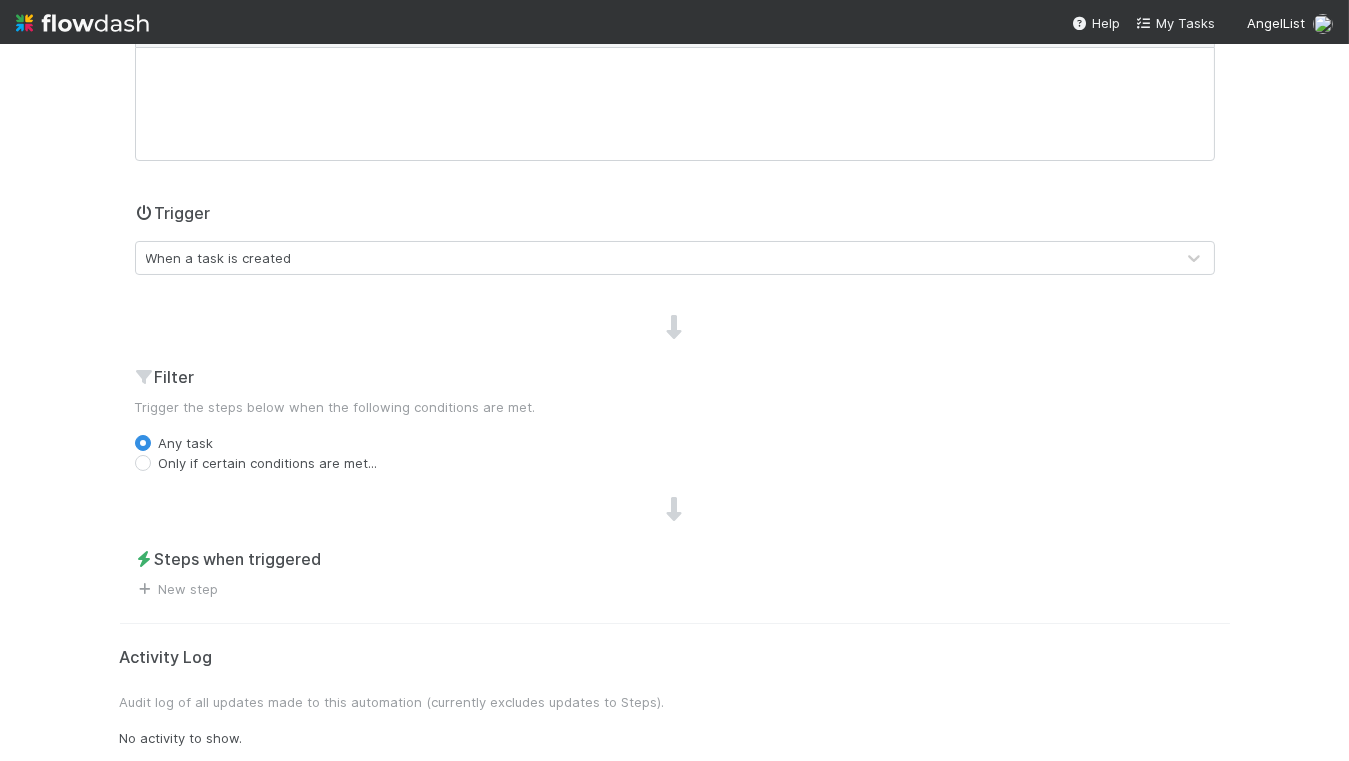 click on "When a task is created" at bounding box center [219, 258] 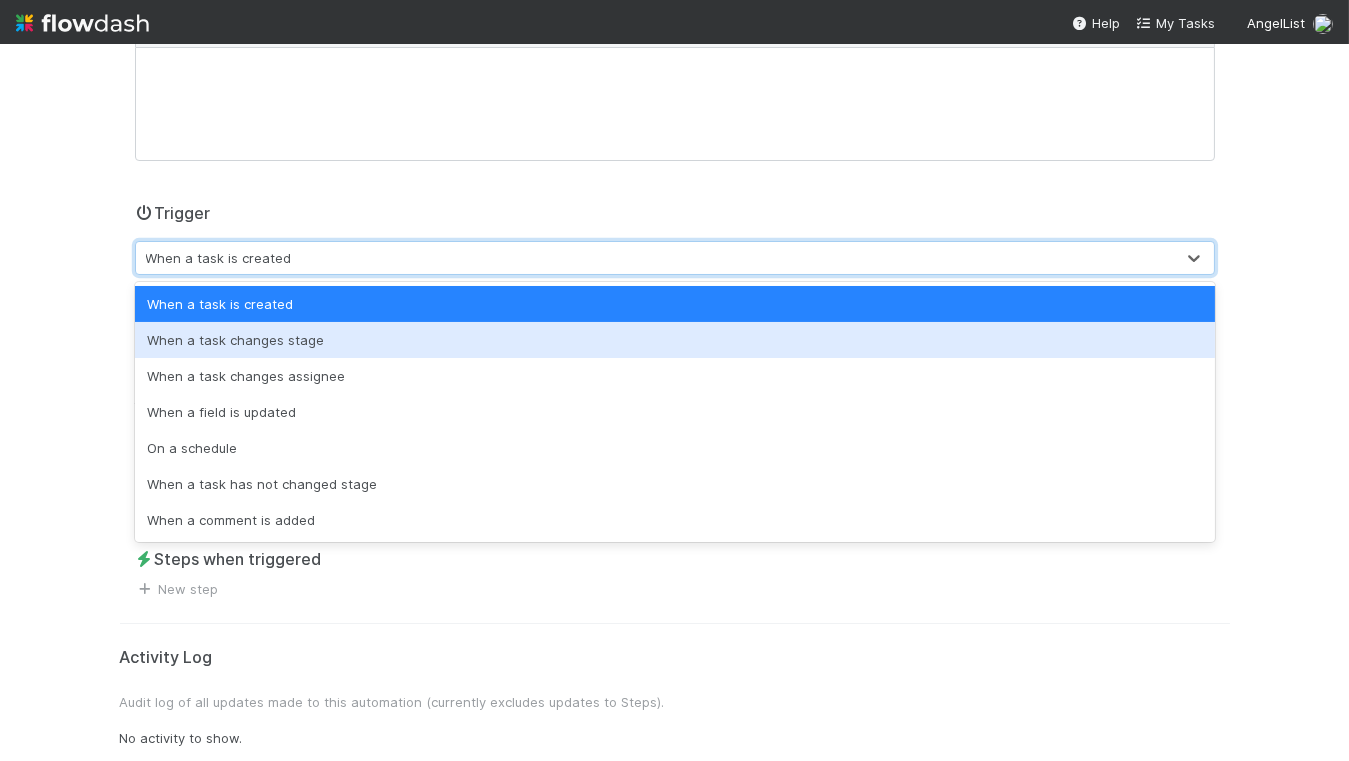 click on "When a task changes stage" at bounding box center (675, 340) 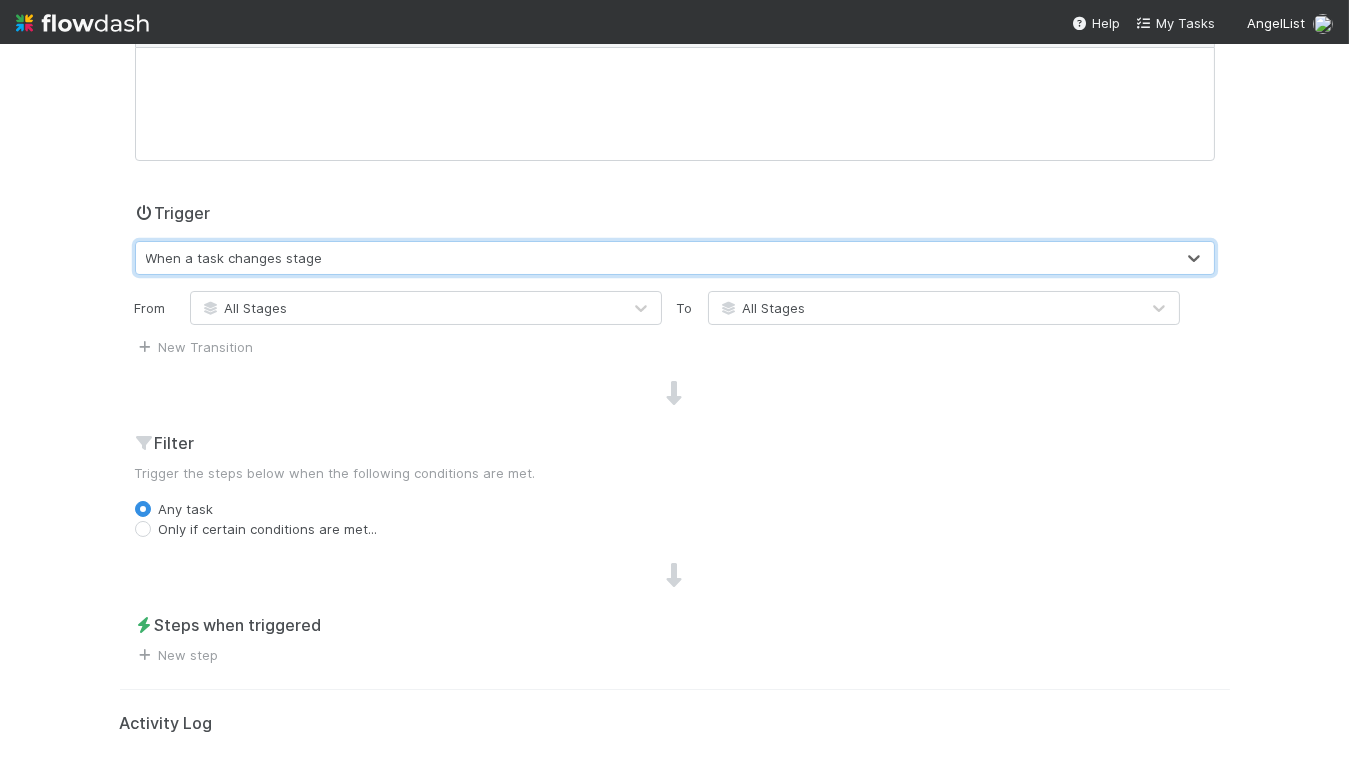 click on "All Stages" at bounding box center [406, 308] 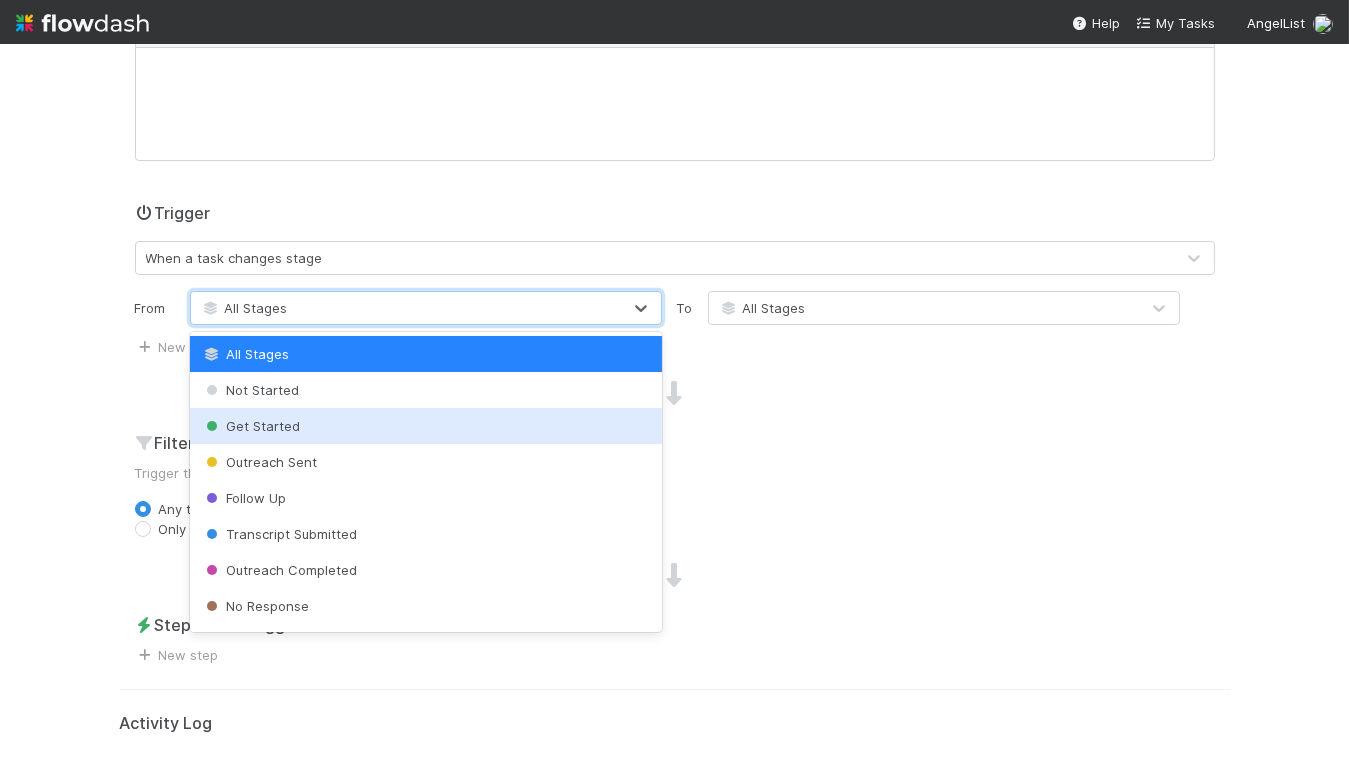 click on "Get Started" at bounding box center (426, 426) 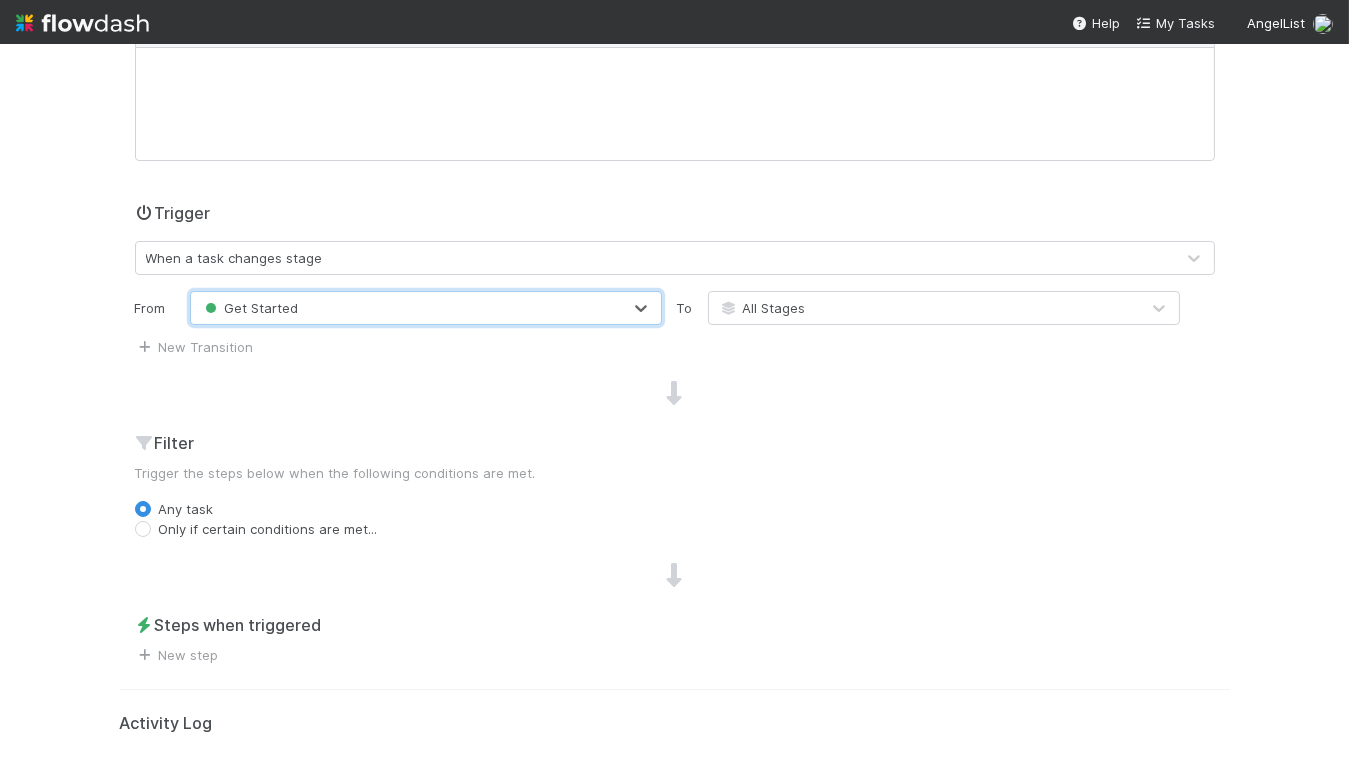 click on "All Stages" at bounding box center [762, 308] 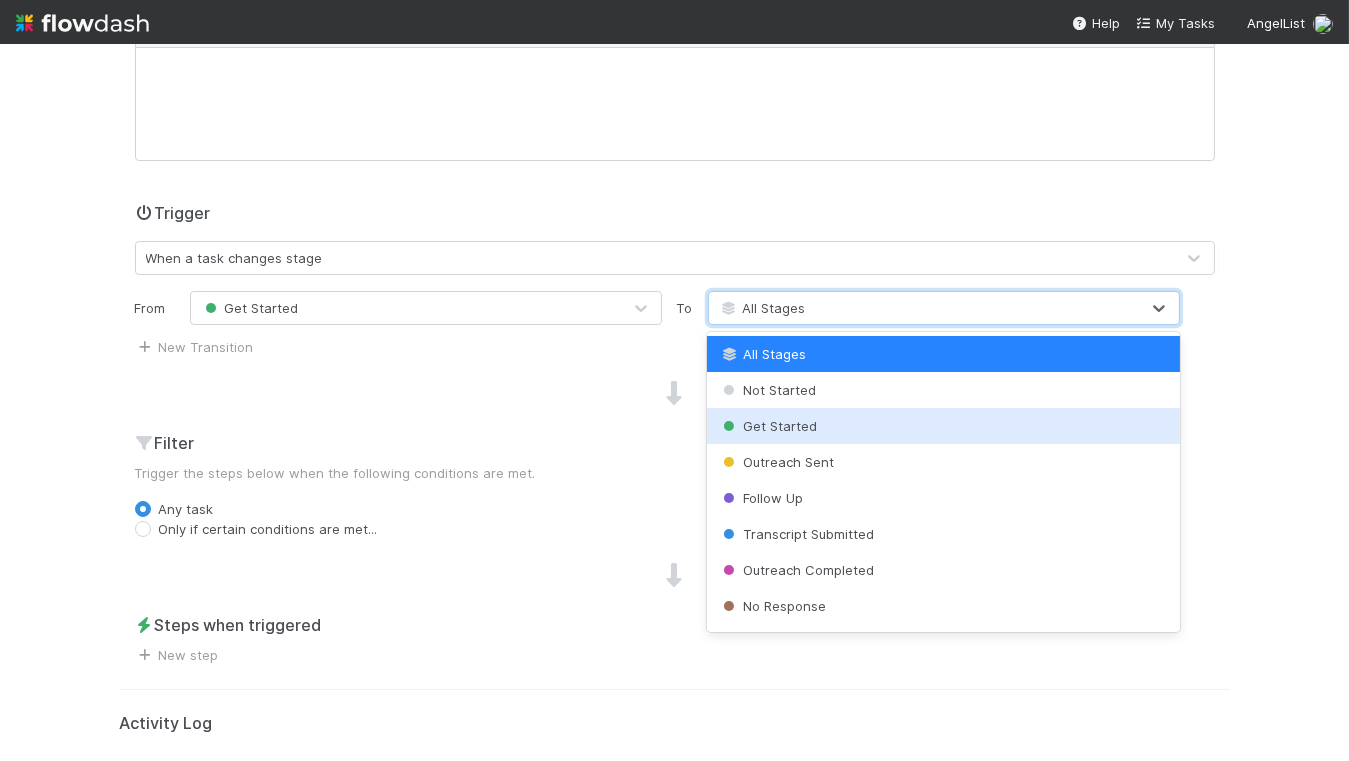 click on "Outreach Sent" at bounding box center (776, 462) 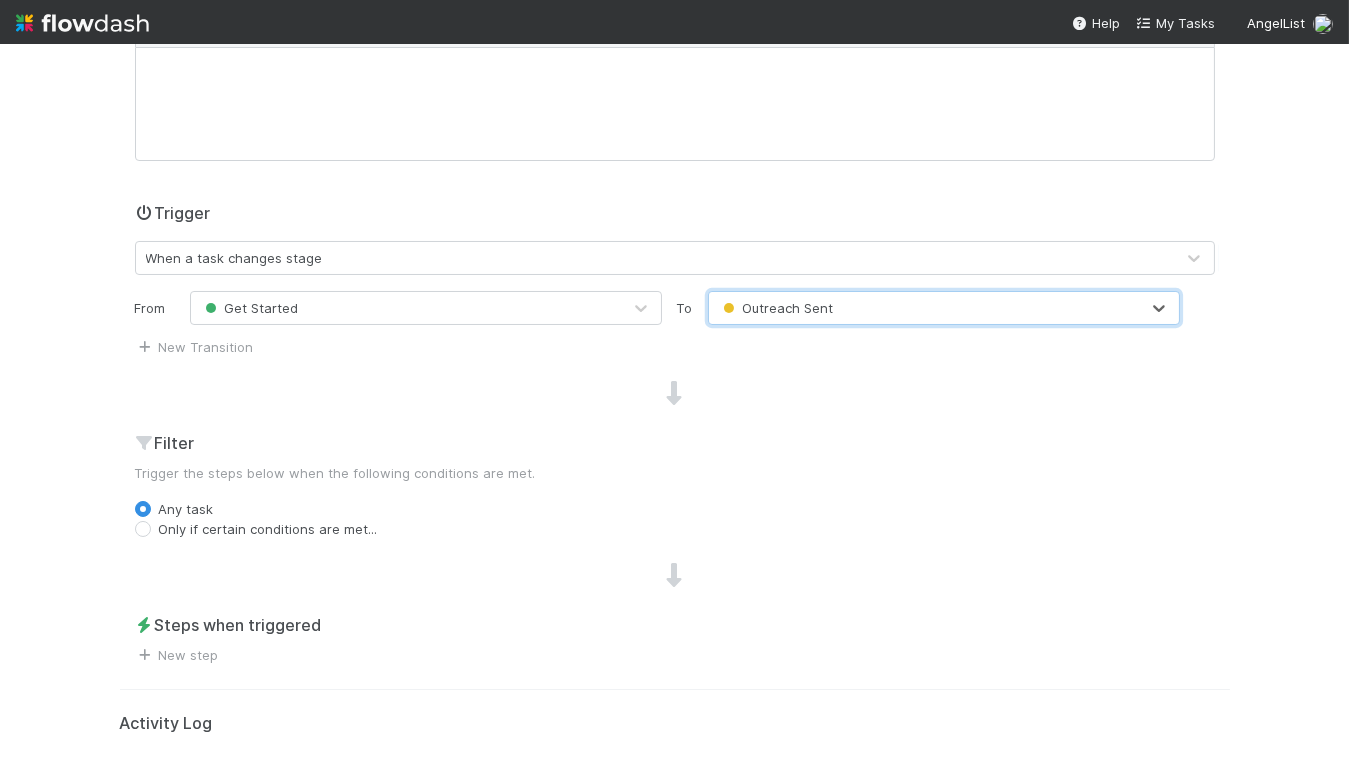 click on "New Transition" at bounding box center [675, 345] 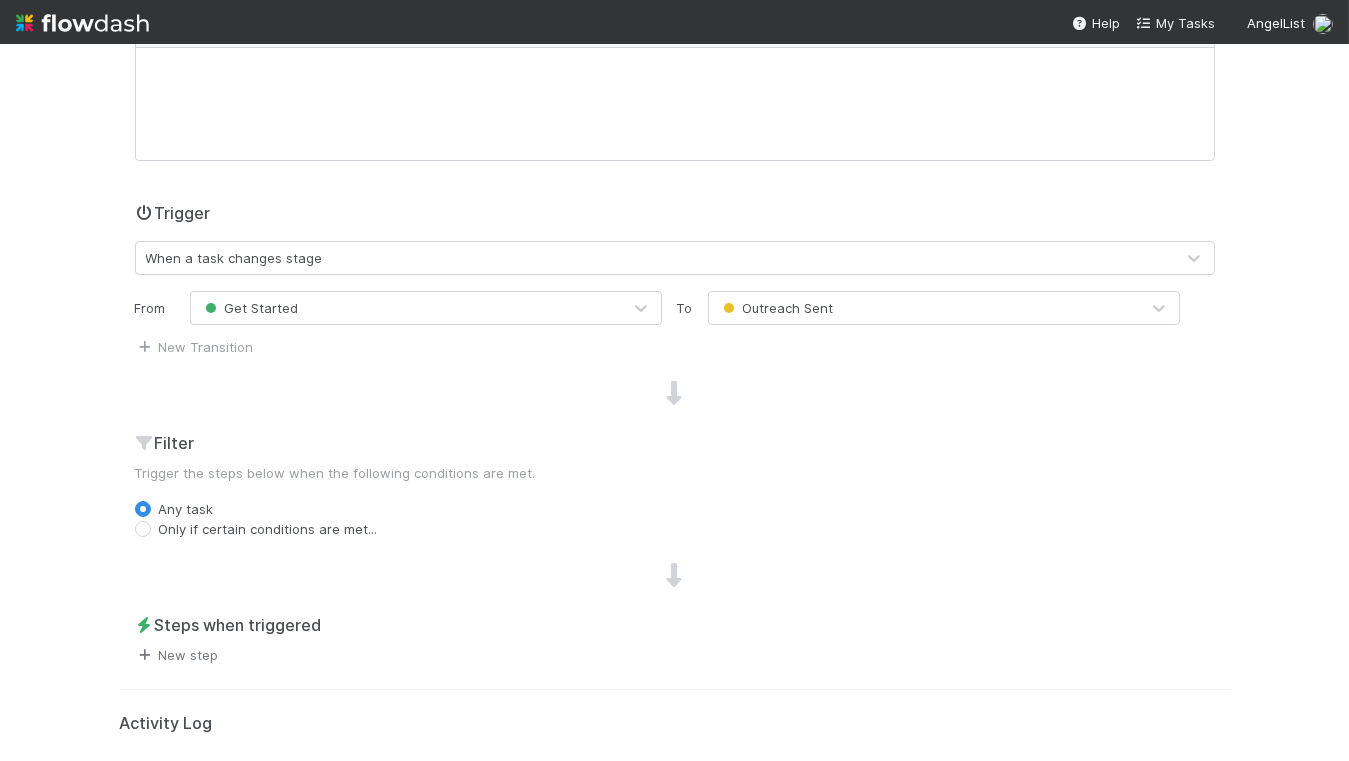 click on "New step" at bounding box center [177, 655] 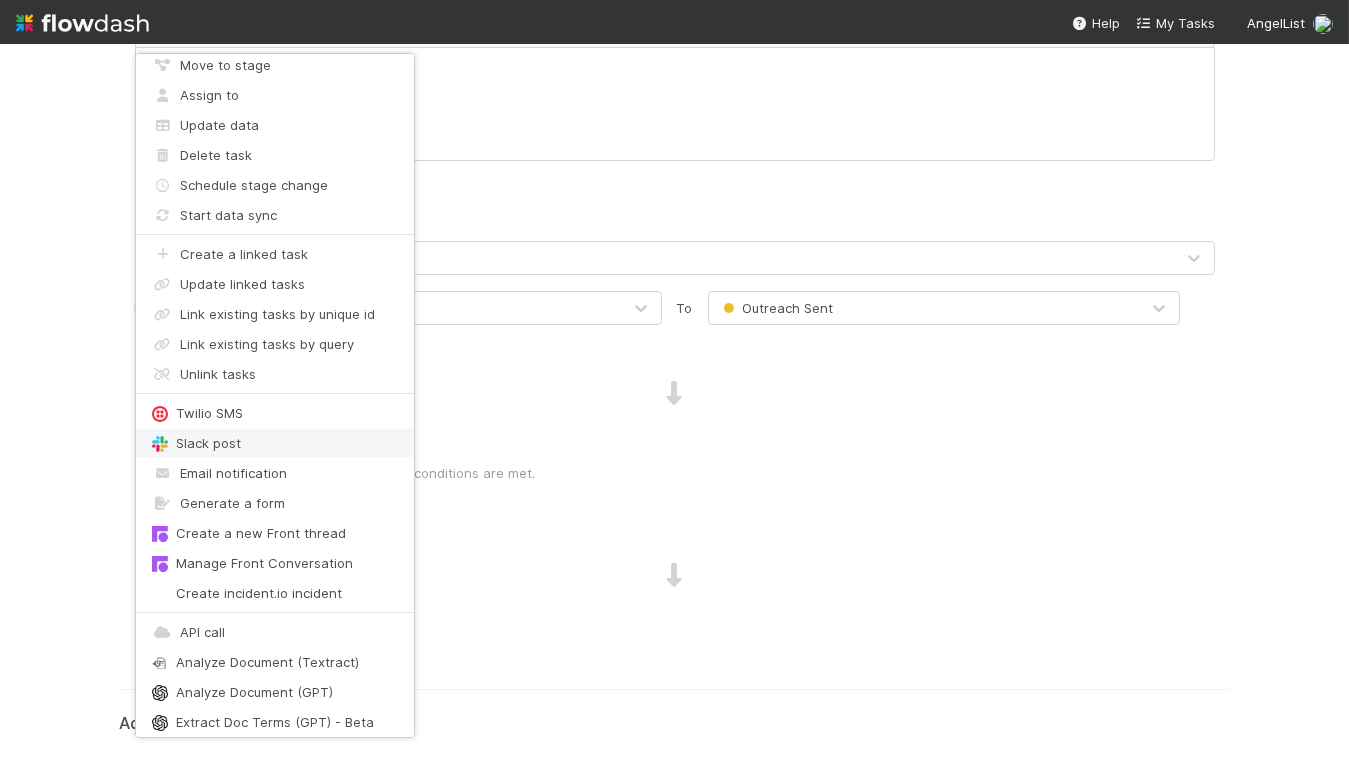 scroll, scrollTop: 8, scrollLeft: 0, axis: vertical 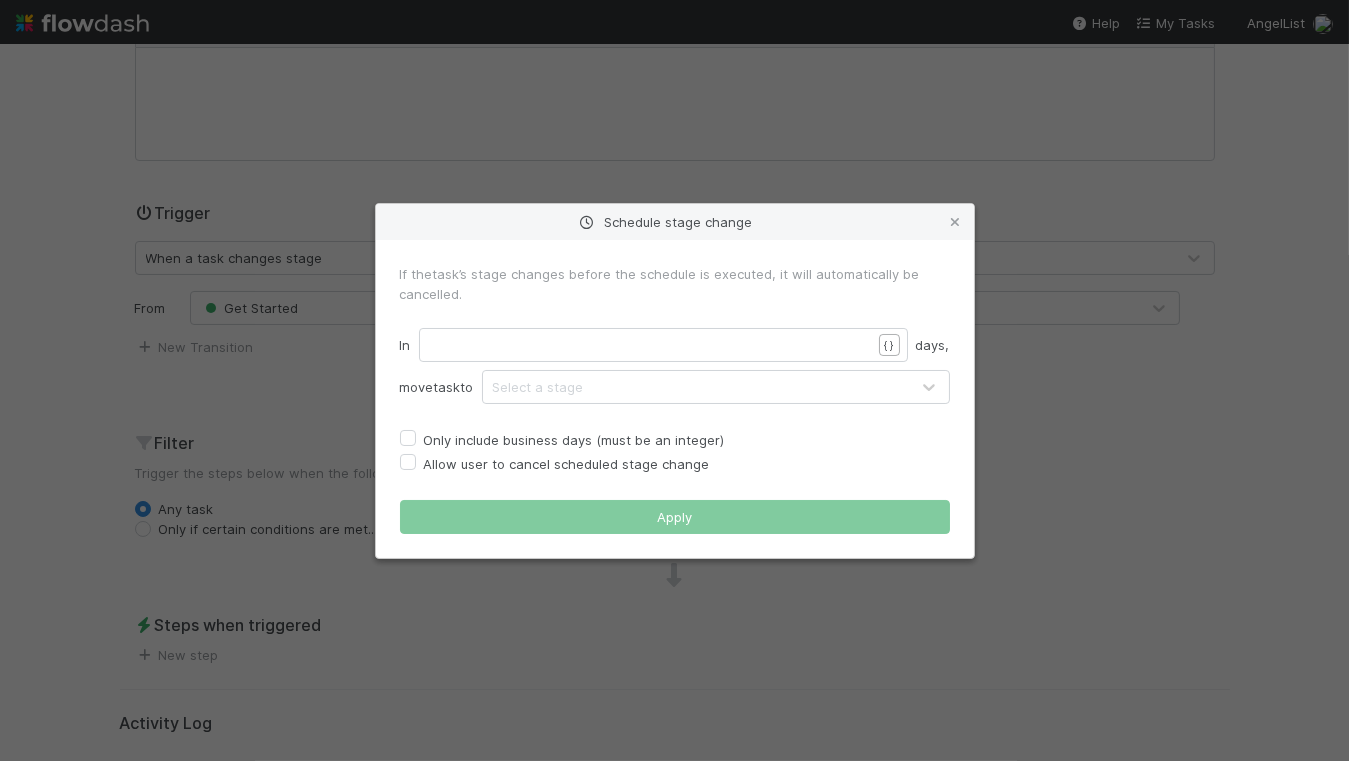 click on "​" at bounding box center (651, 345) 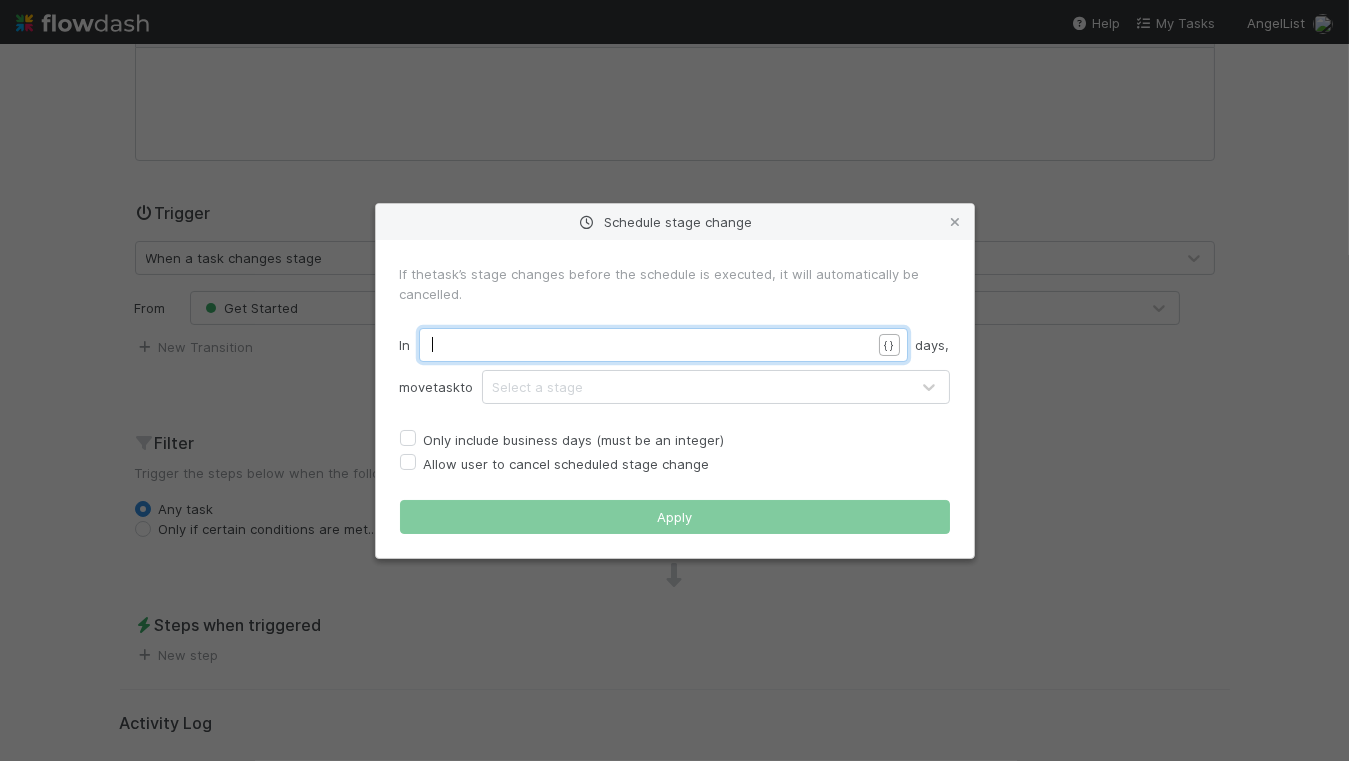 scroll, scrollTop: 6, scrollLeft: 5, axis: both 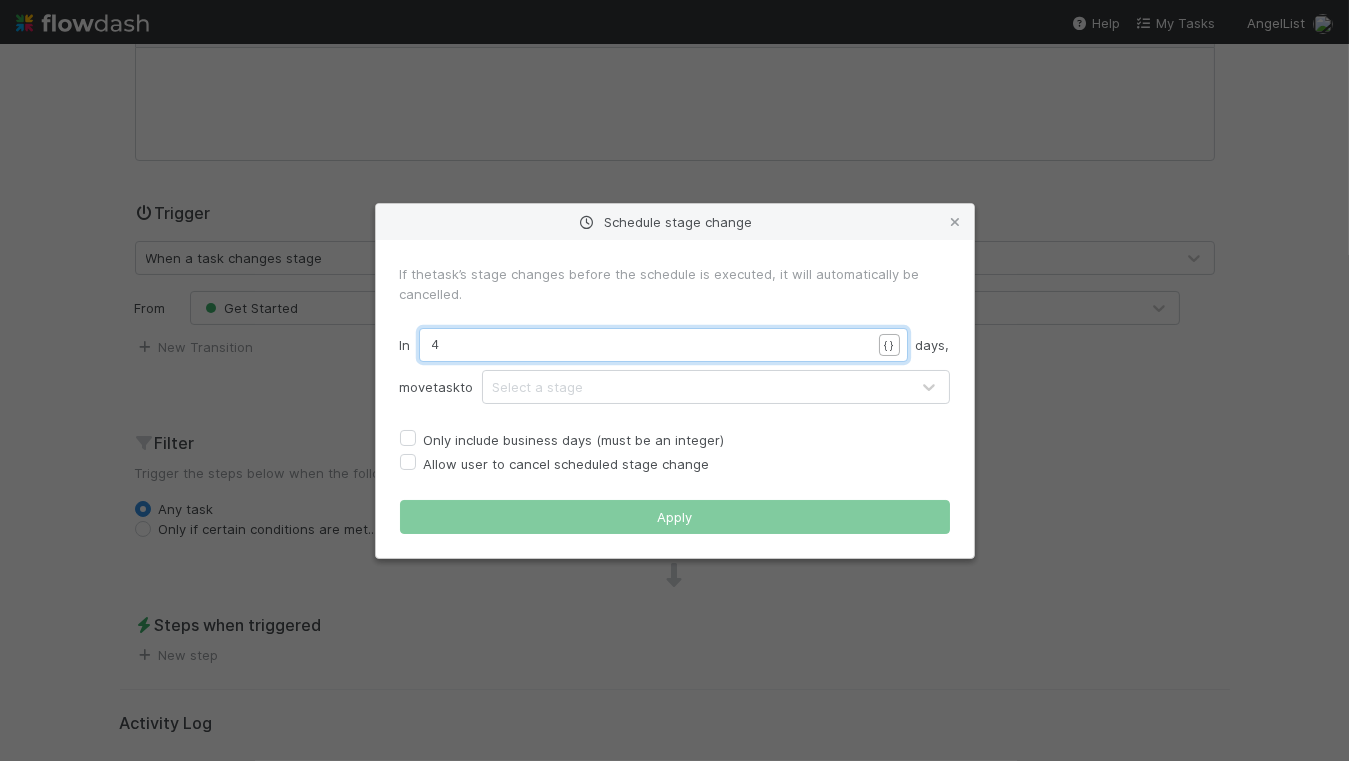 type on "4" 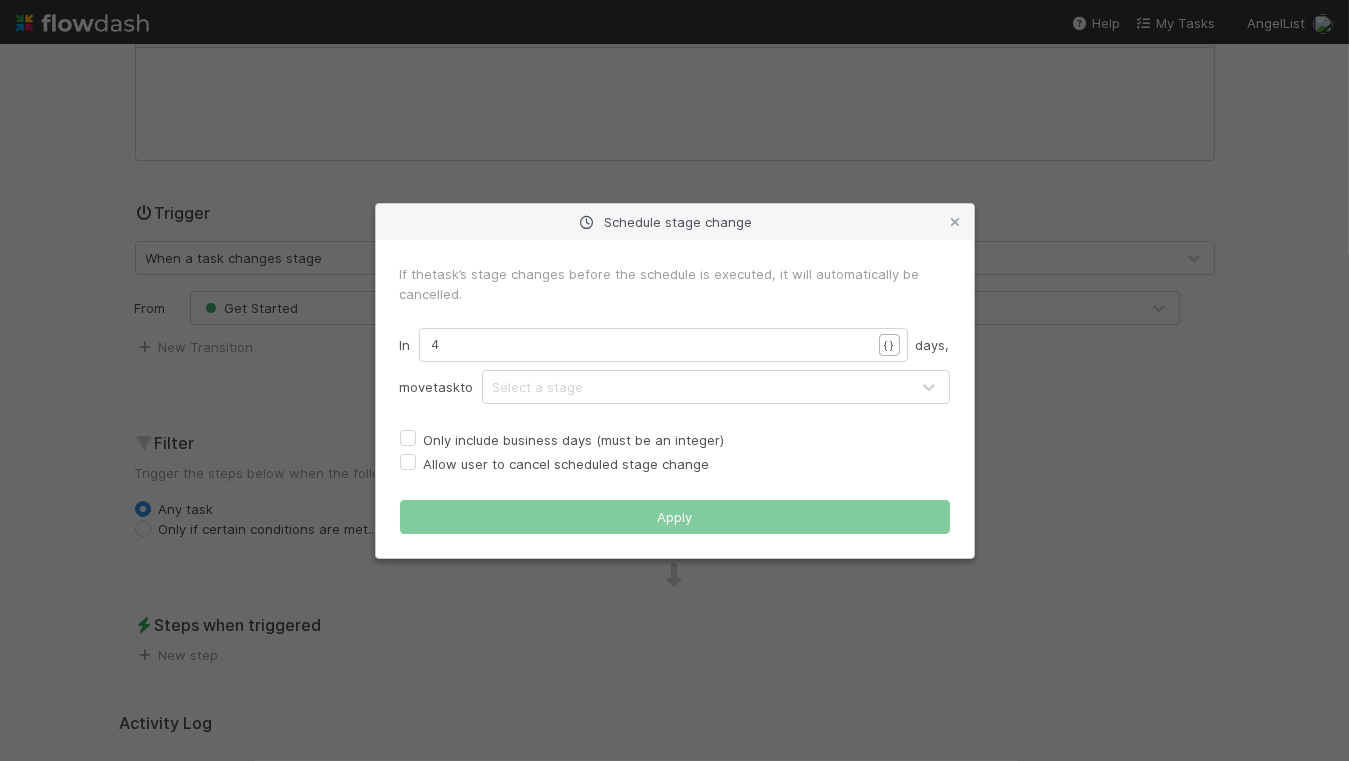 click on "Only include business days (must be an integer)" at bounding box center (574, 440) 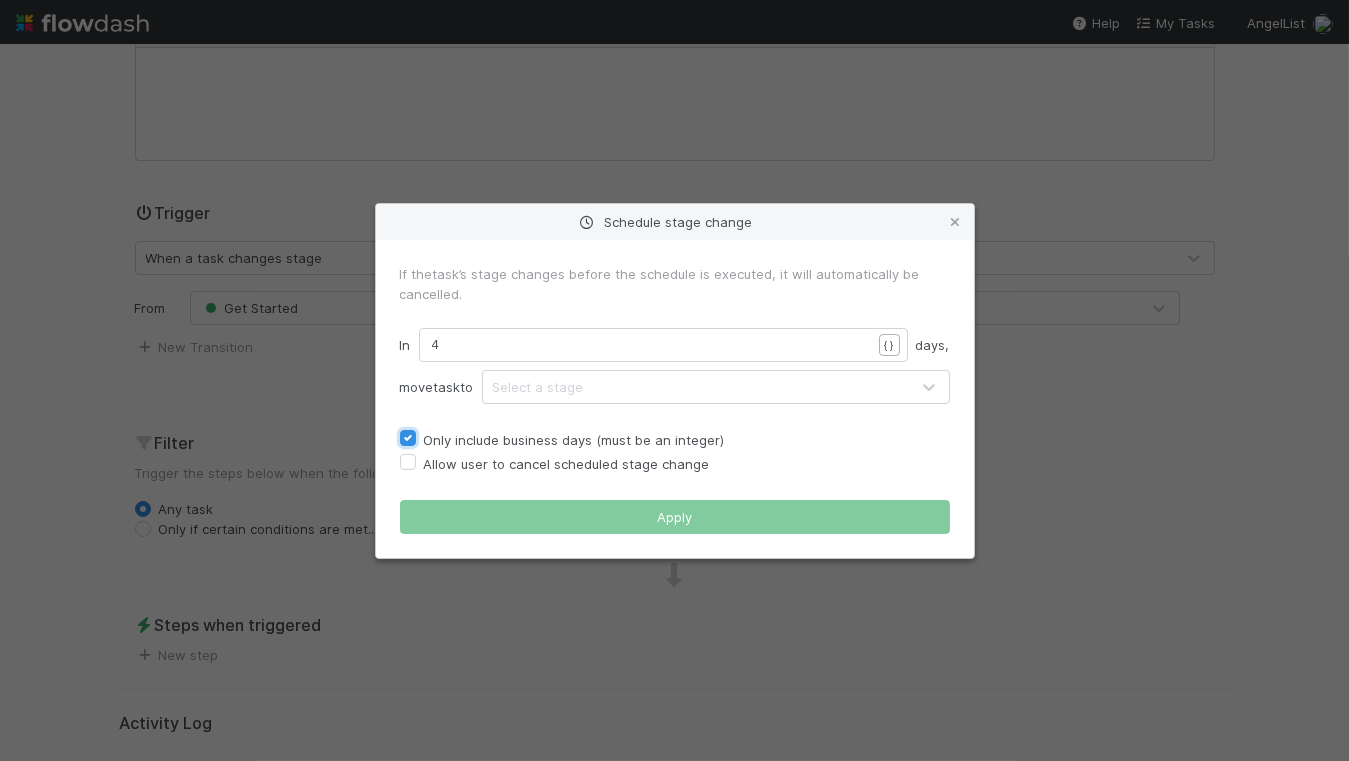 checkbox on "true" 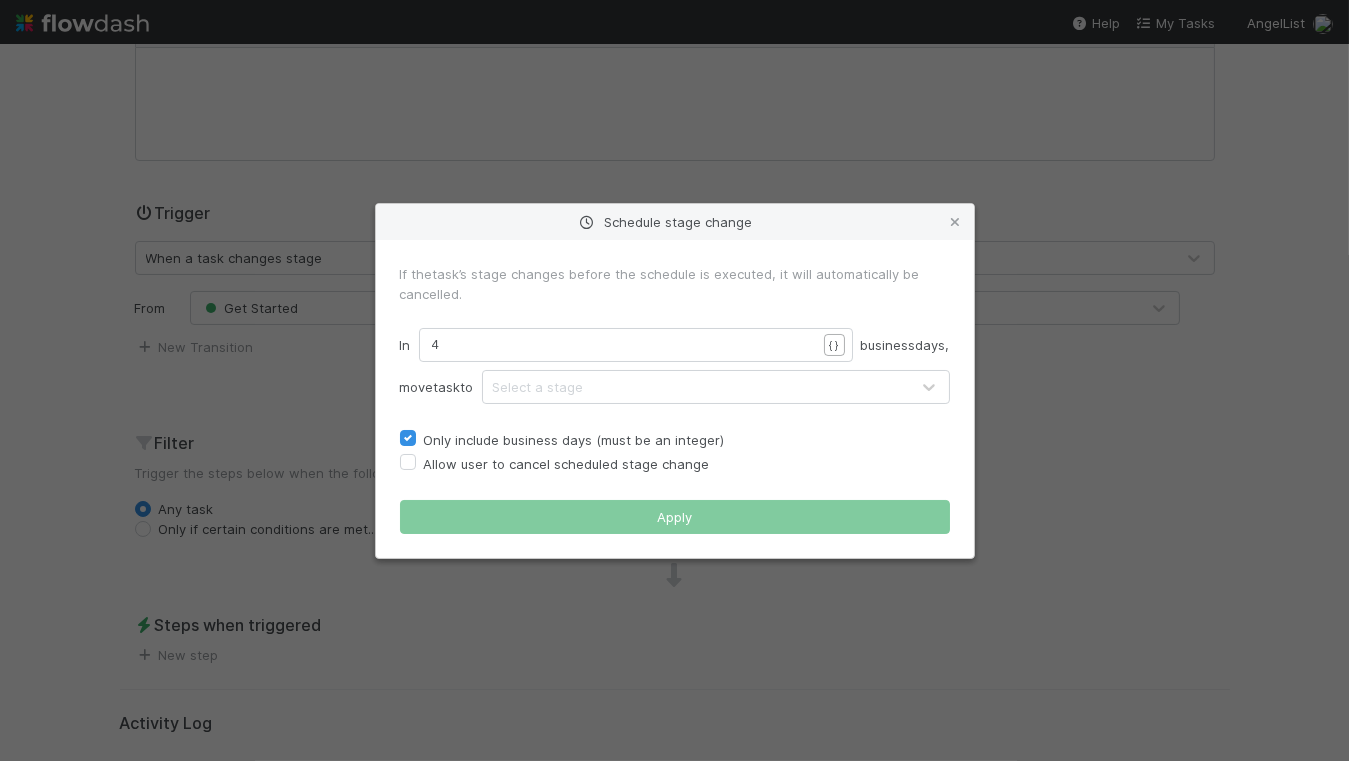 click on "move  task  to Select a stage" at bounding box center [675, 387] 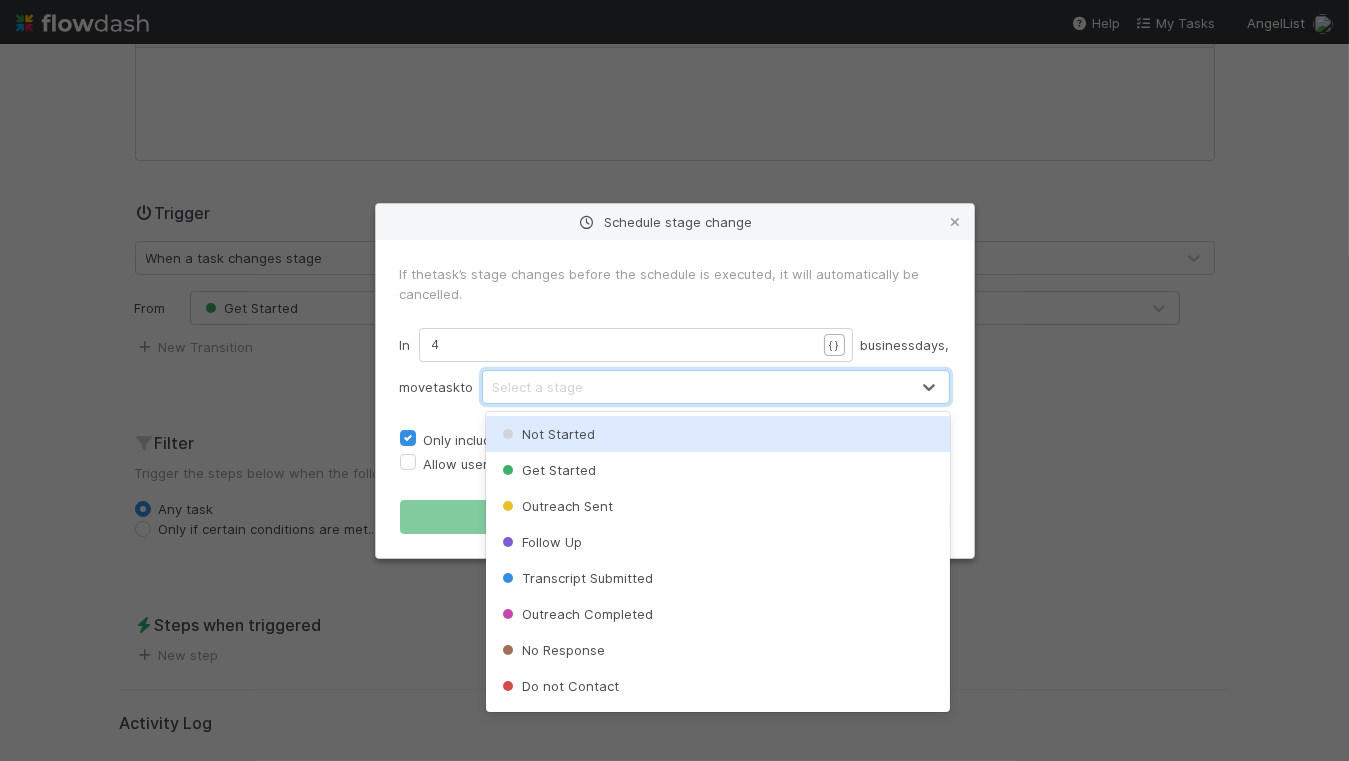 click on "move  task  to" at bounding box center [437, 387] 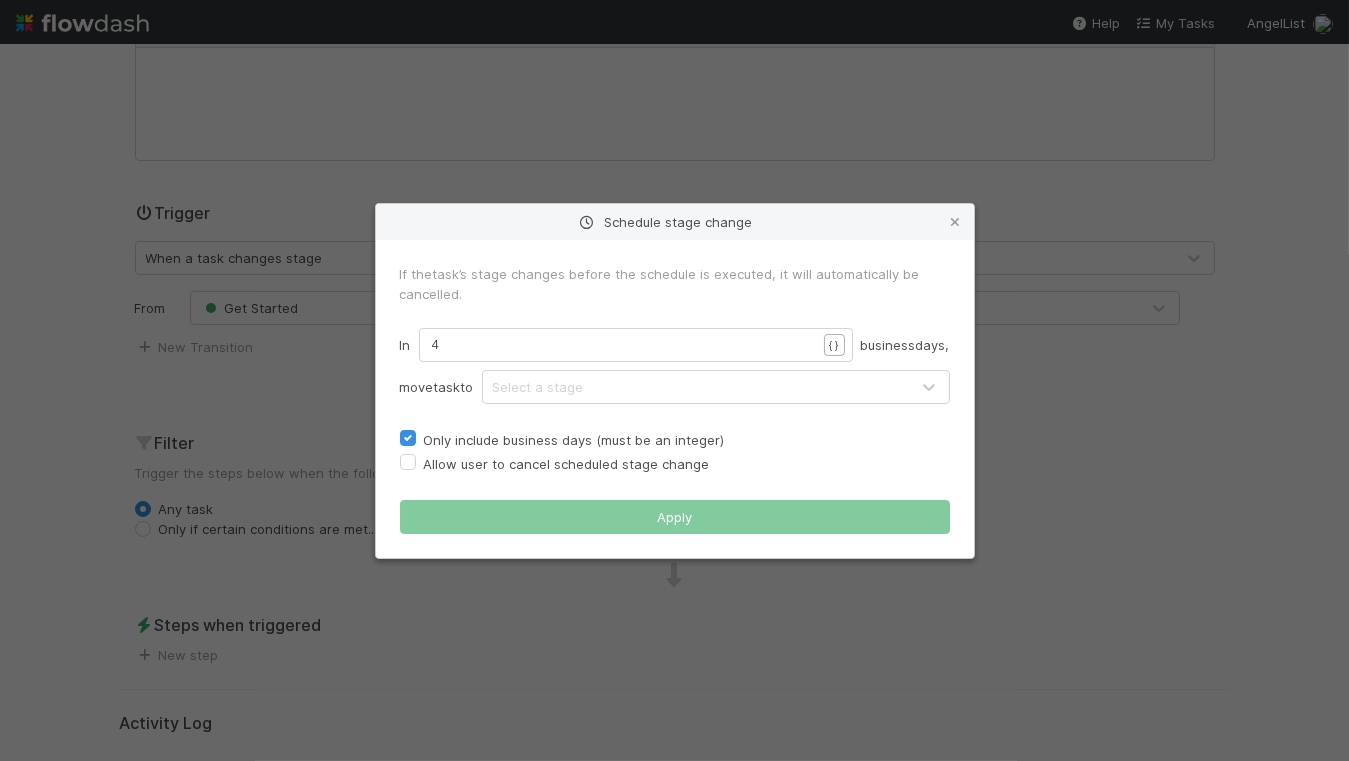 click on "Select a stage" at bounding box center (538, 387) 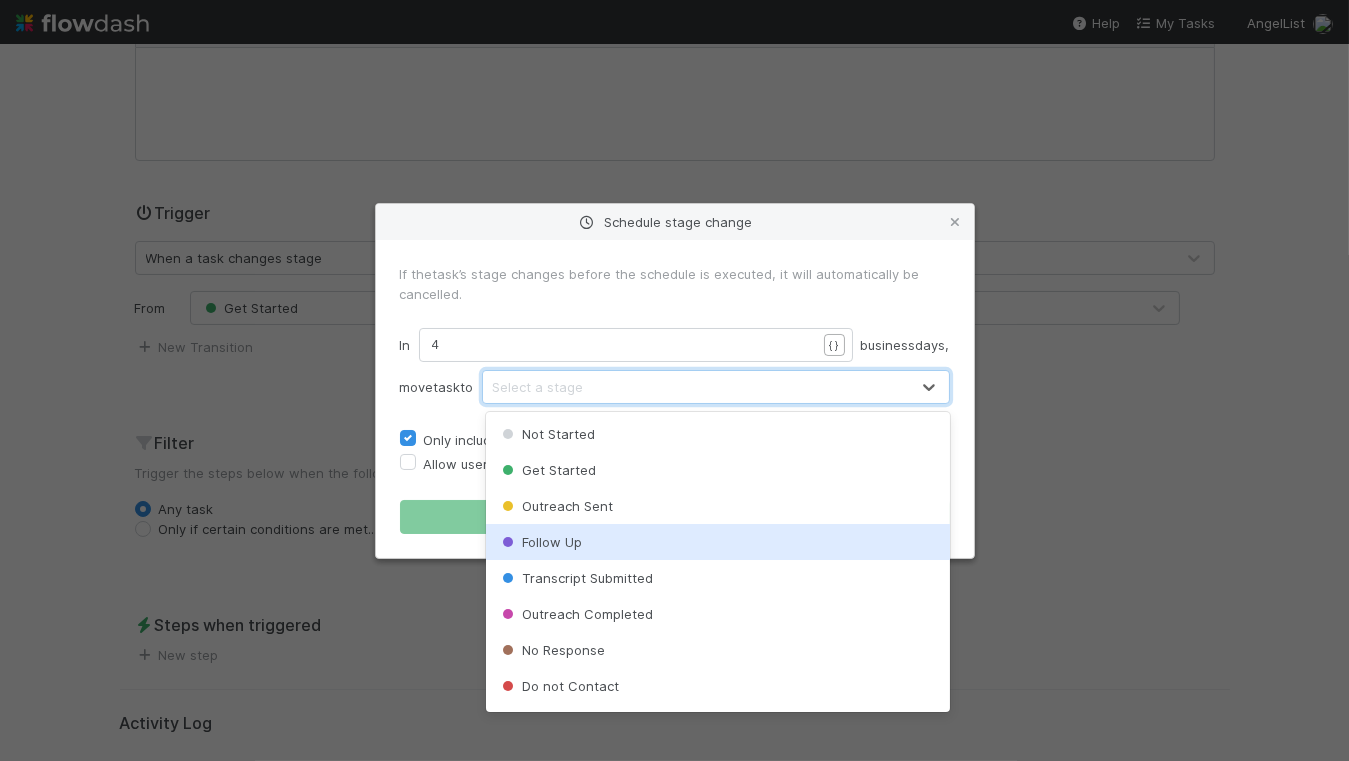 click on "Follow Up" at bounding box center [540, 542] 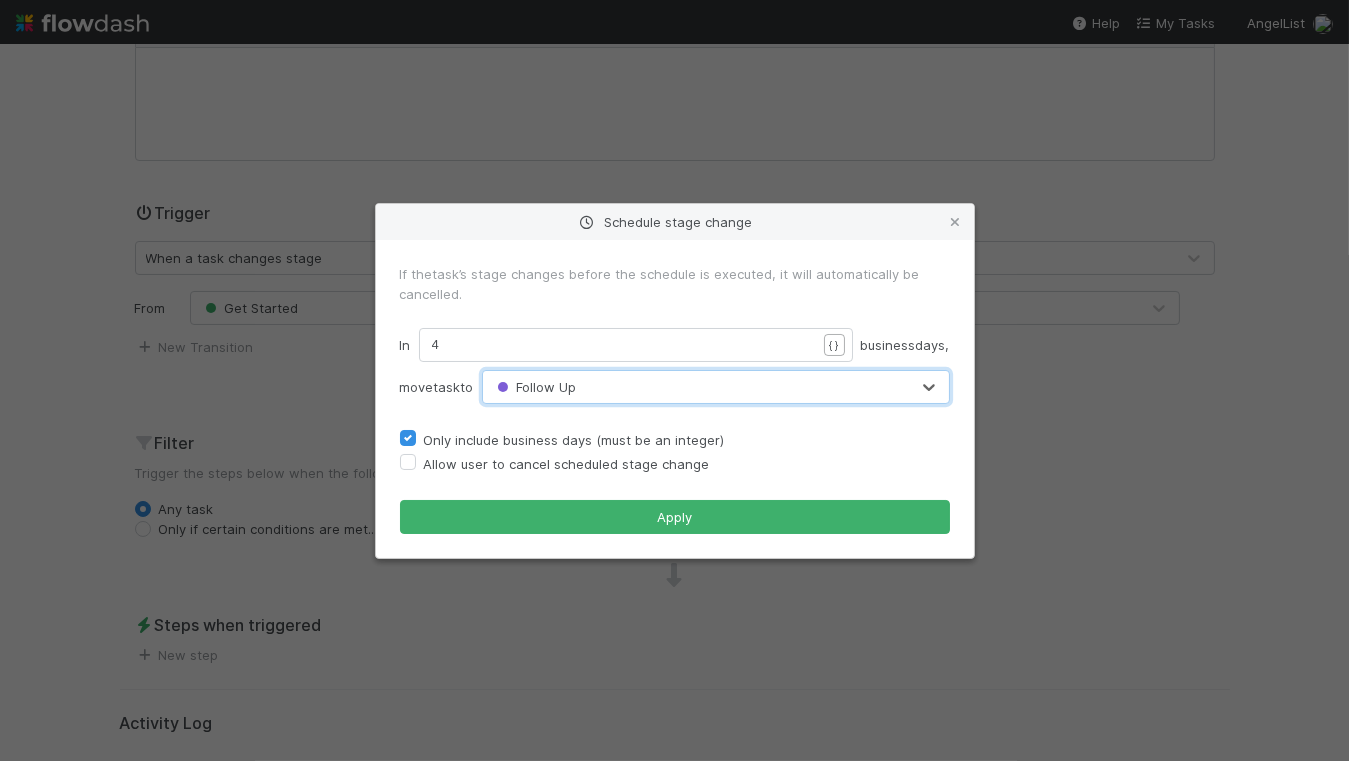 click on "move  task  to   option Follow Up, selected.     0 results available. Select is focused ,type to refine list, press Down to open the menu,    Follow Up" at bounding box center (675, 387) 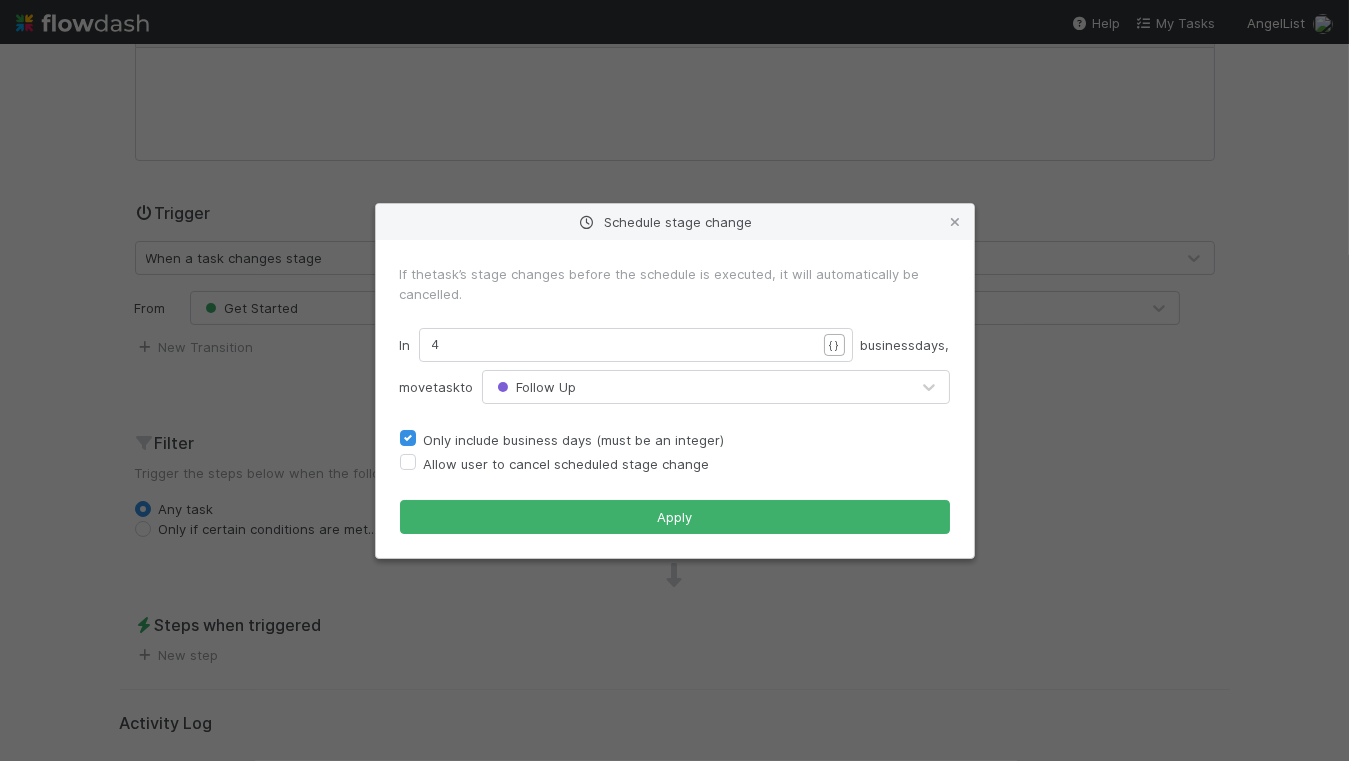 click on "move  task  to" at bounding box center [437, 387] 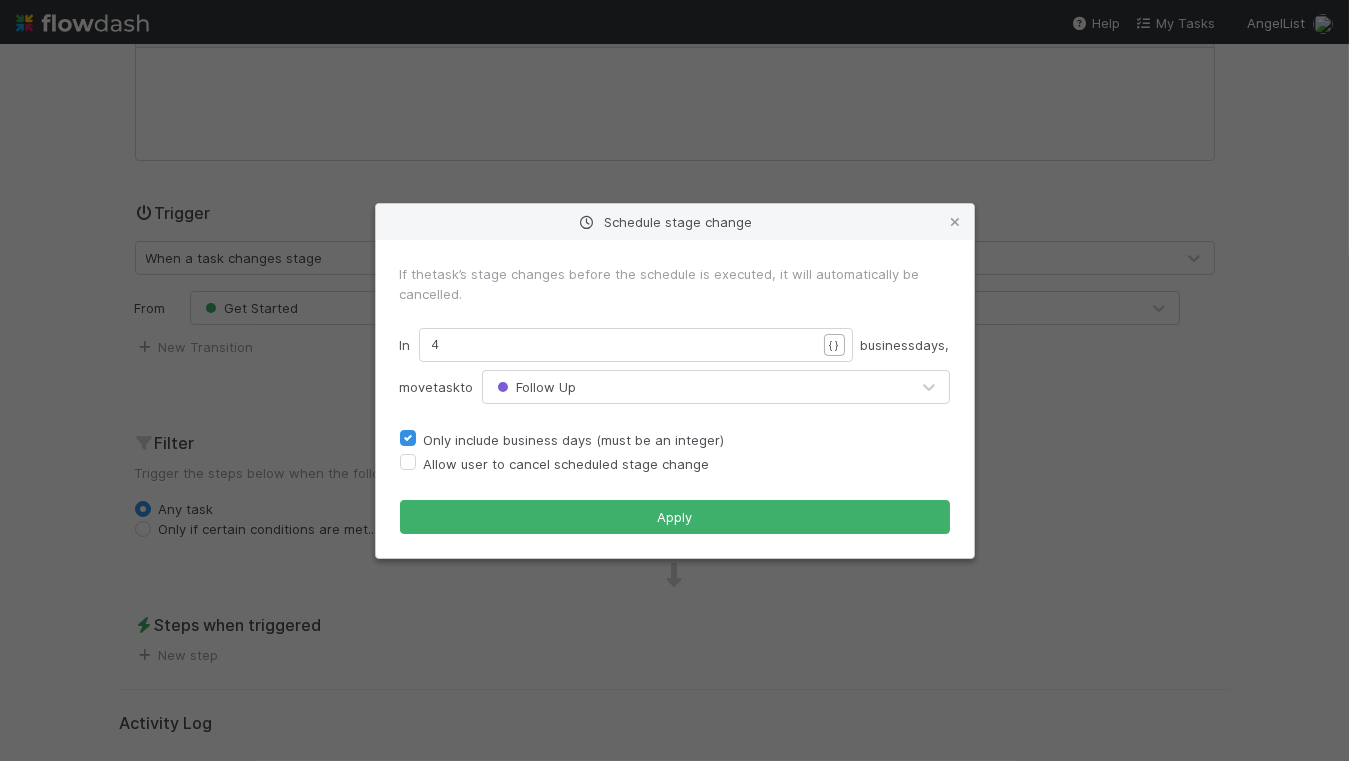 click on "Allow user to cancel scheduled stage change" at bounding box center (567, 464) 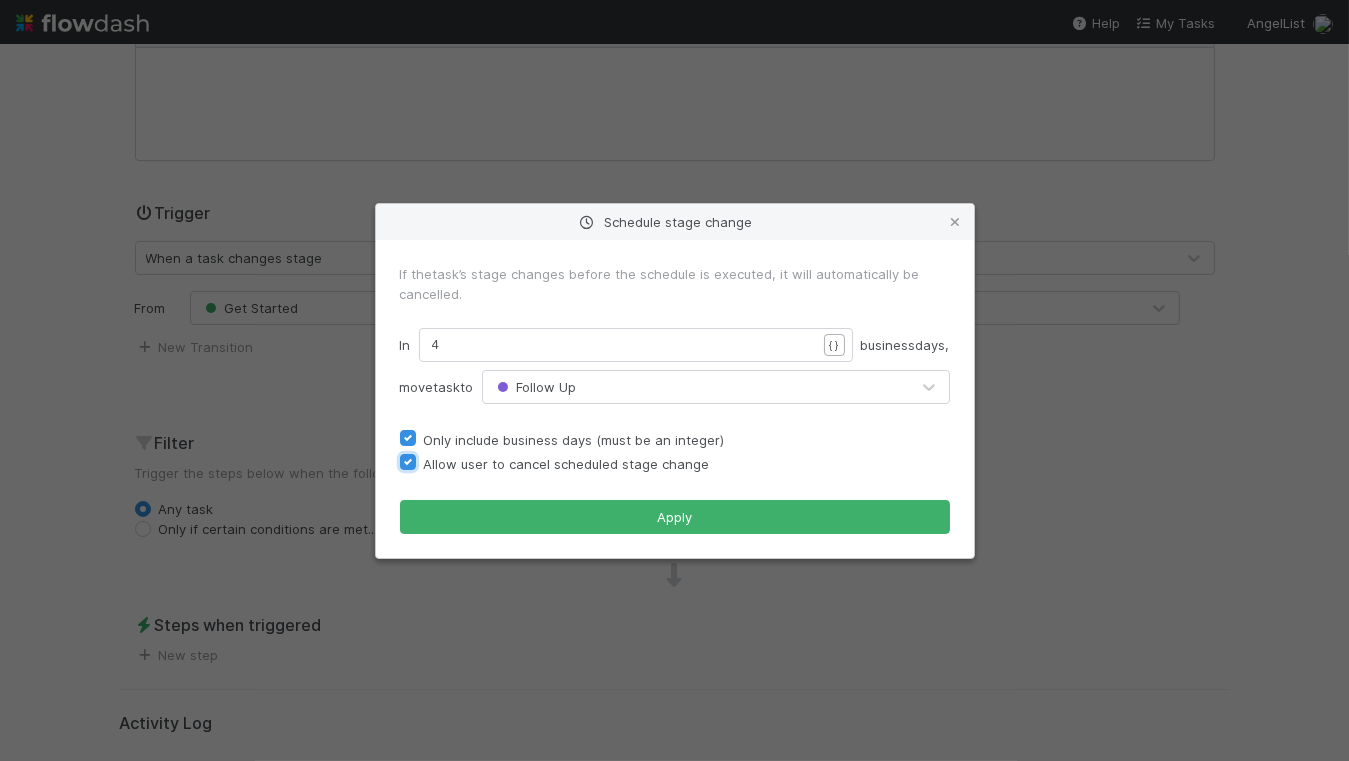 checkbox on "true" 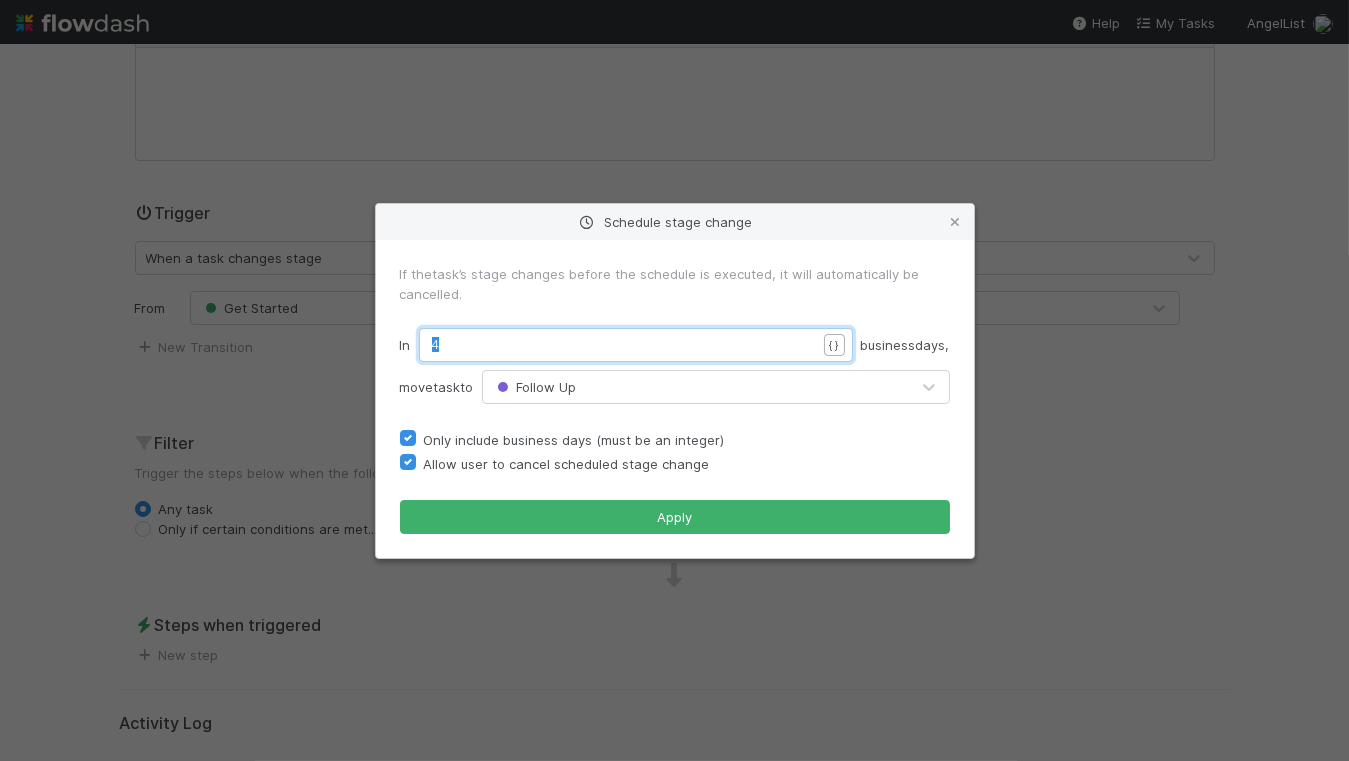 drag, startPoint x: 444, startPoint y: 342, endPoint x: 418, endPoint y: 342, distance: 26 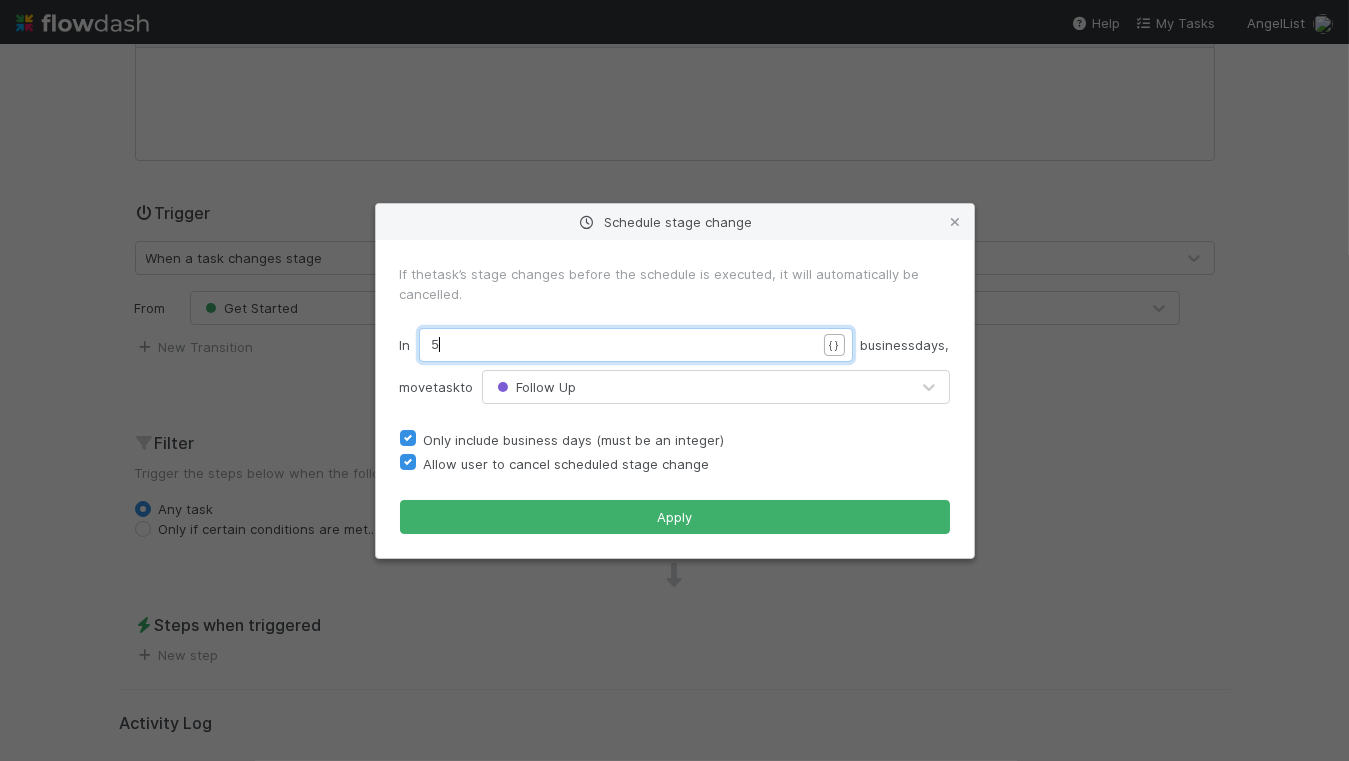 type on "5" 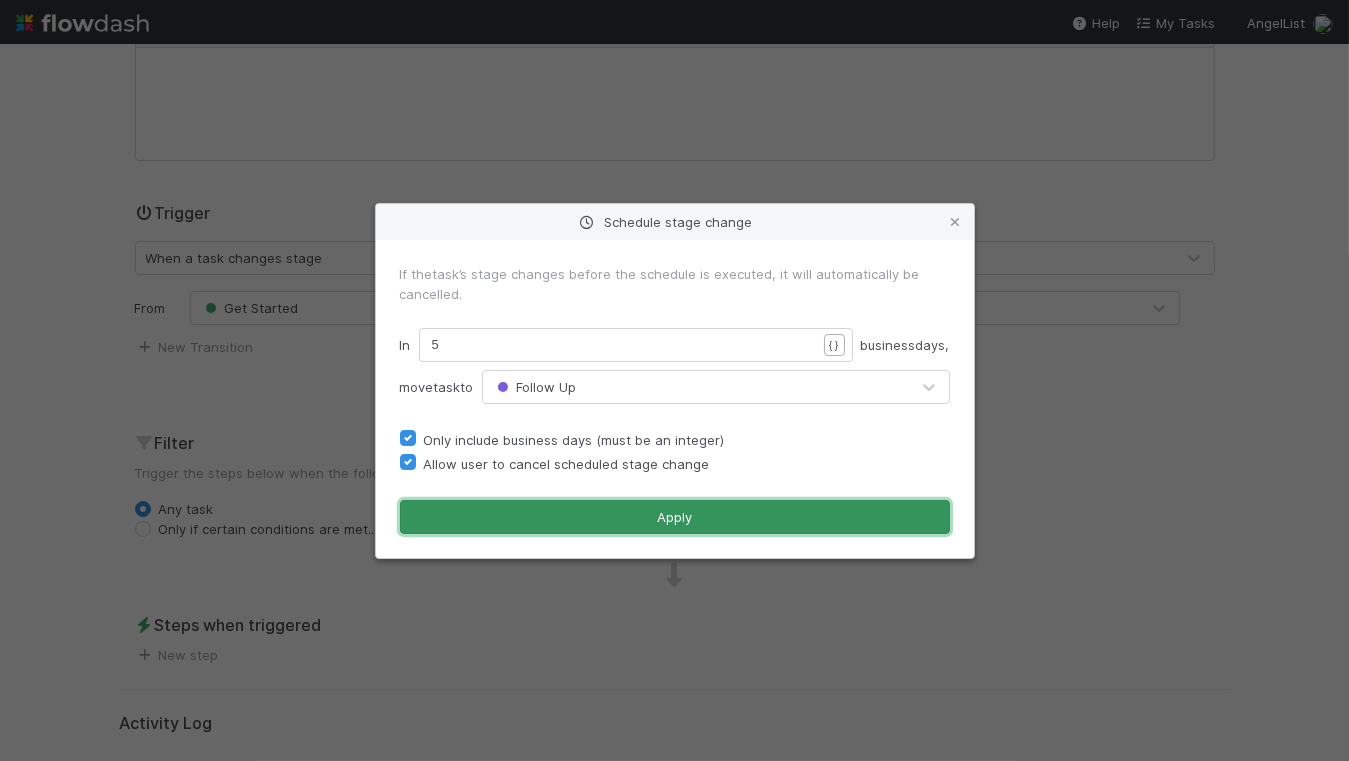 click on "Apply" at bounding box center [675, 517] 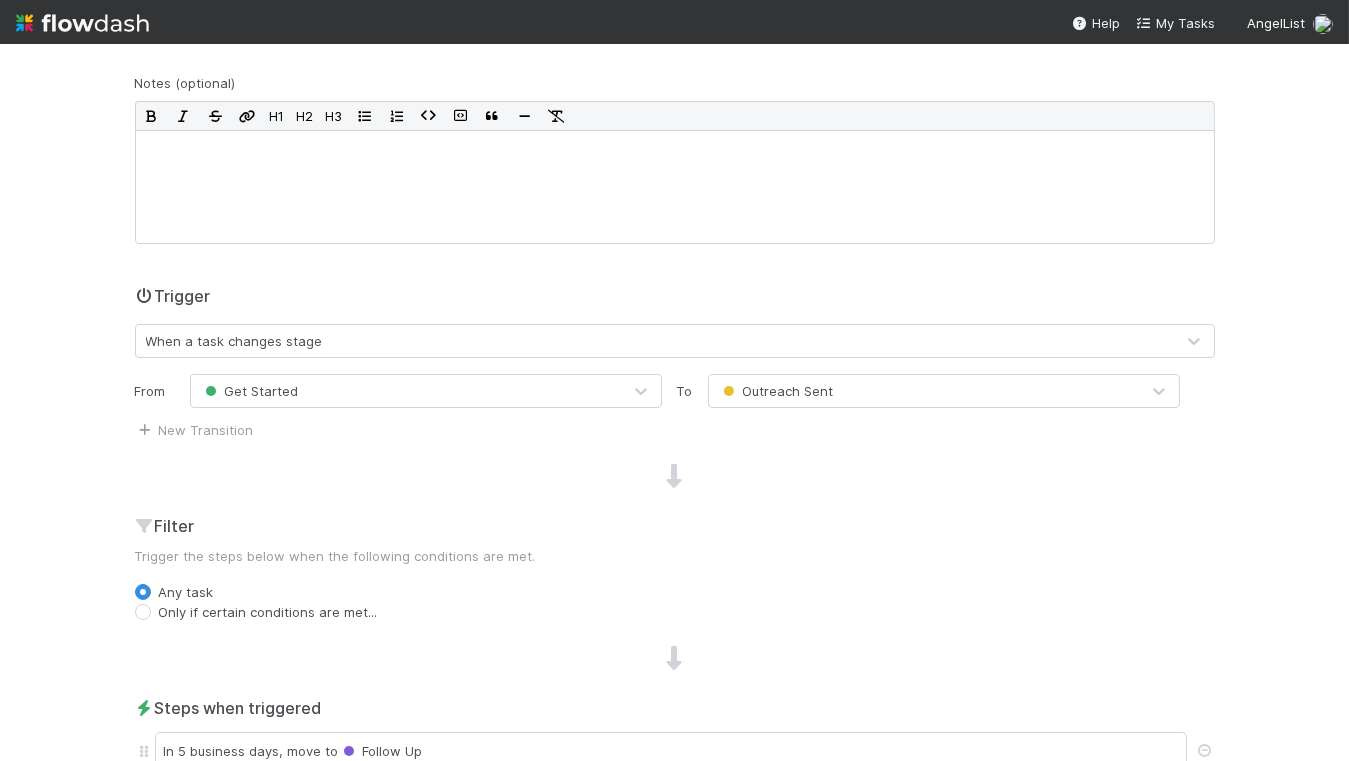 scroll, scrollTop: 0, scrollLeft: 0, axis: both 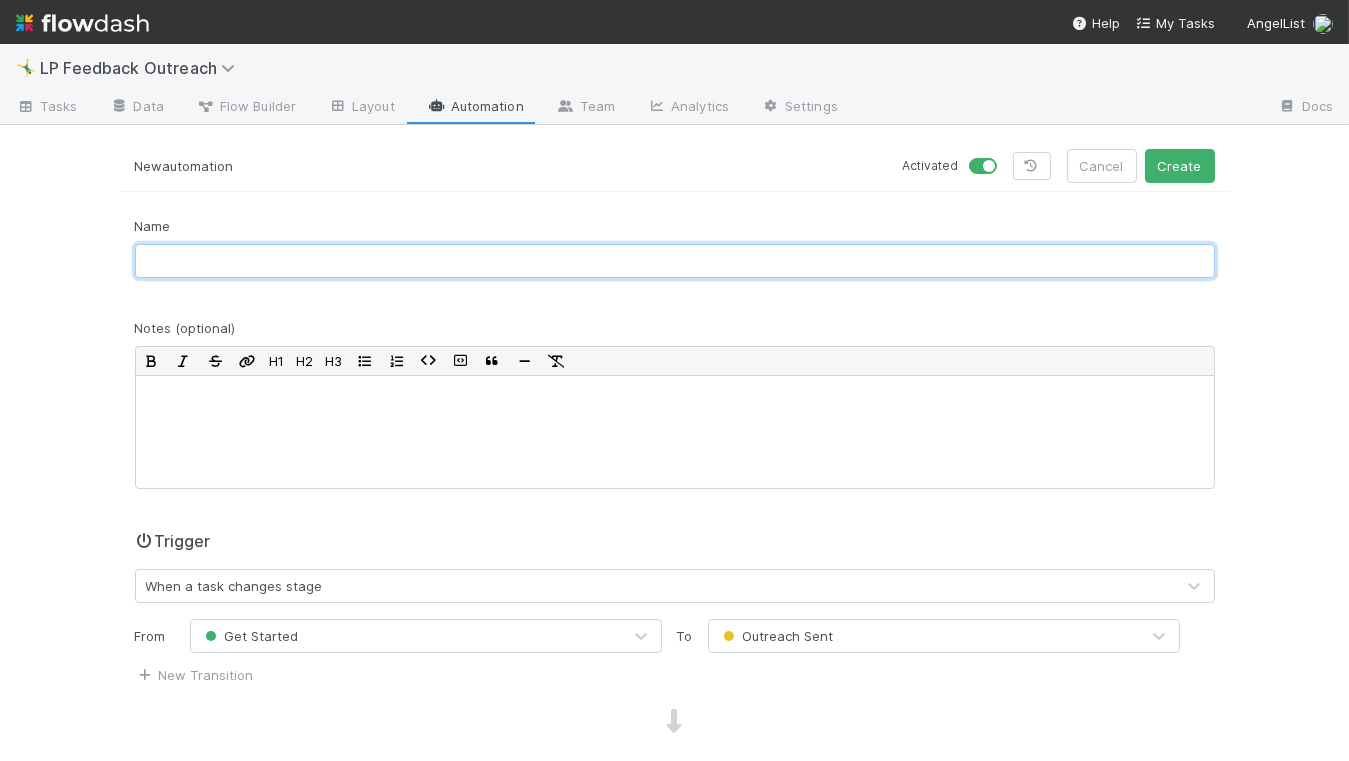 click at bounding box center (675, 261) 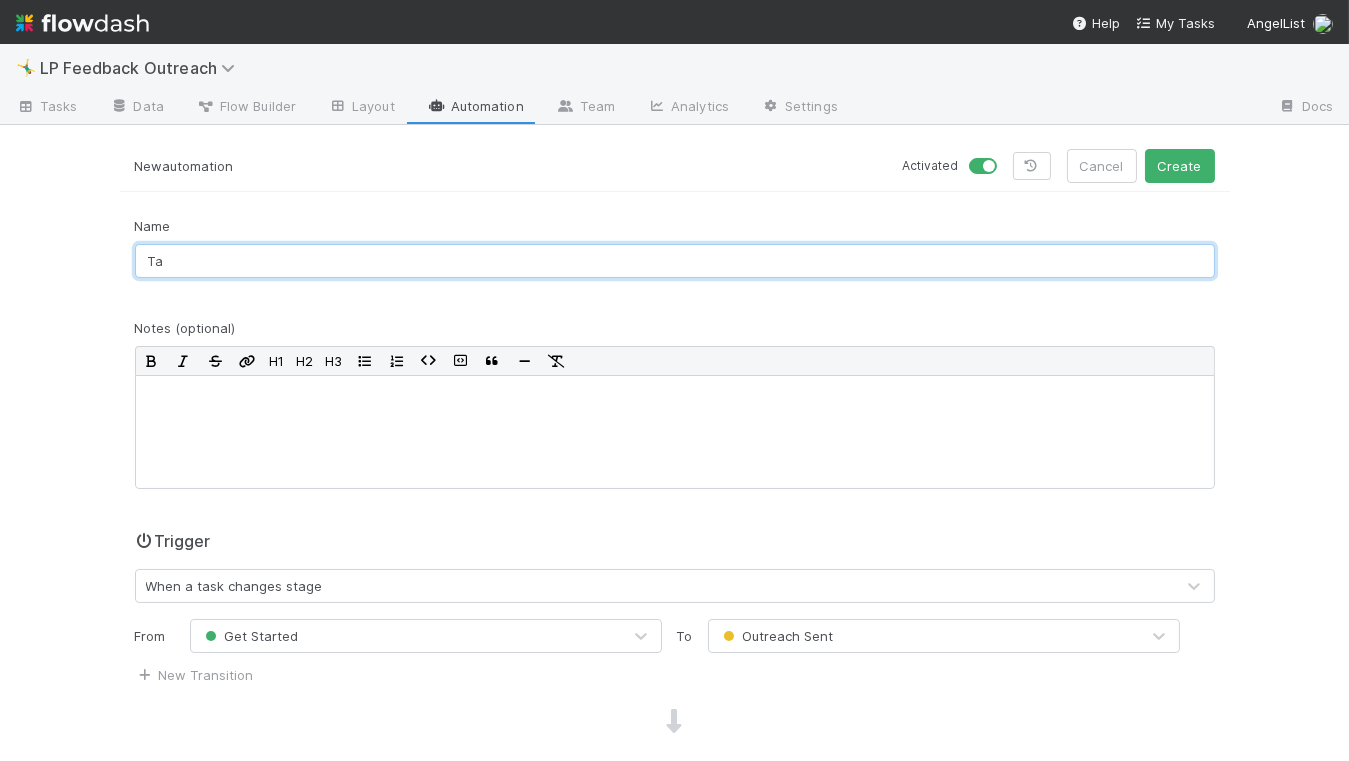 type on "T" 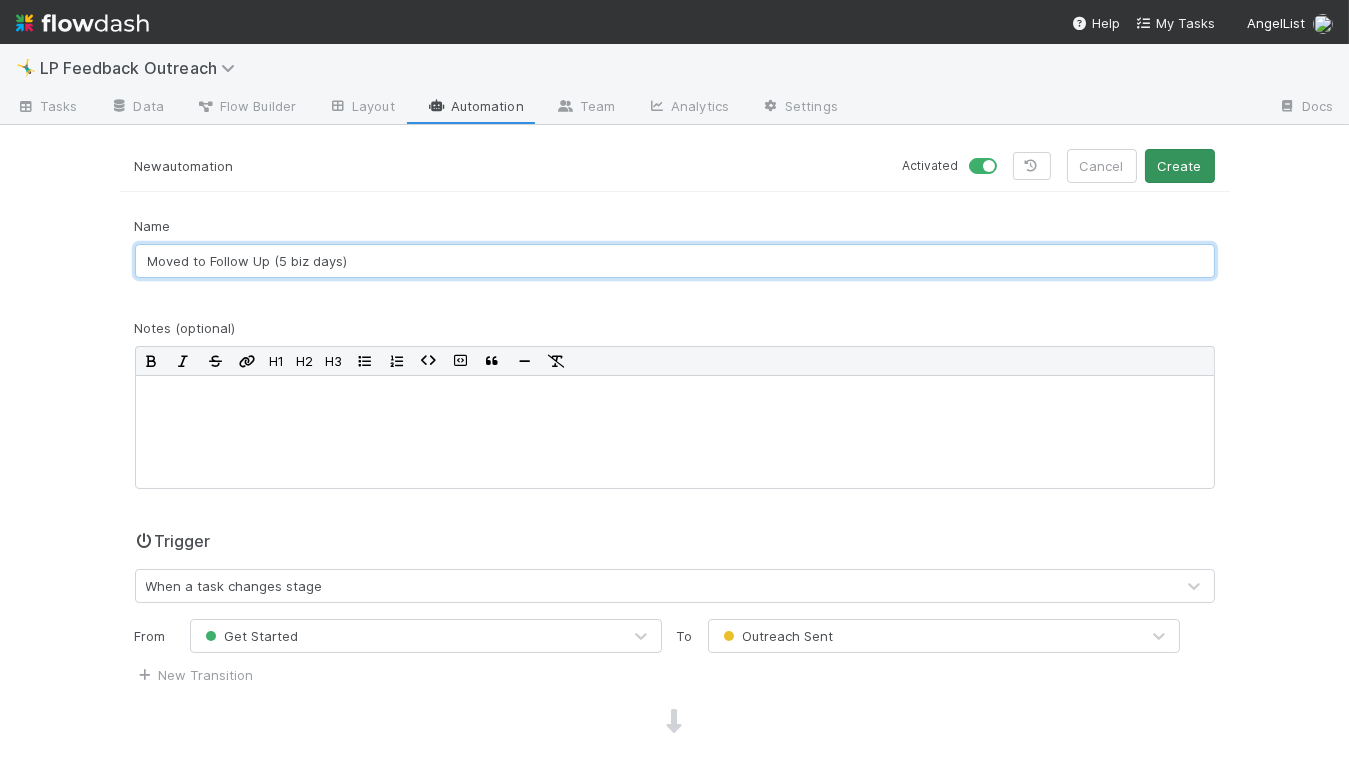 type on "Moved to Follow Up (5 biz days)" 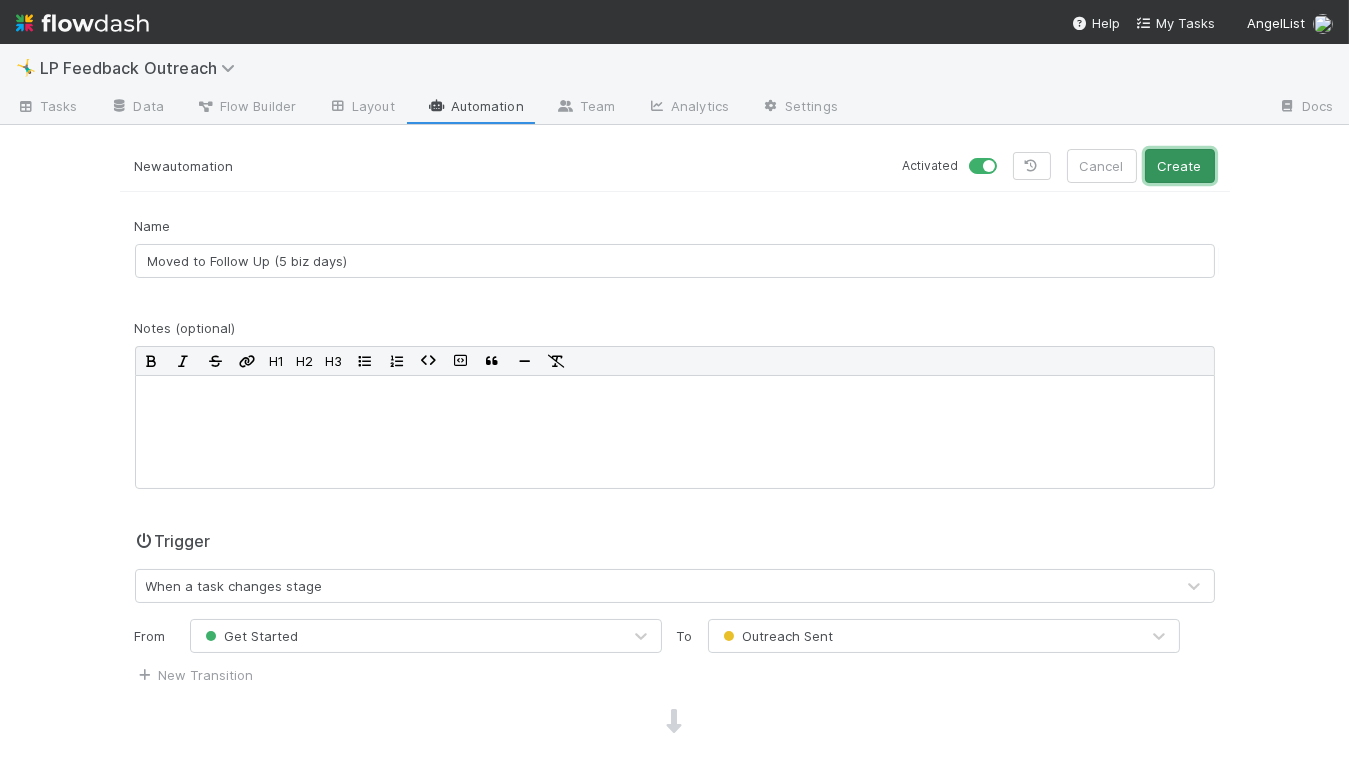 click on "Create" at bounding box center (1180, 166) 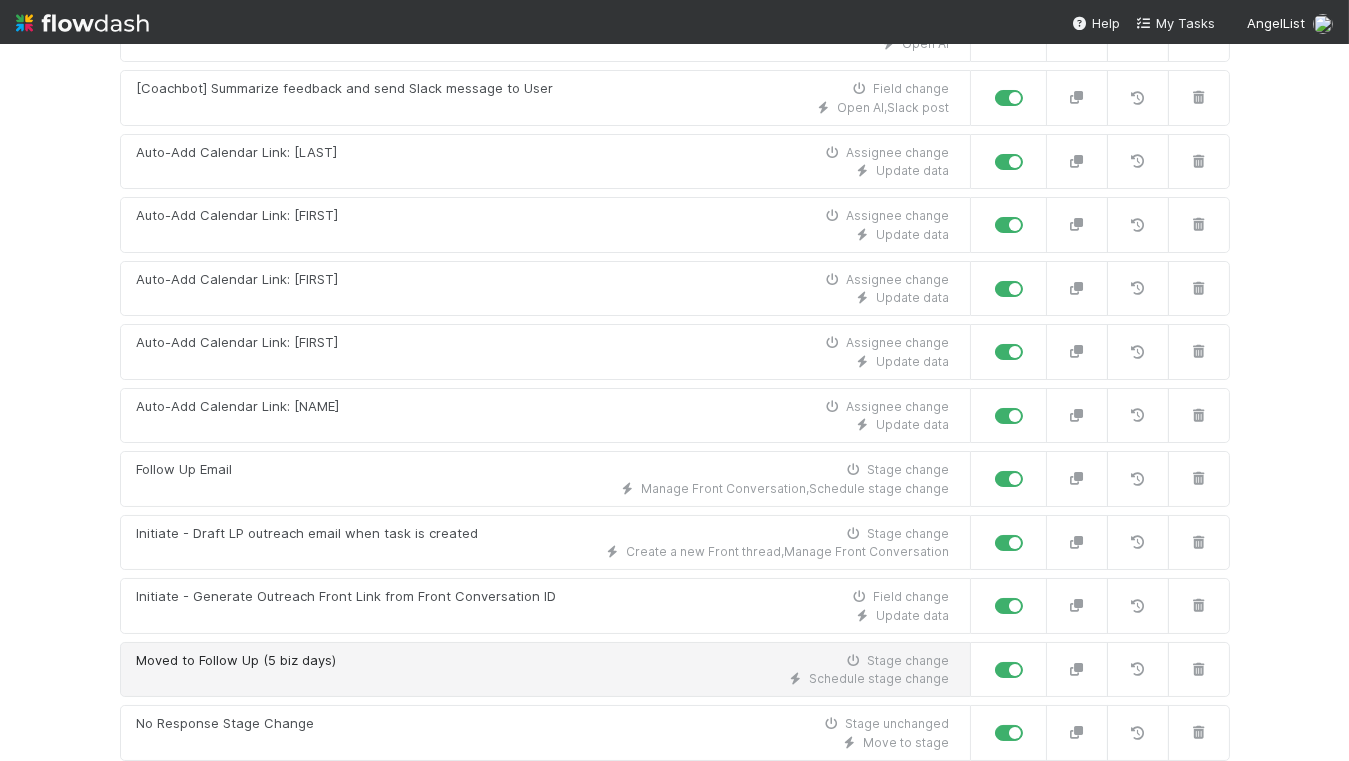 scroll, scrollTop: 686, scrollLeft: 0, axis: vertical 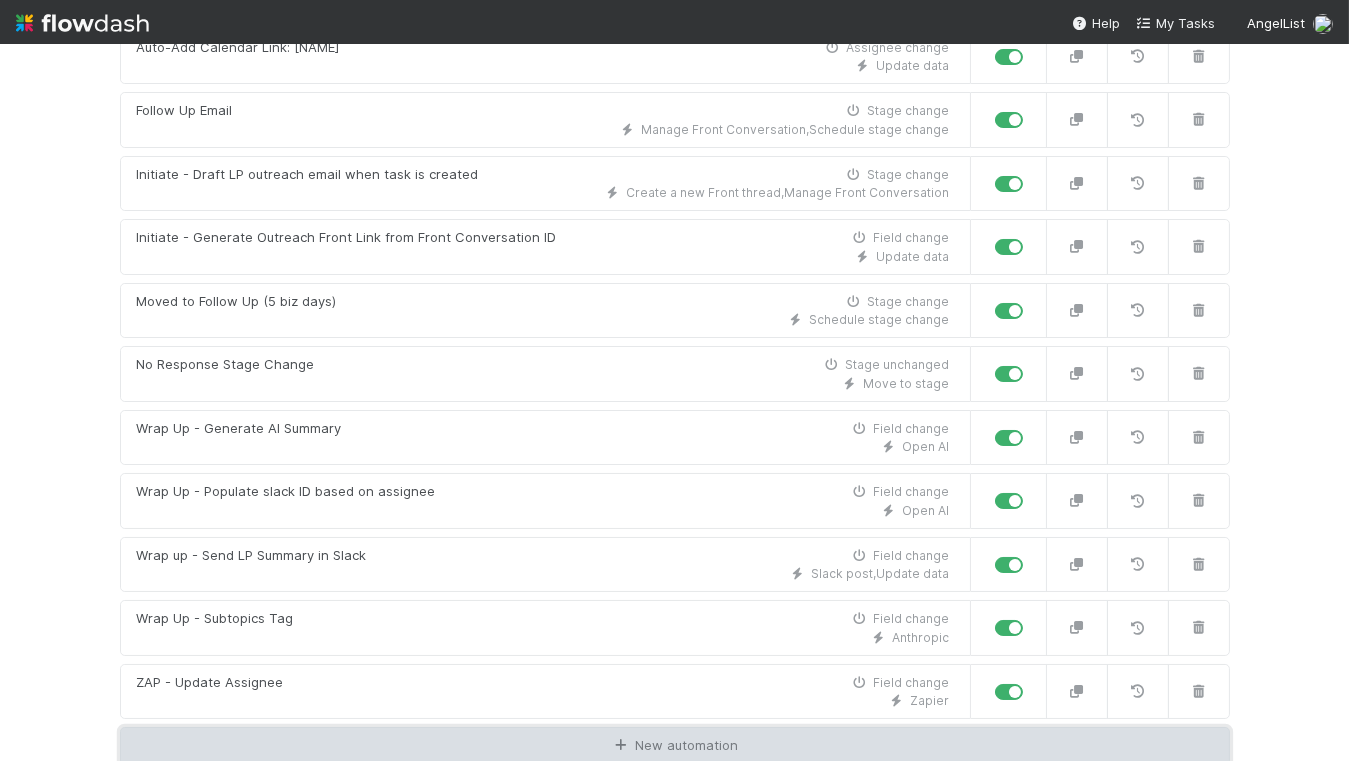 click on "New automation" at bounding box center [675, 746] 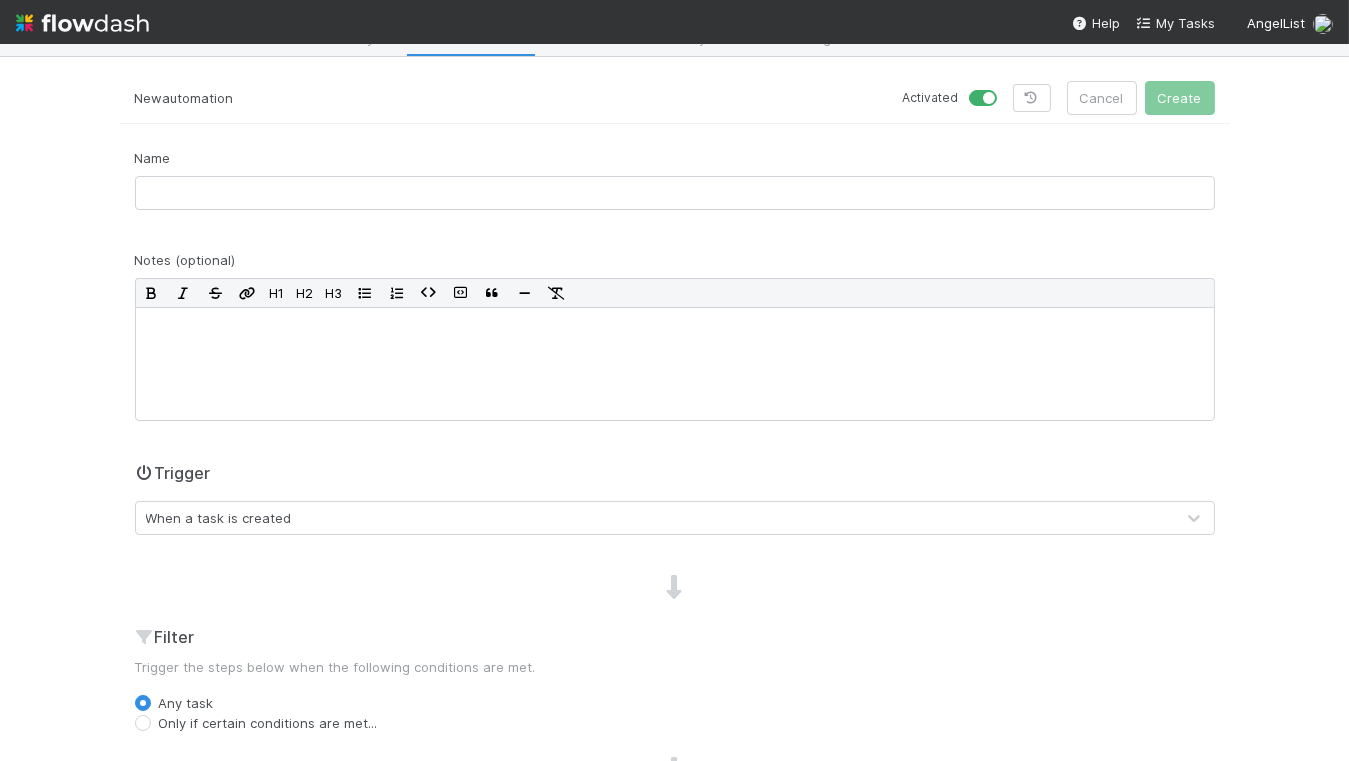 scroll, scrollTop: 0, scrollLeft: 0, axis: both 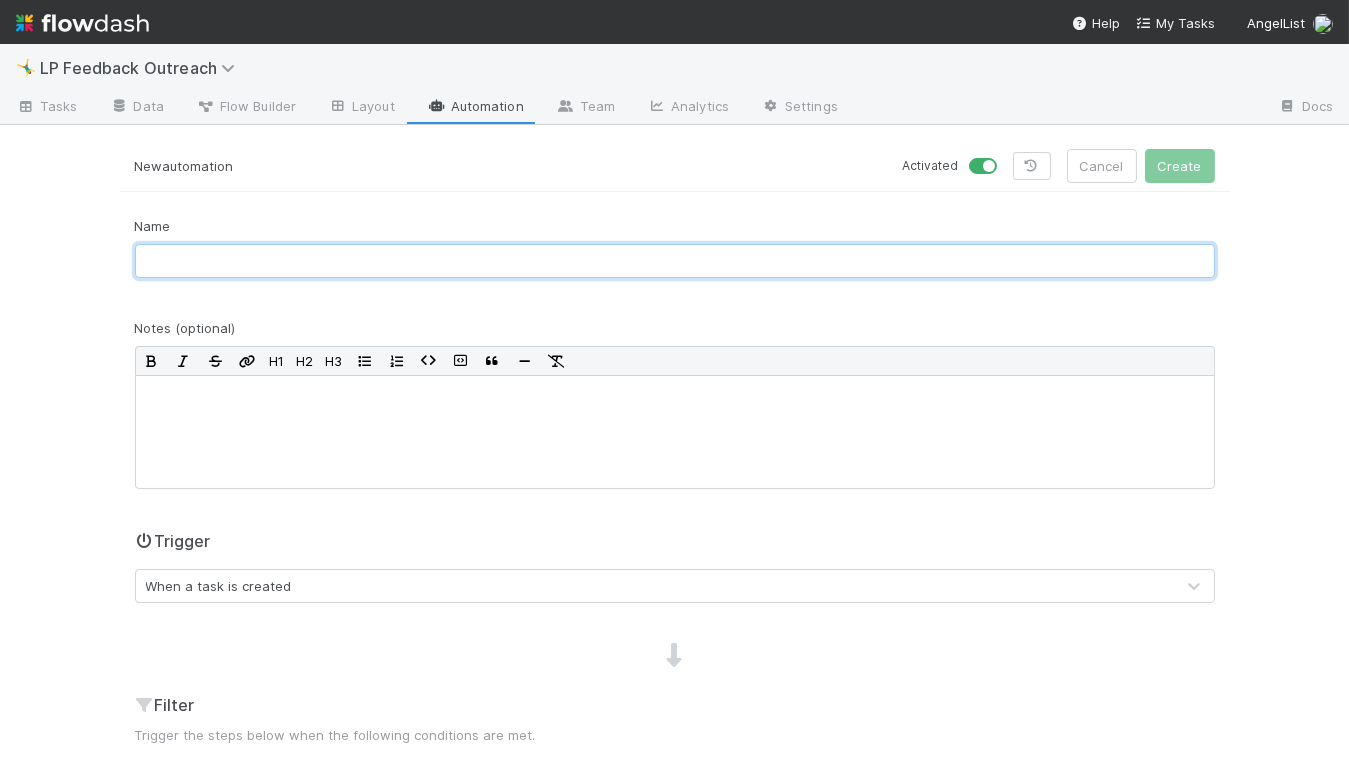 click at bounding box center [675, 261] 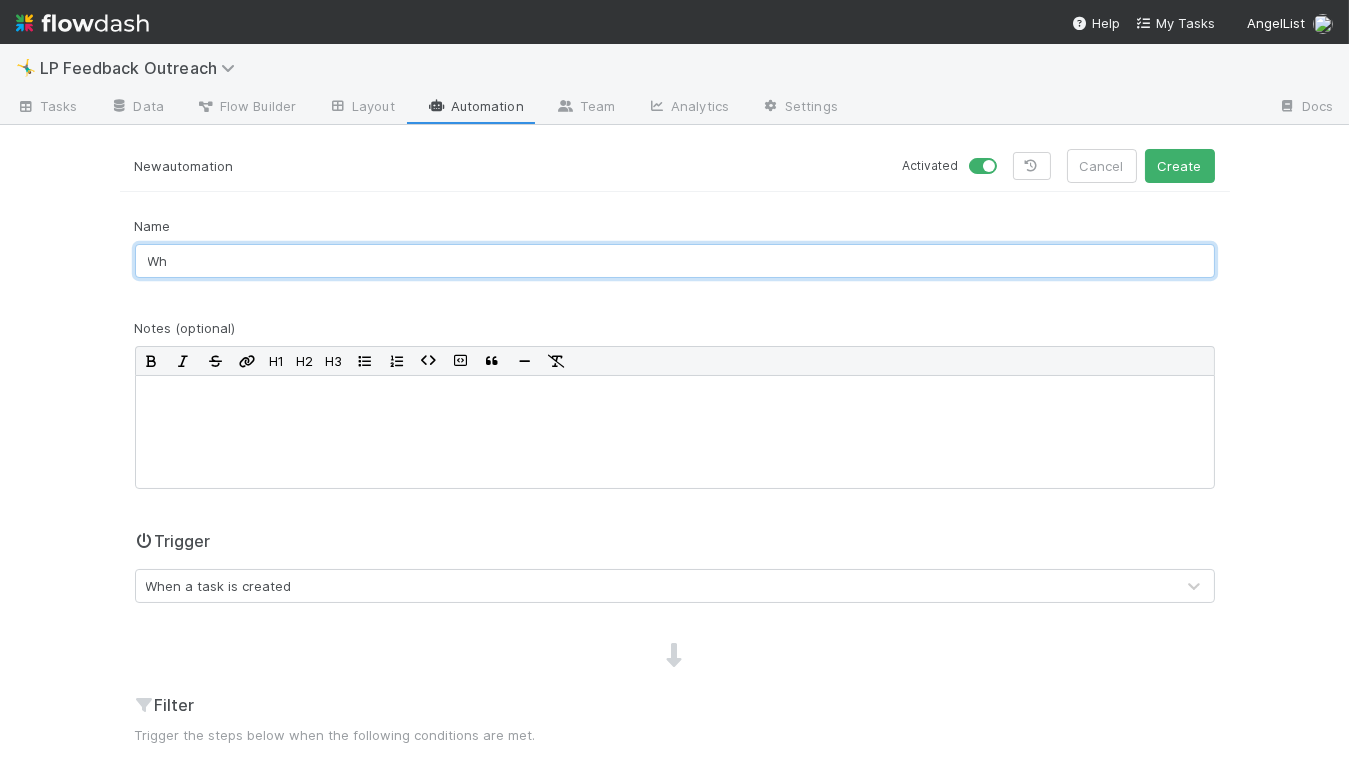 type on "W" 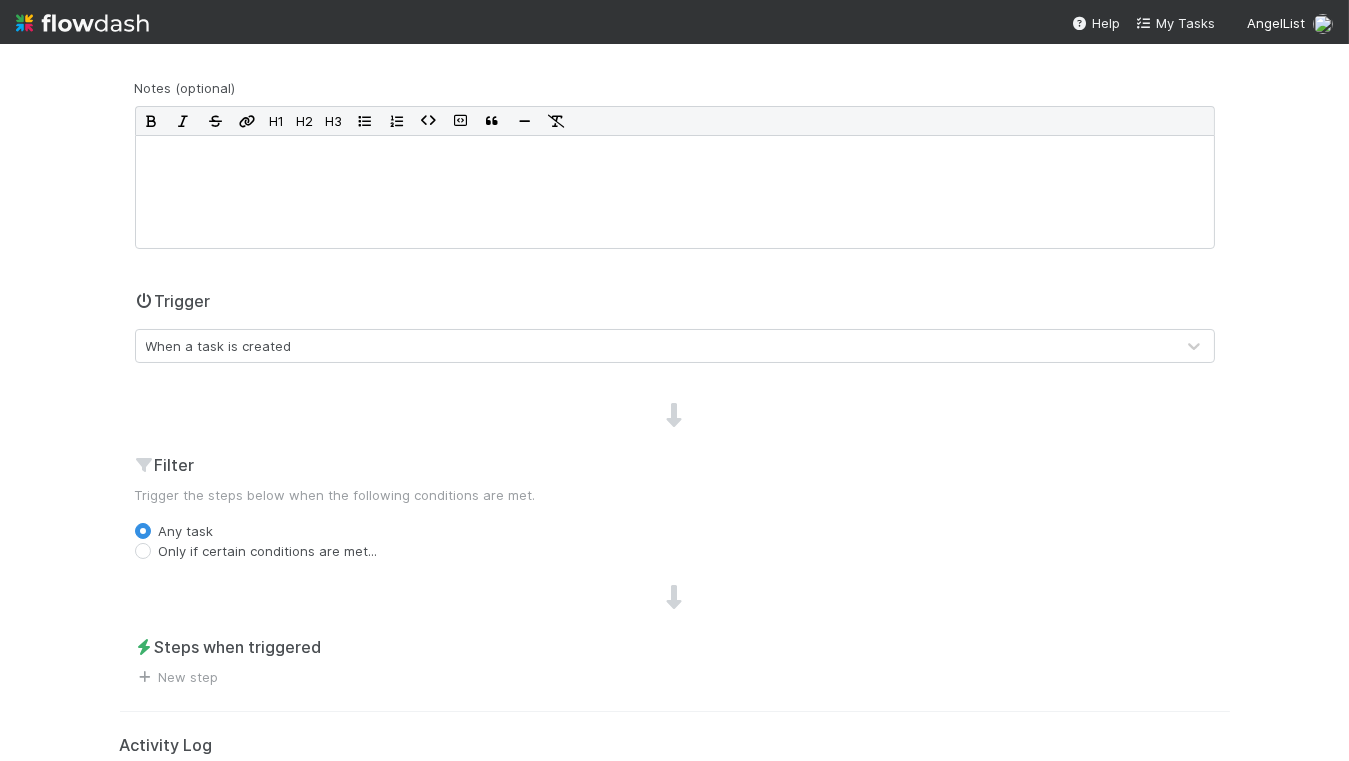 scroll, scrollTop: 237, scrollLeft: 0, axis: vertical 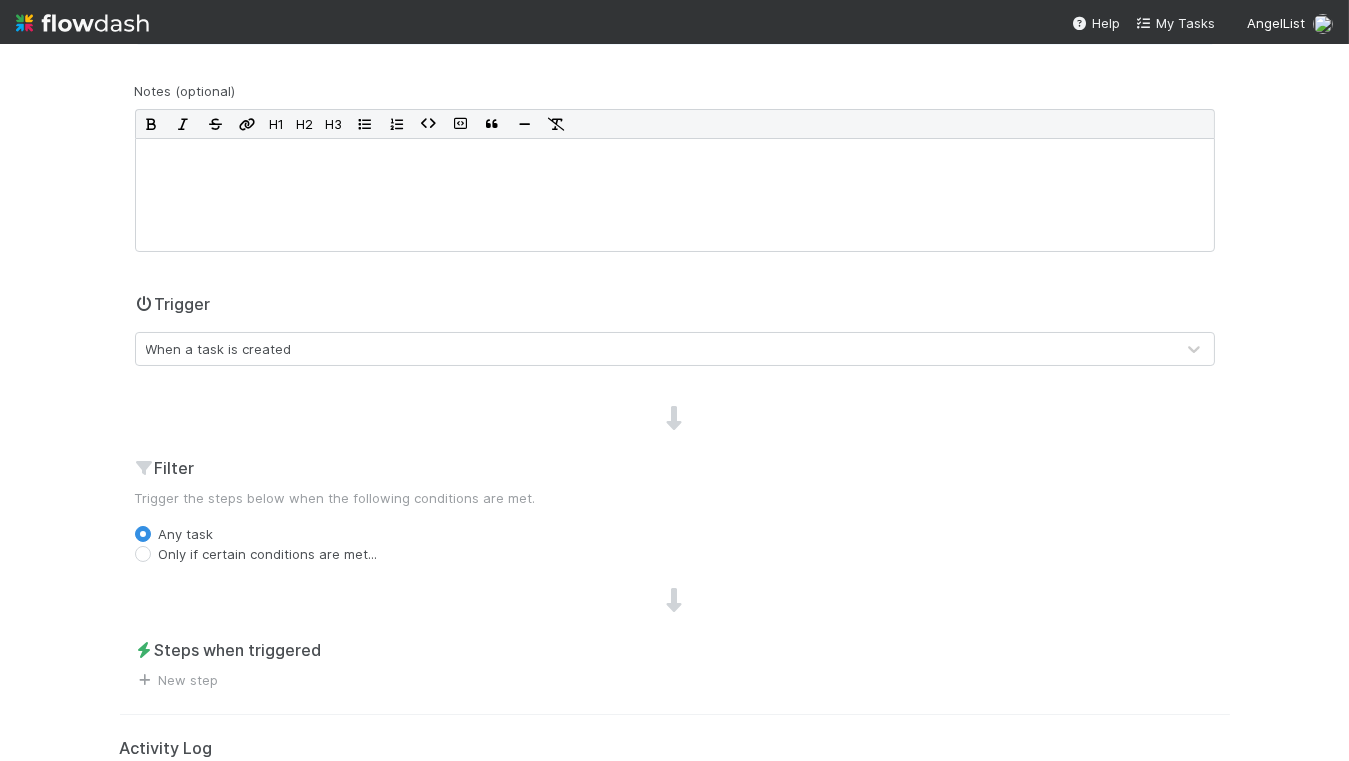 type on "Send Front Comment (Follow Up)" 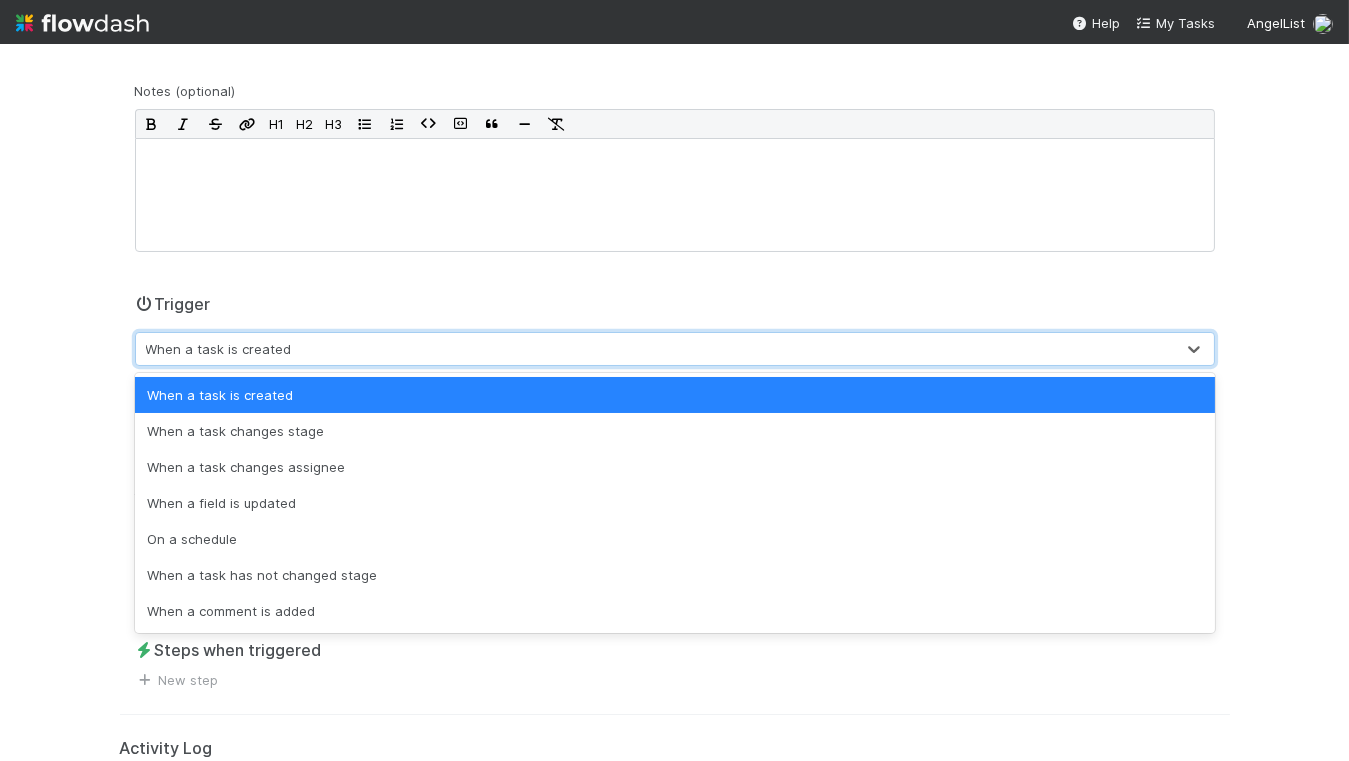 click on "When a task is created" at bounding box center (219, 349) 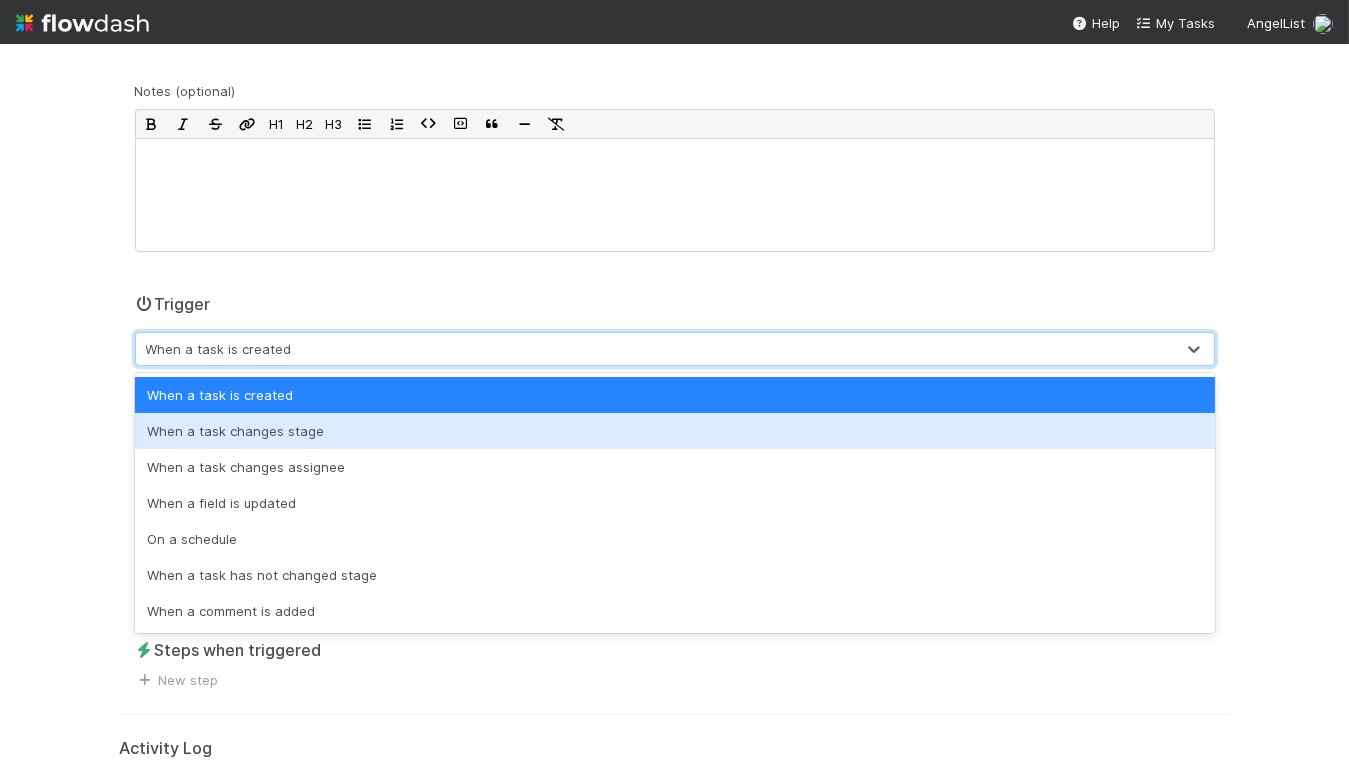 click on "When a task changes stage" at bounding box center [675, 431] 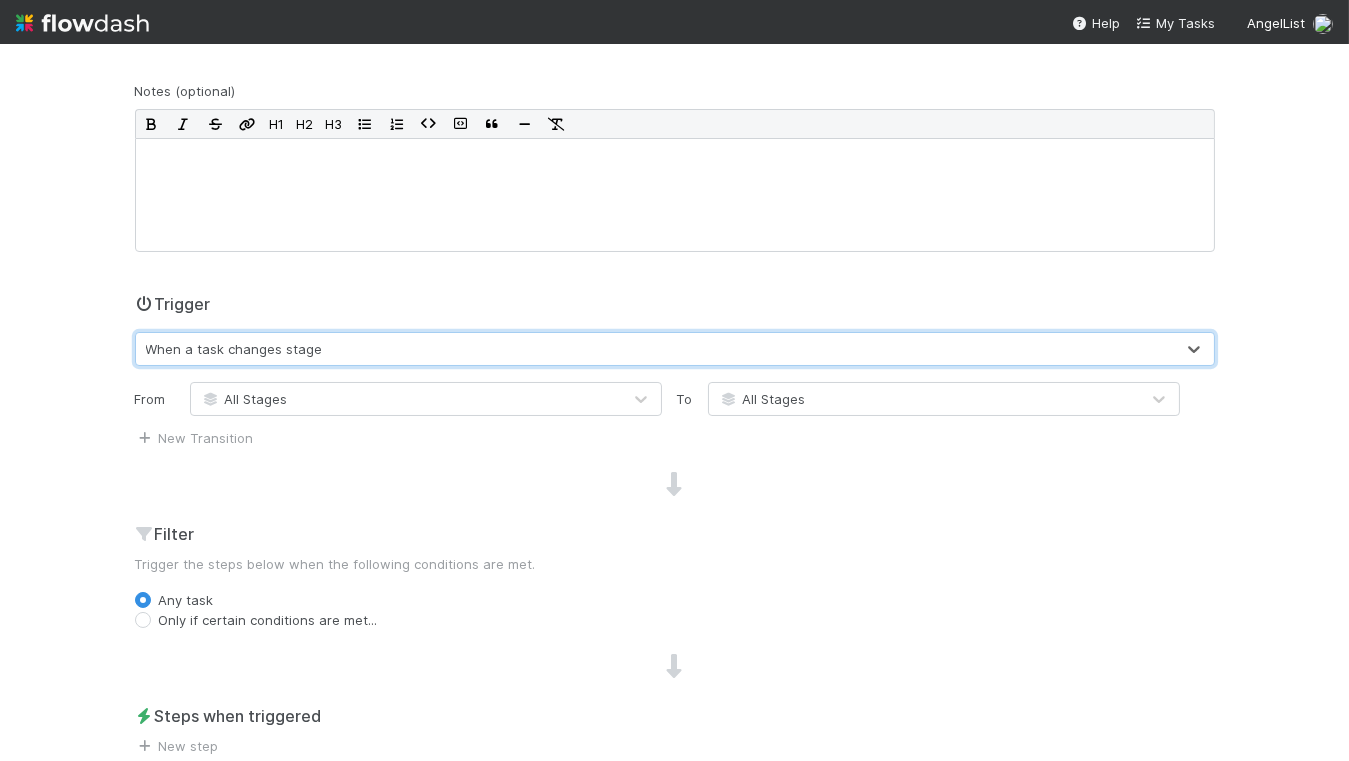 click on "All Stages" at bounding box center [406, 399] 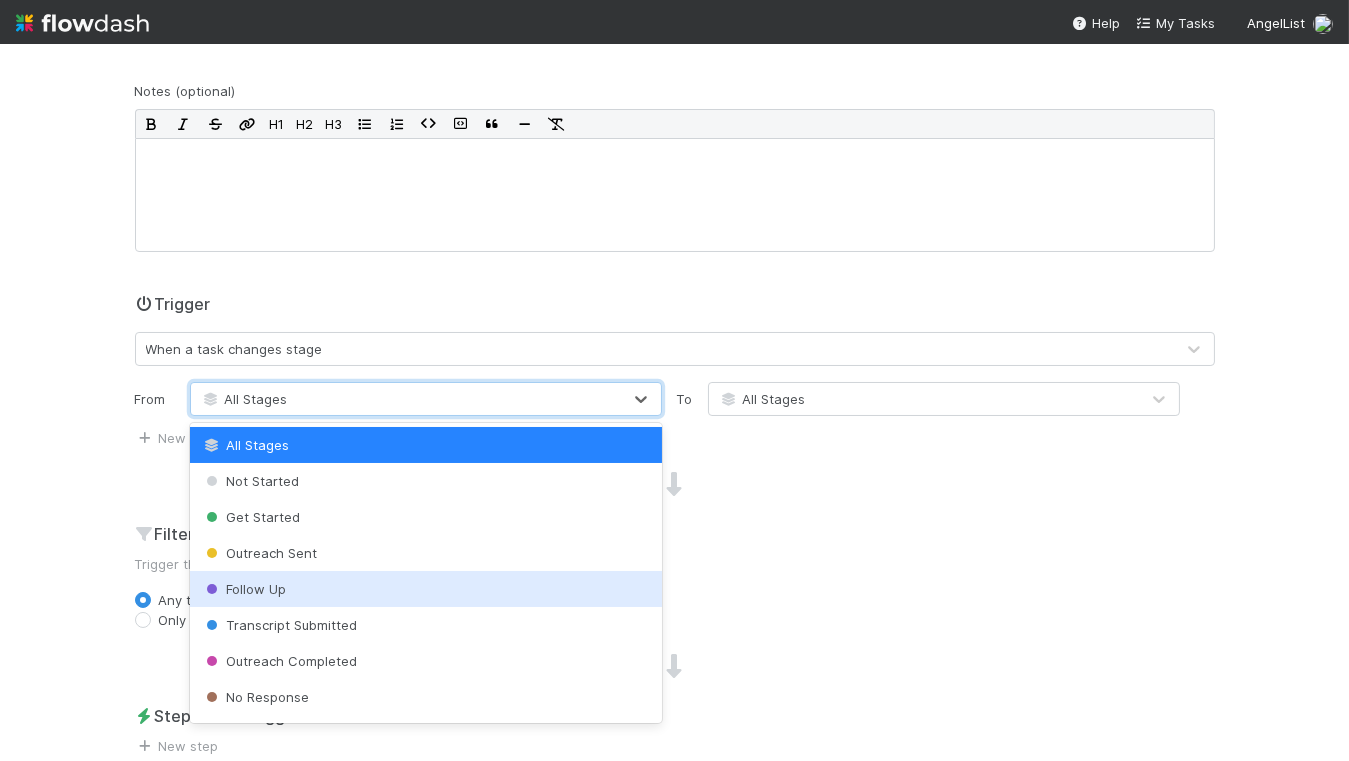 click on "Follow Up" at bounding box center (426, 589) 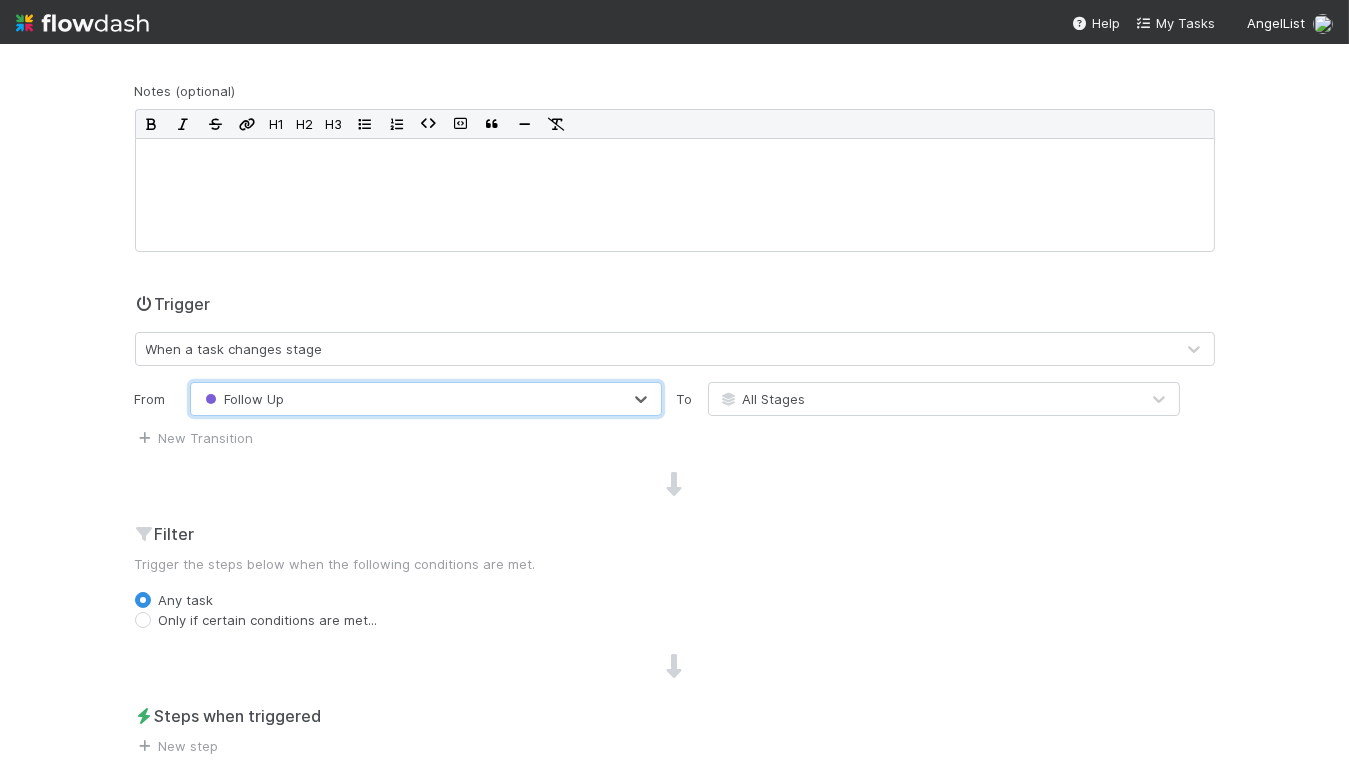 click on "New Transition" at bounding box center [675, 436] 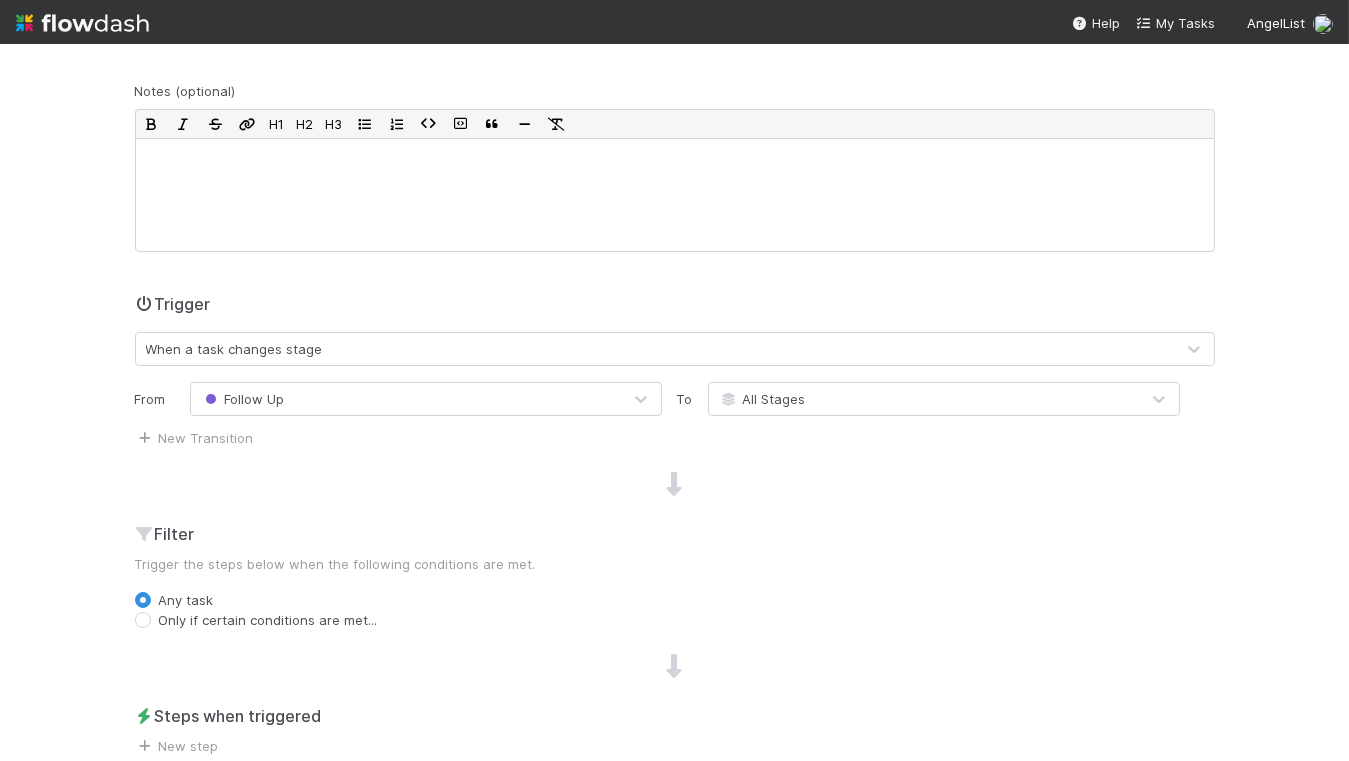 click on "Follow Up" at bounding box center [406, 399] 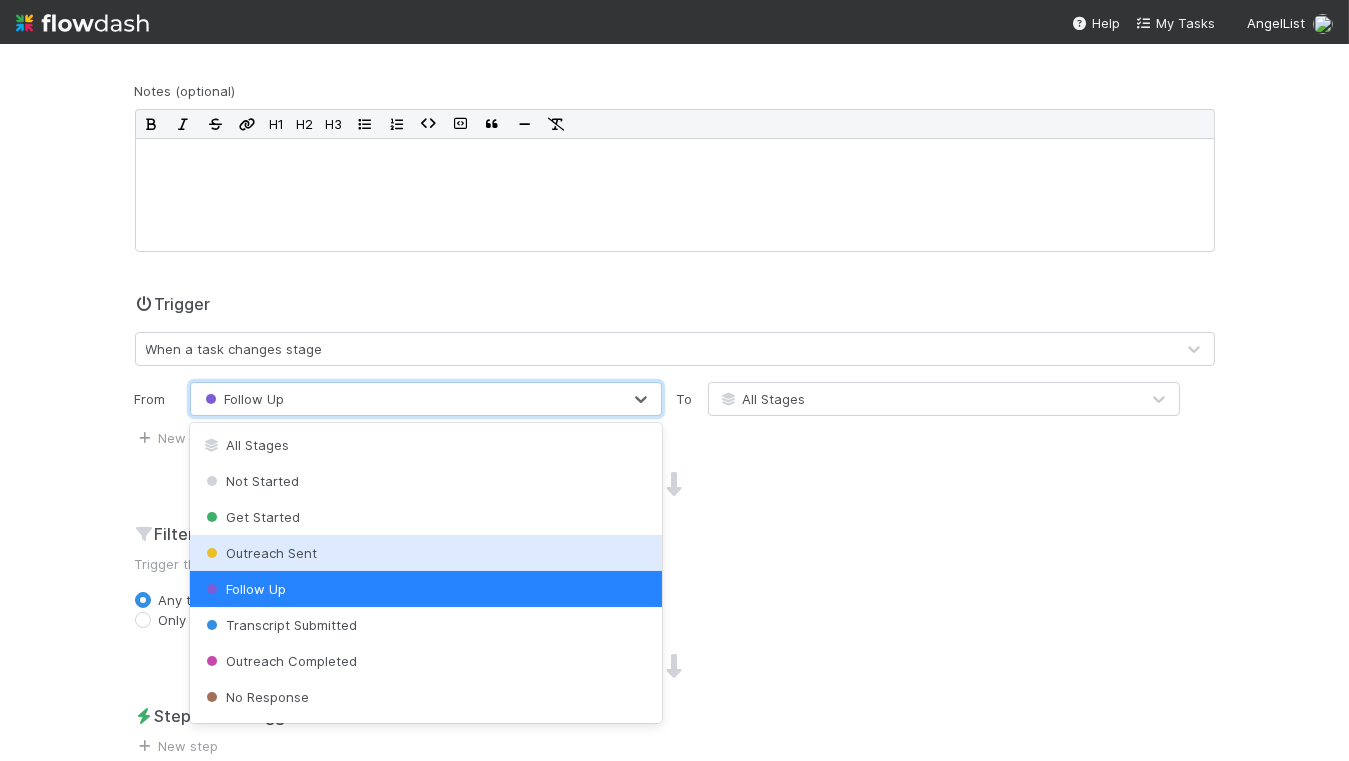 click on "Outreach Sent" at bounding box center [426, 553] 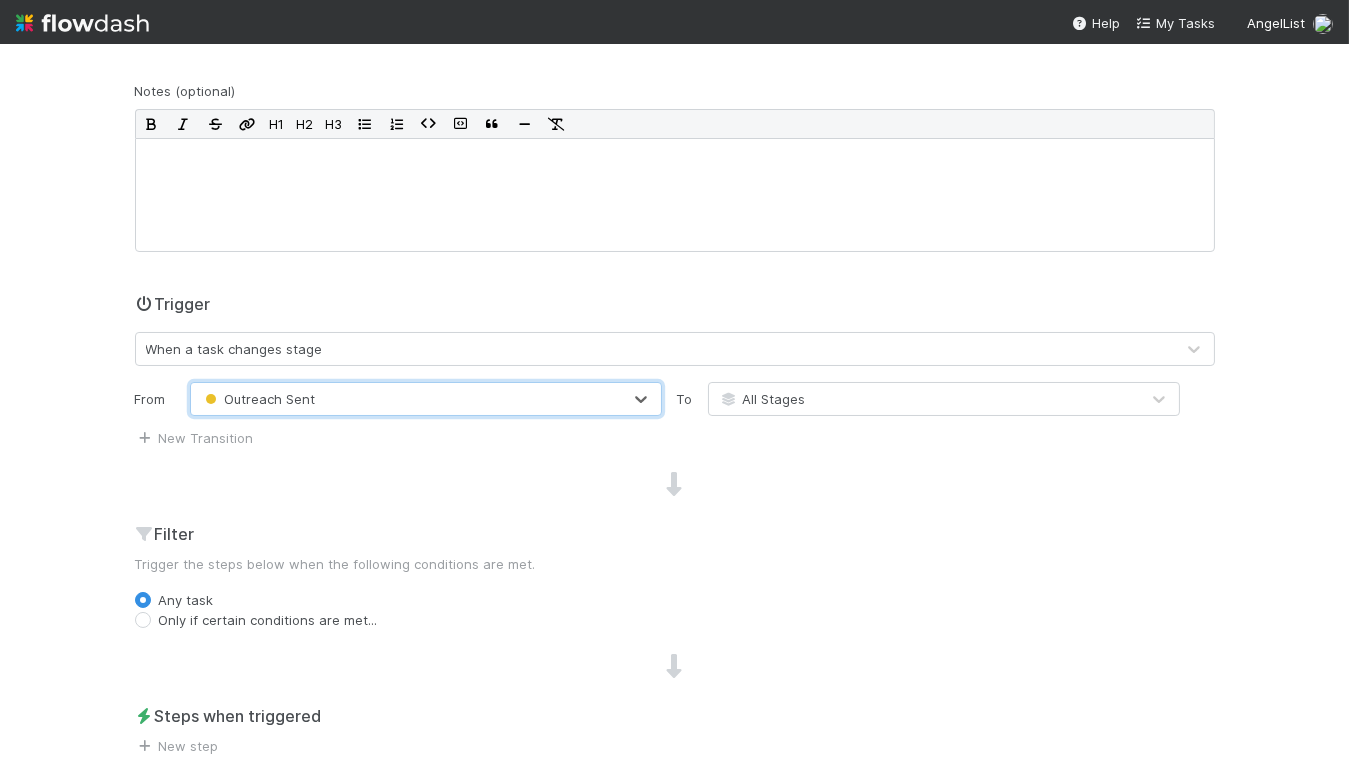 click on "All Stages" at bounding box center [762, 399] 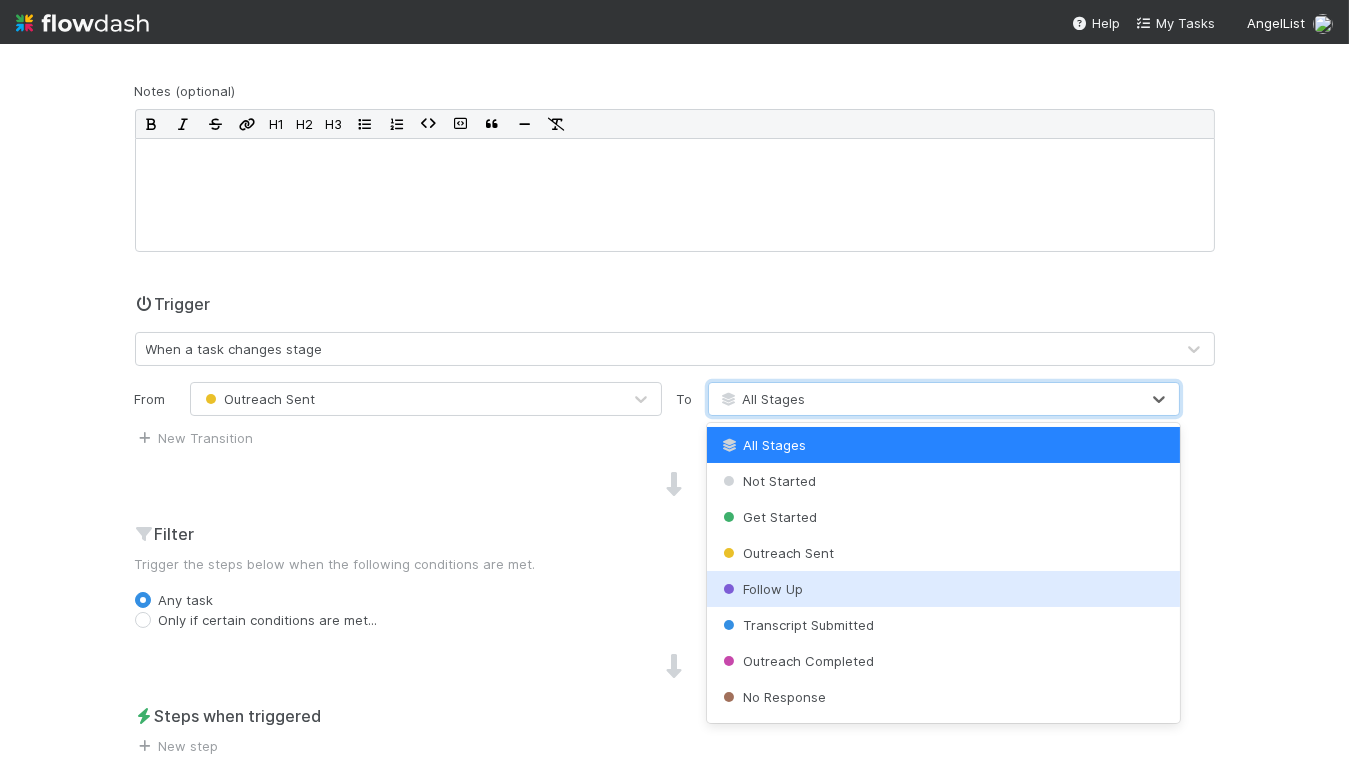 click on "Follow Up" at bounding box center [943, 589] 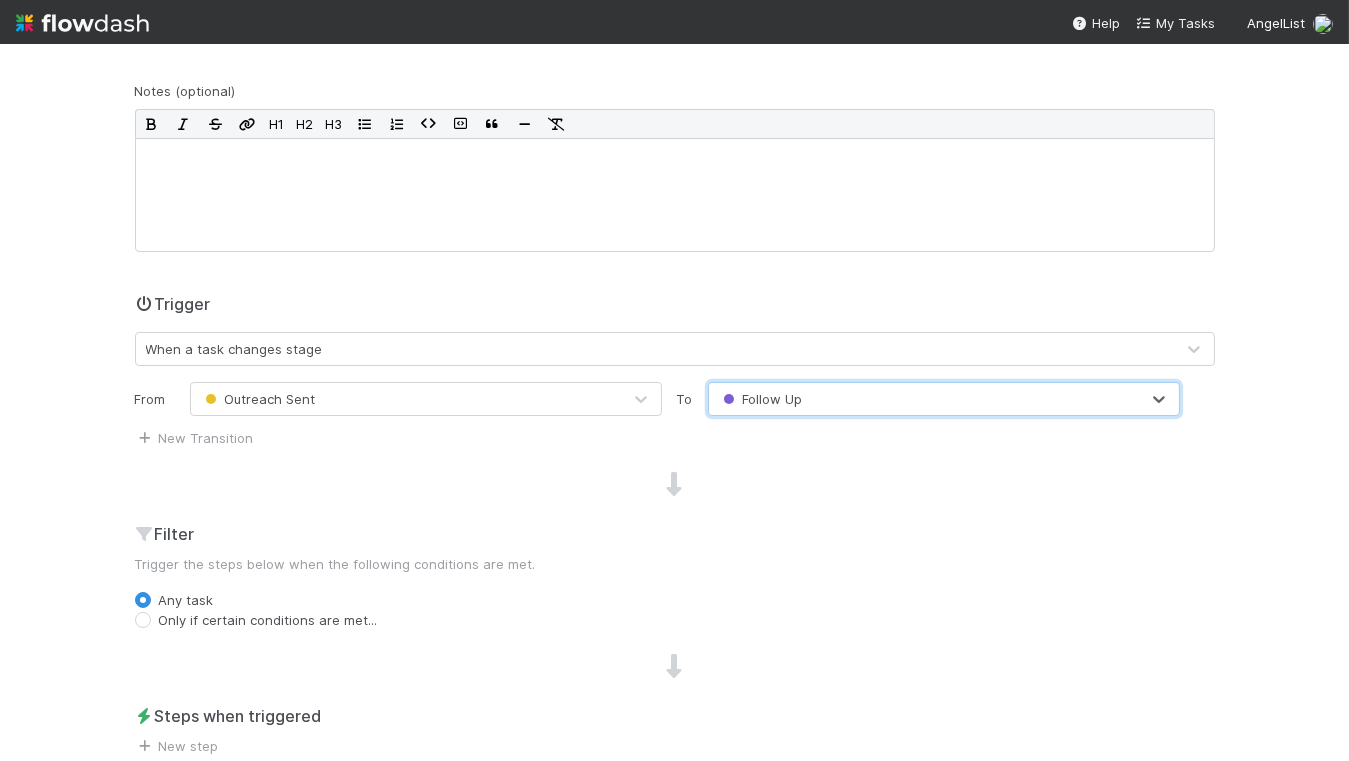 click on "New Transition" at bounding box center [675, 436] 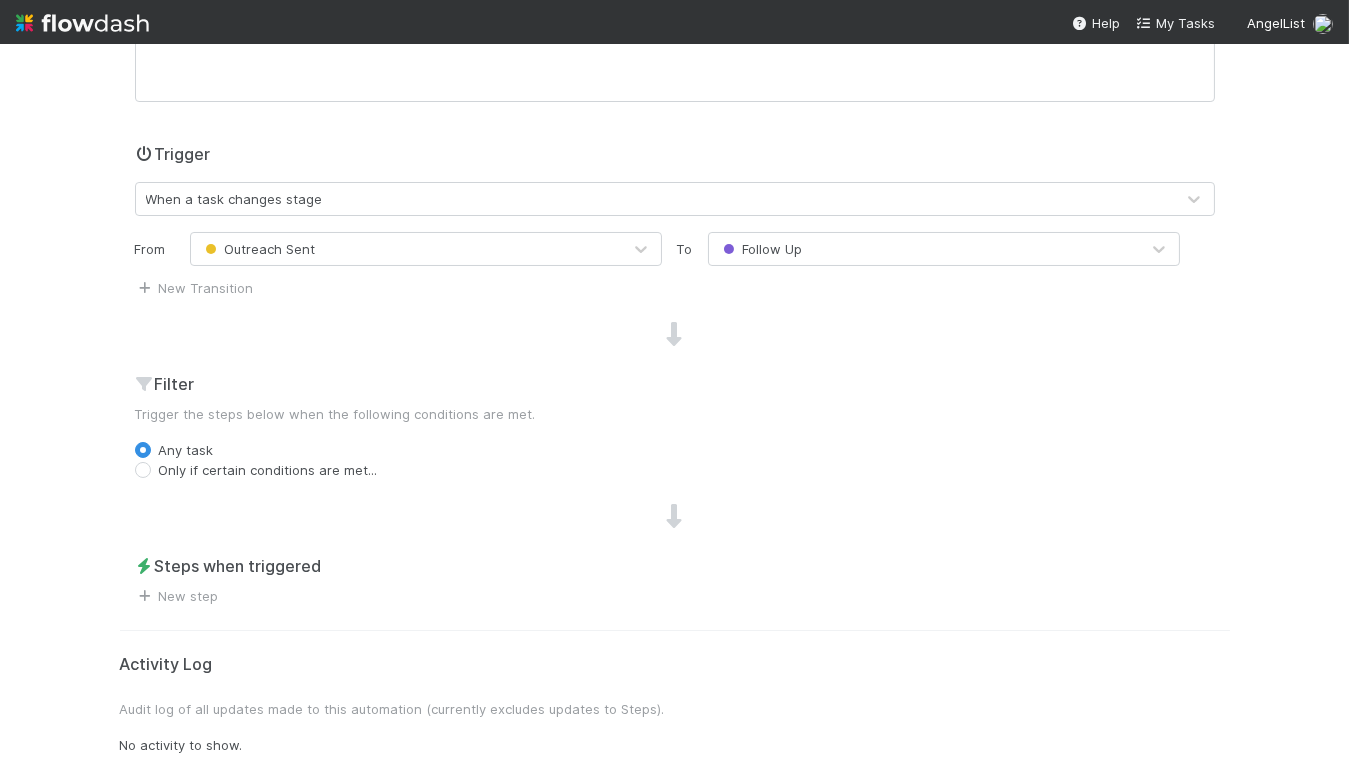 scroll, scrollTop: 395, scrollLeft: 0, axis: vertical 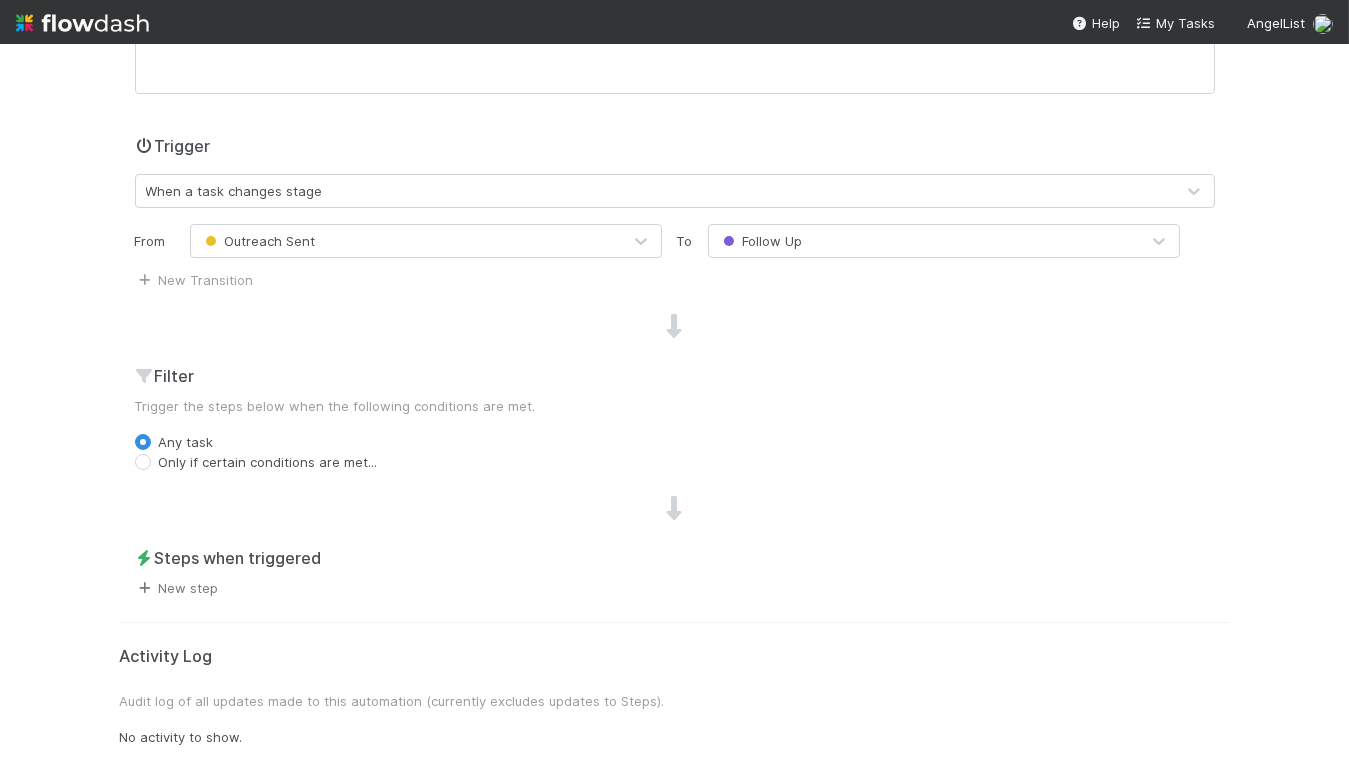 click on "New step" at bounding box center [177, 588] 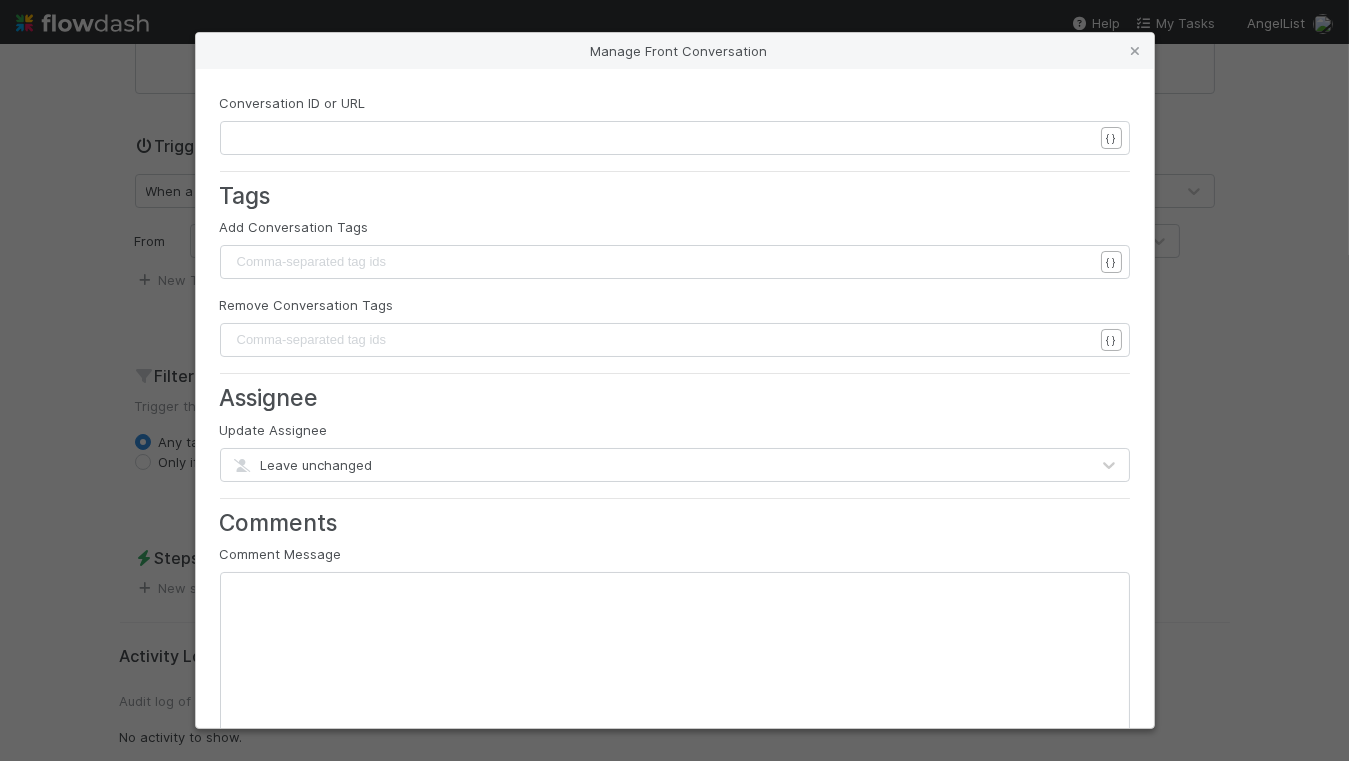 click on "xxxxxxxxxx   ​" at bounding box center [688, 693] 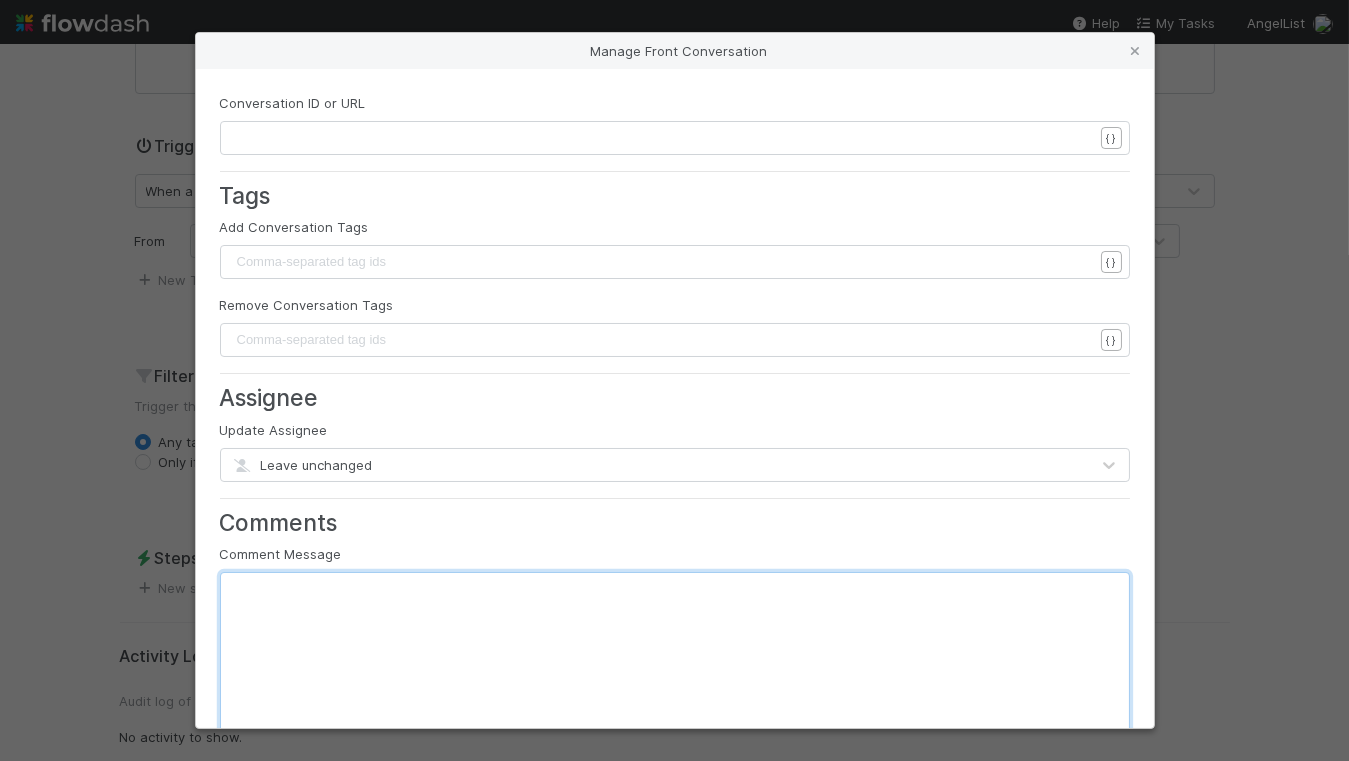 click on "​" at bounding box center (663, 138) 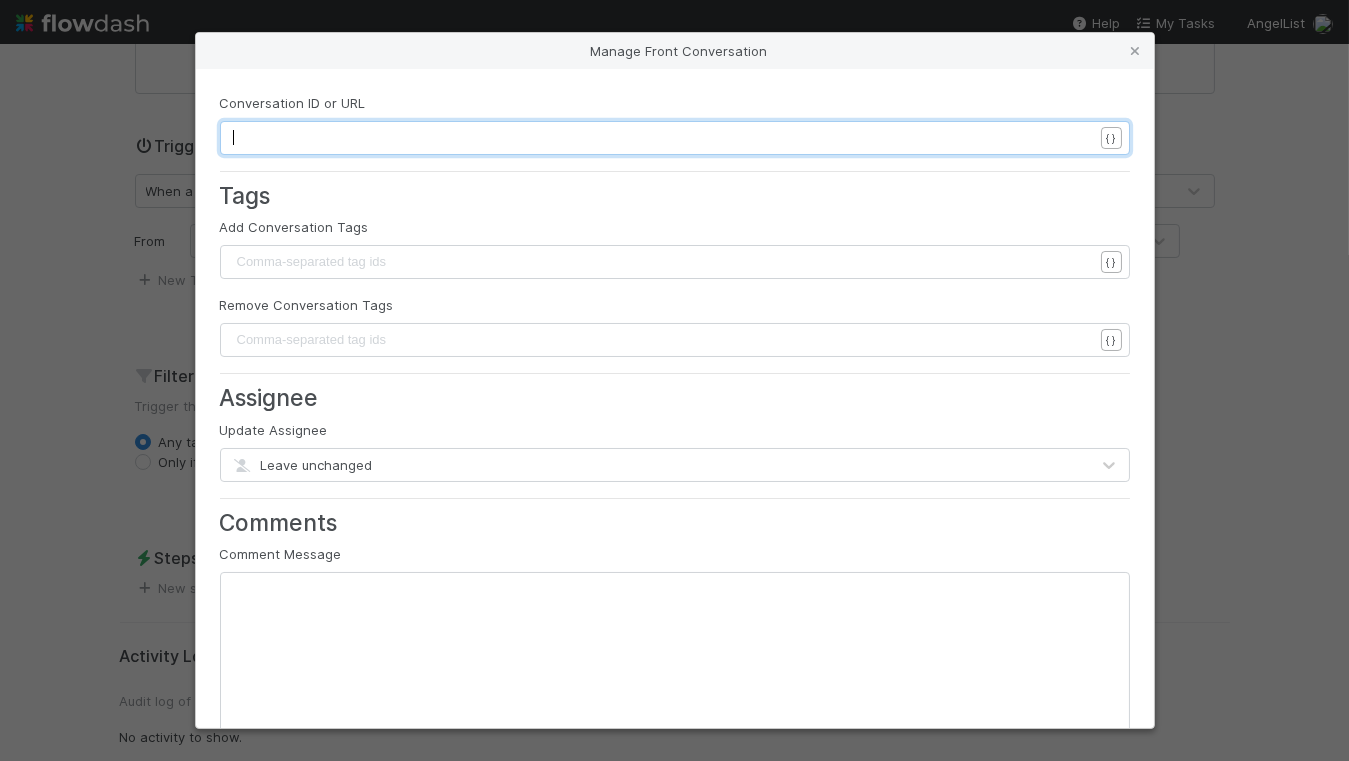 scroll, scrollTop: 6, scrollLeft: 7, axis: both 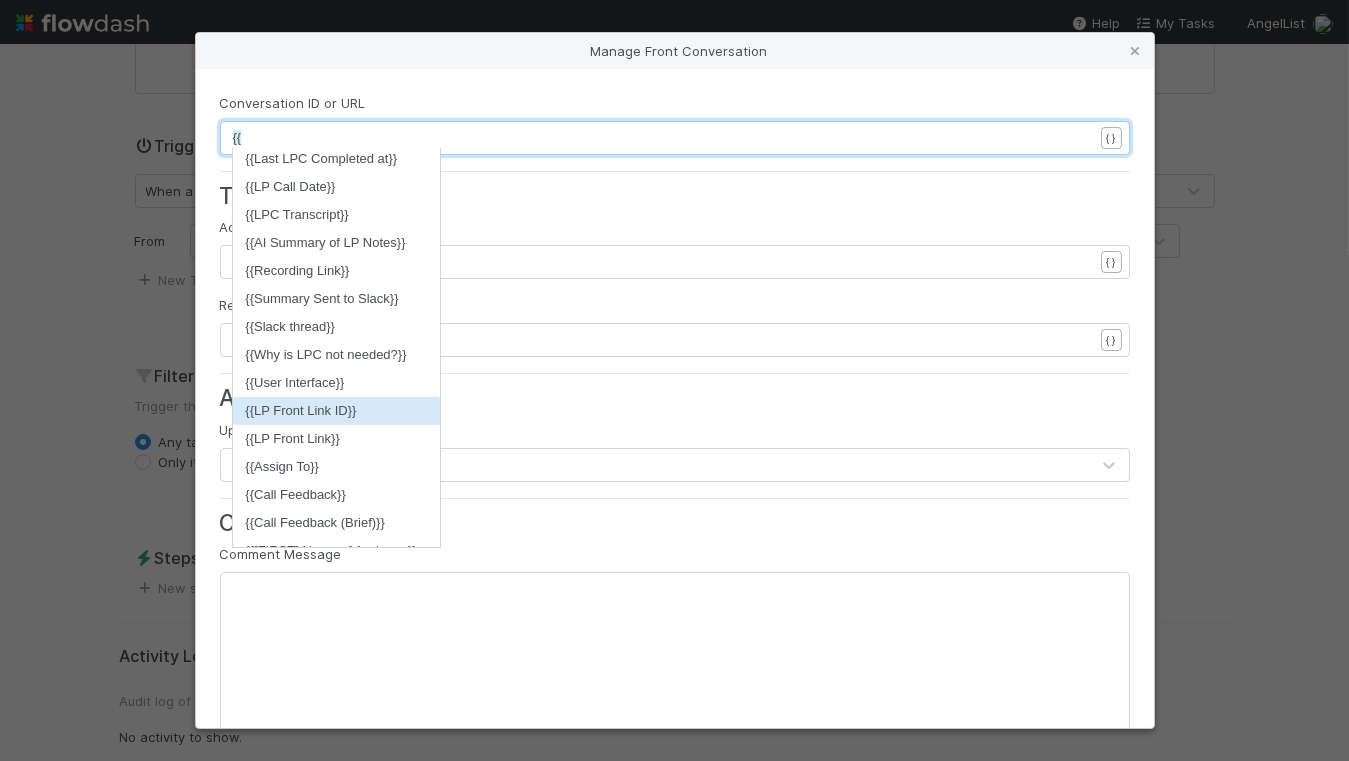 type on "{{" 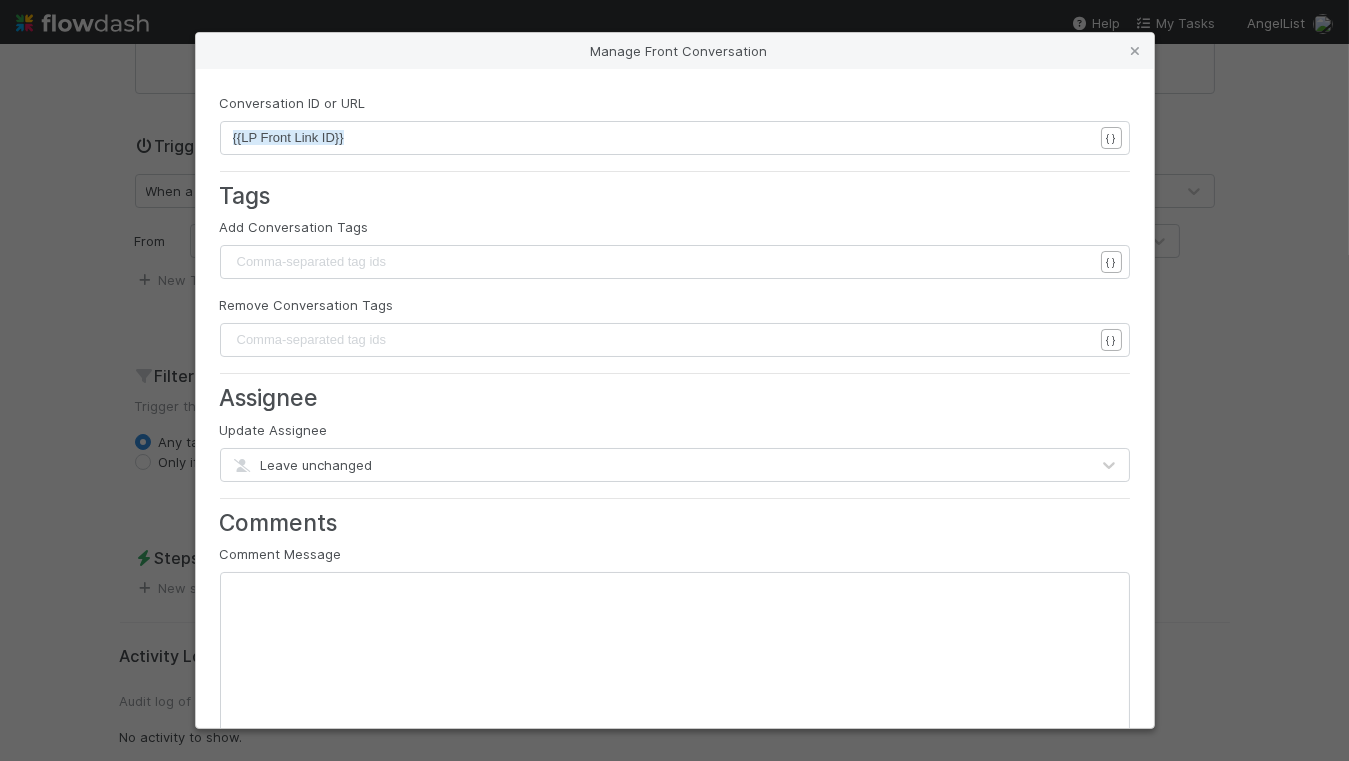 click on "Tags" at bounding box center (675, 195) 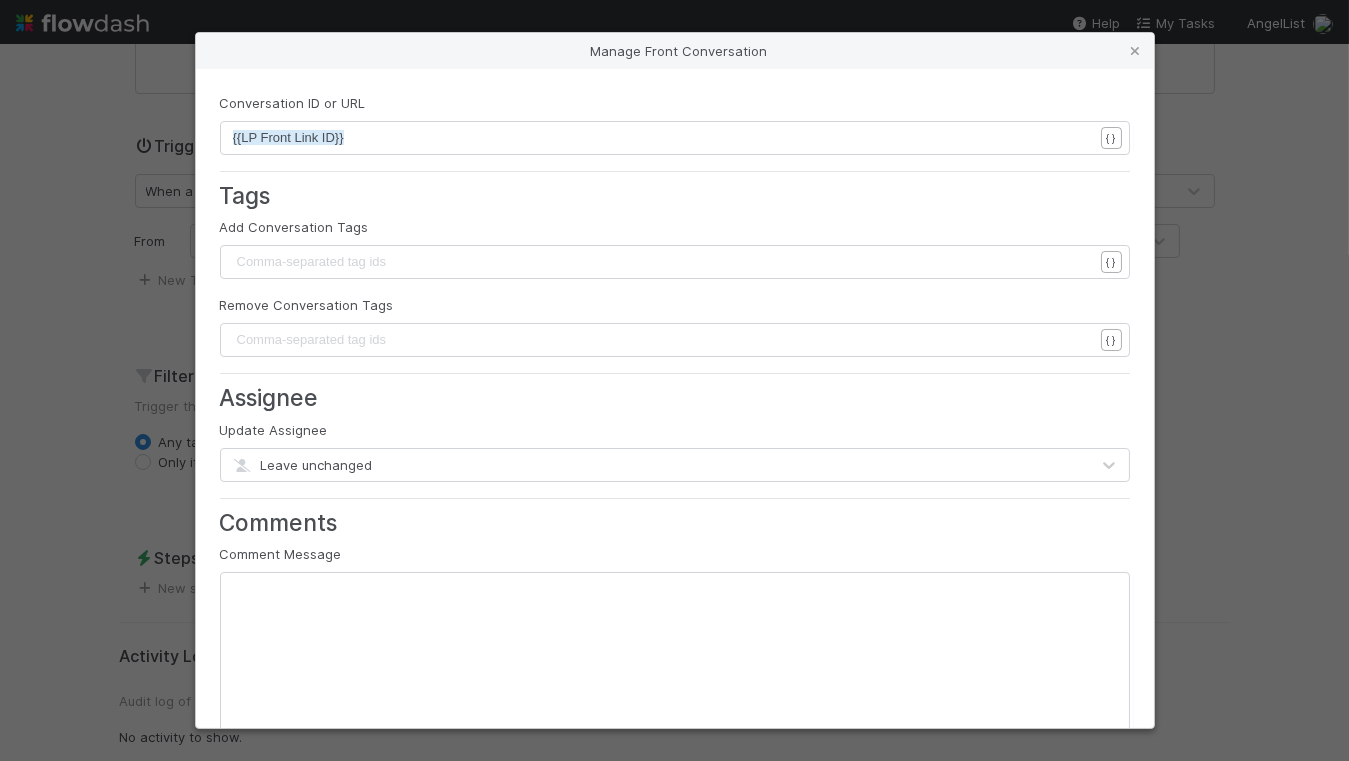 click on "​" at bounding box center [663, 262] 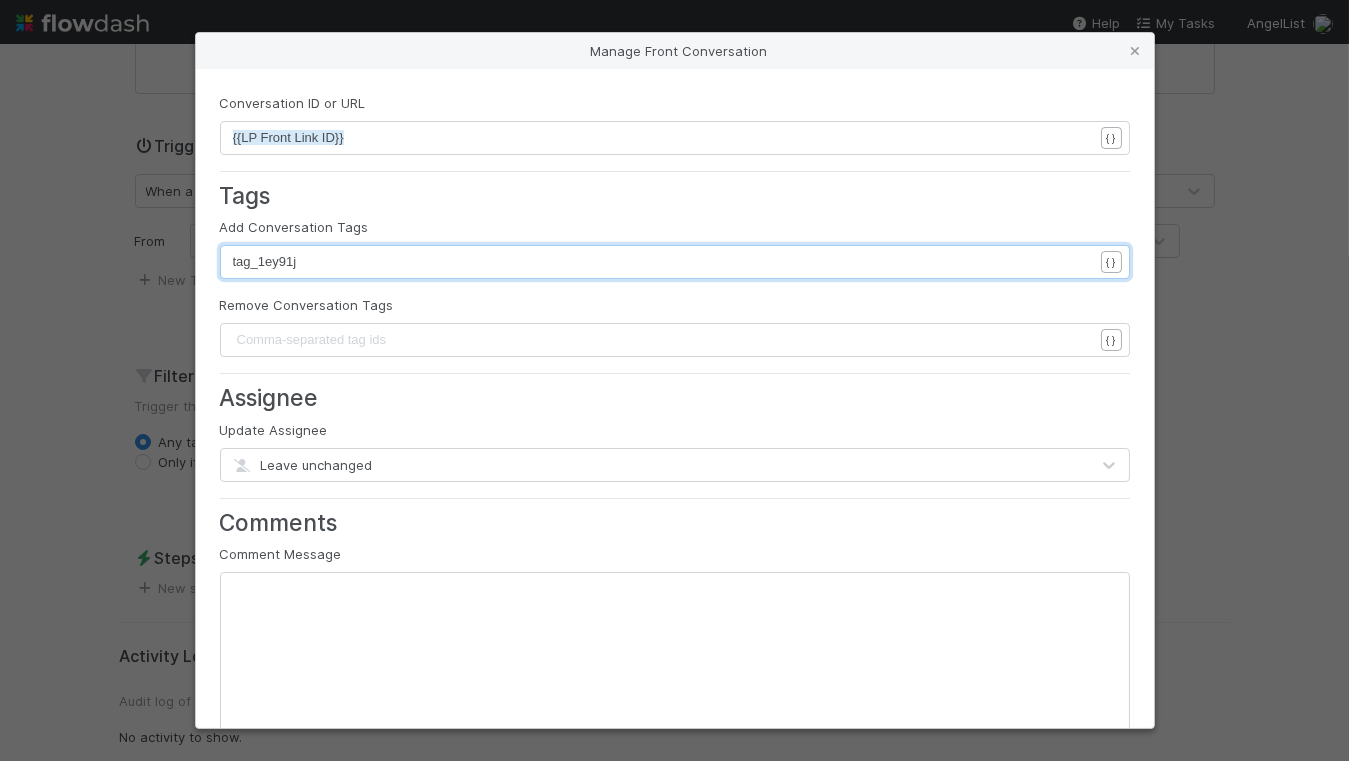 click on "Assignee" at bounding box center [675, 397] 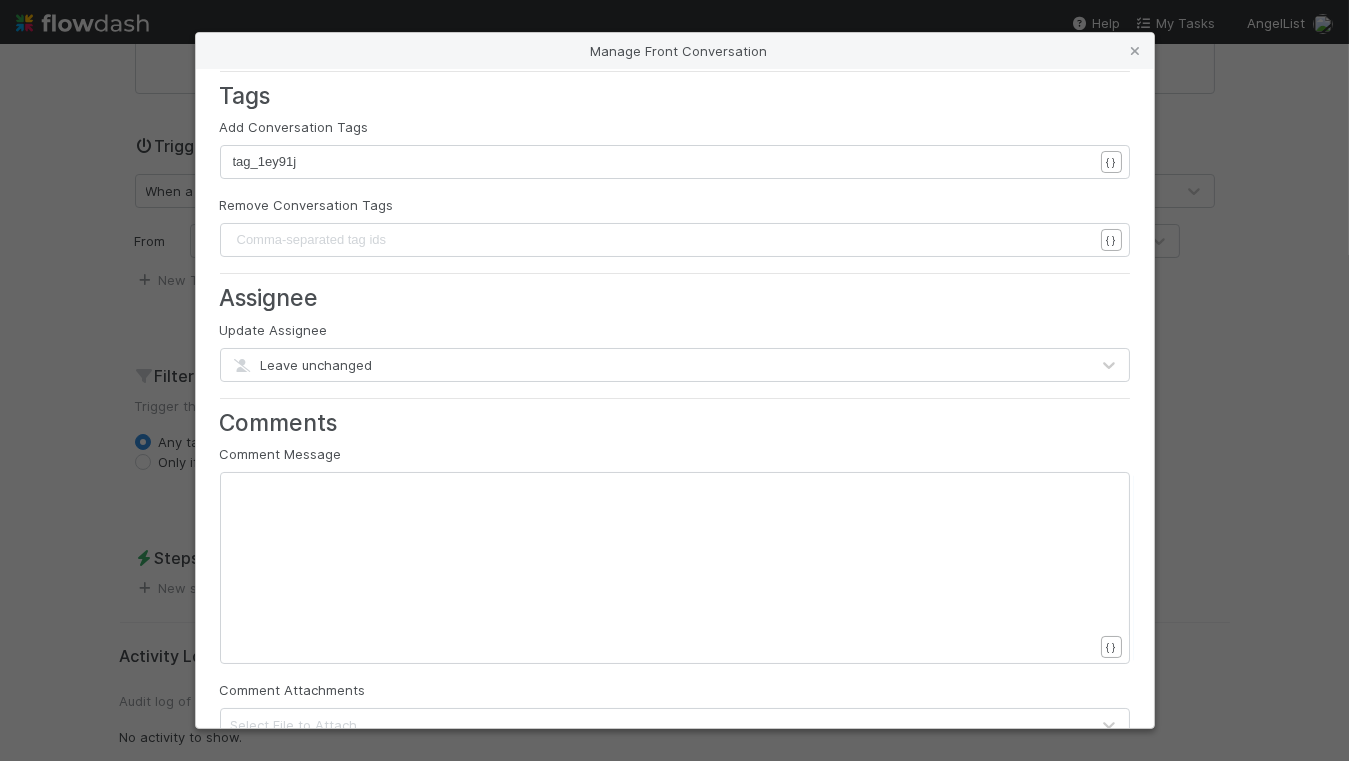 scroll, scrollTop: 113, scrollLeft: 0, axis: vertical 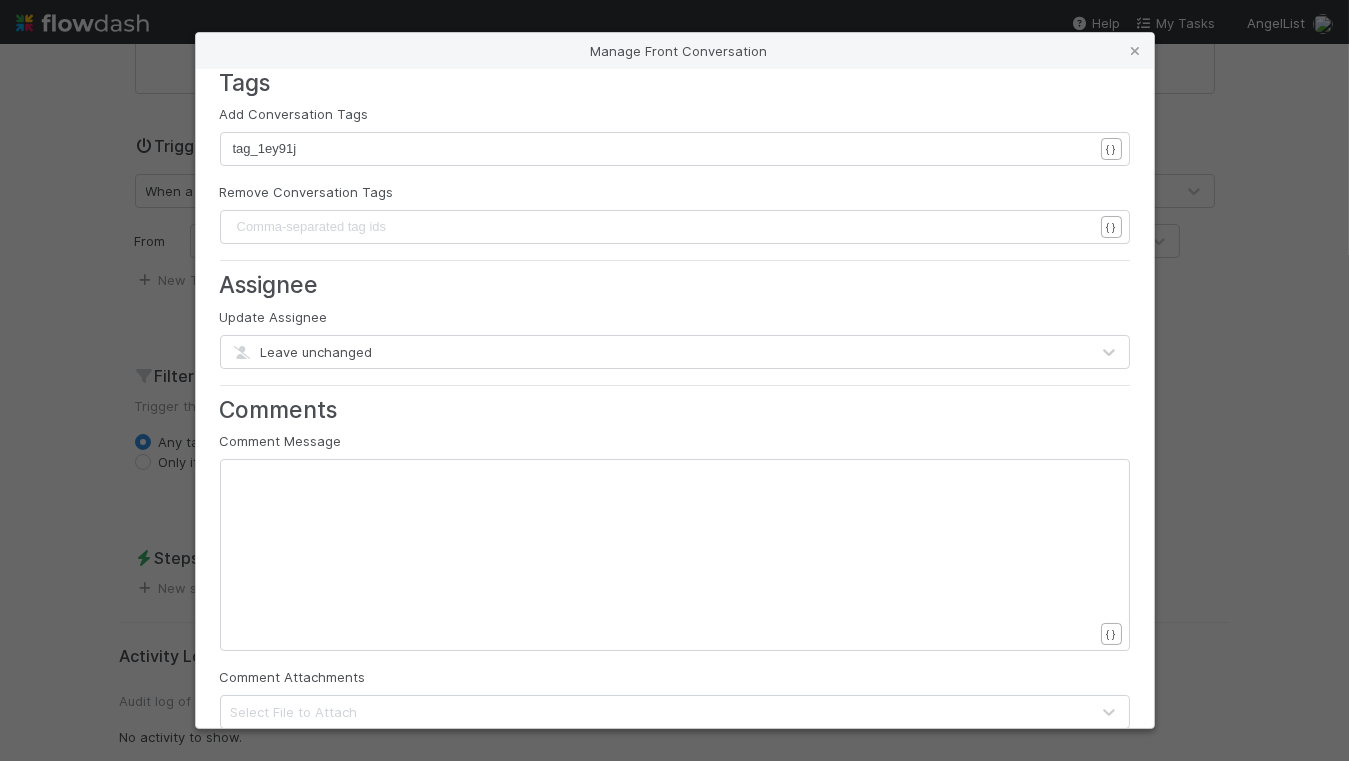 click on "Leave unchanged" at bounding box center [302, 352] 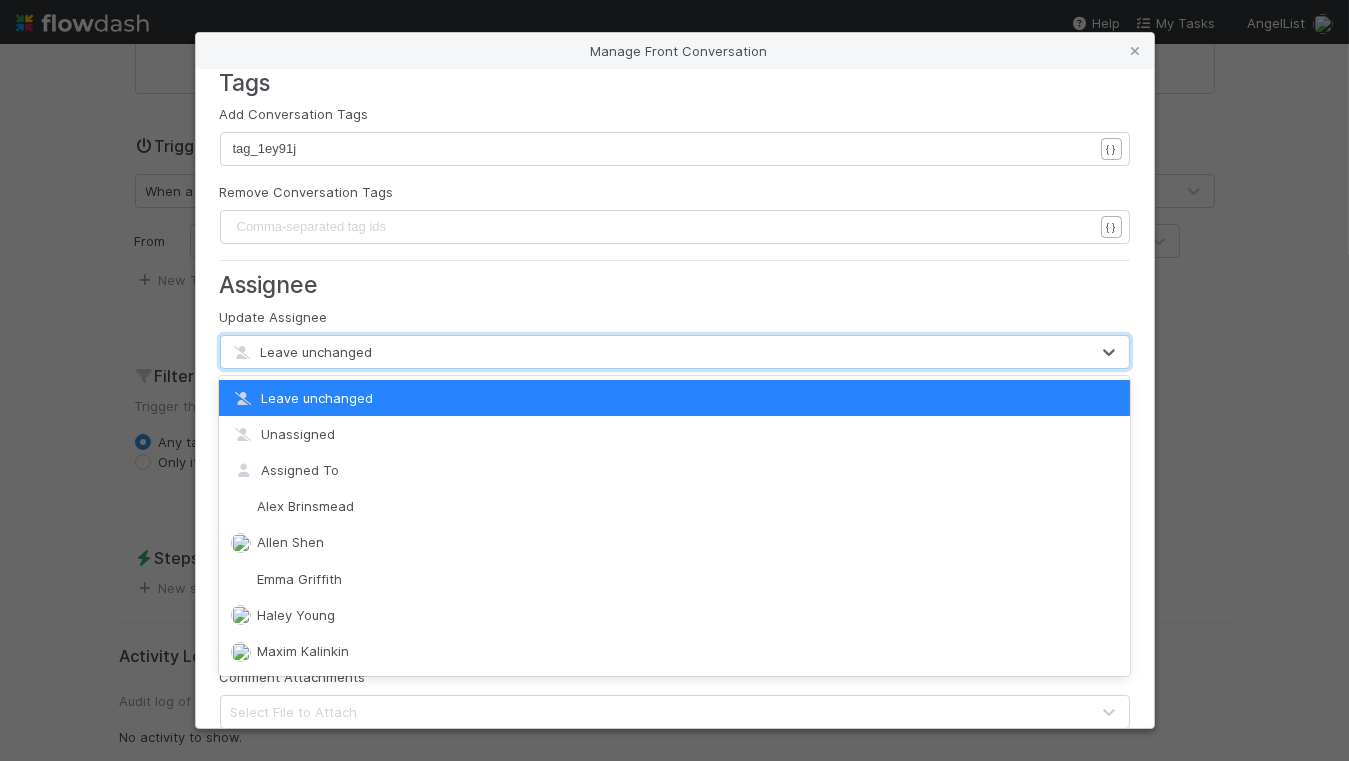 click on "Update Assignee      option Leave unchanged focused, 1 of 14. 14 results available. Use Up and Down to choose options, press Enter to select the currently focused option, press Escape to exit the menu, press Tab to select the option and exit the menu. Leave unchanged" at bounding box center [675, 338] 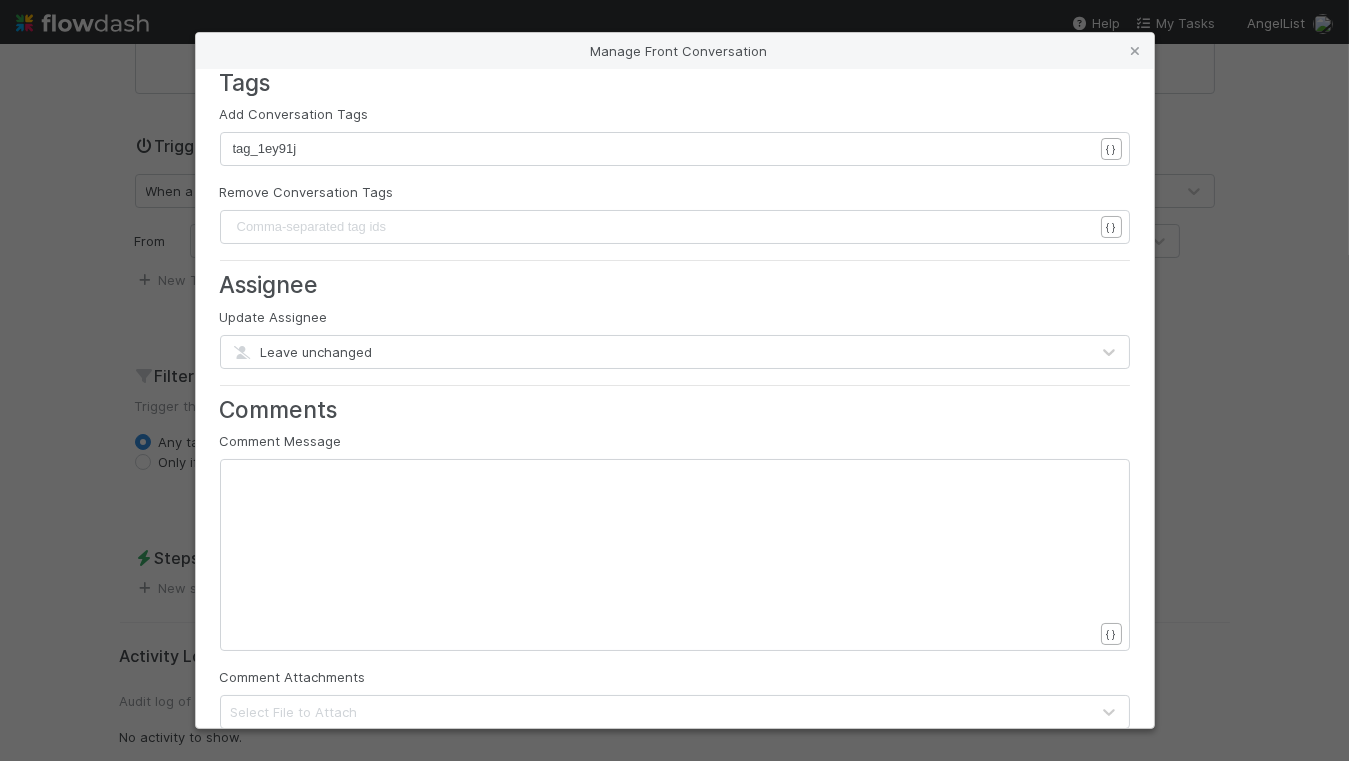 scroll, scrollTop: 155, scrollLeft: 0, axis: vertical 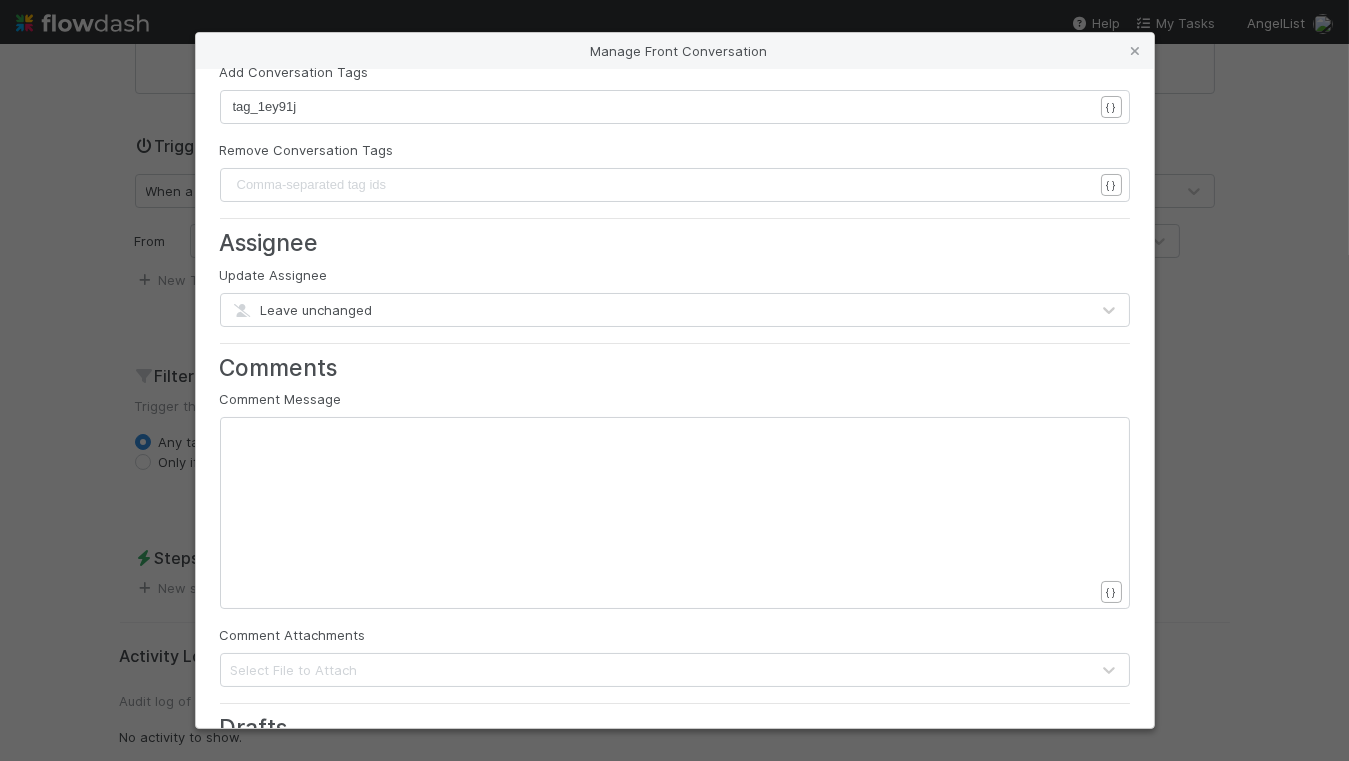 click on "Leave unchanged" at bounding box center (302, 310) 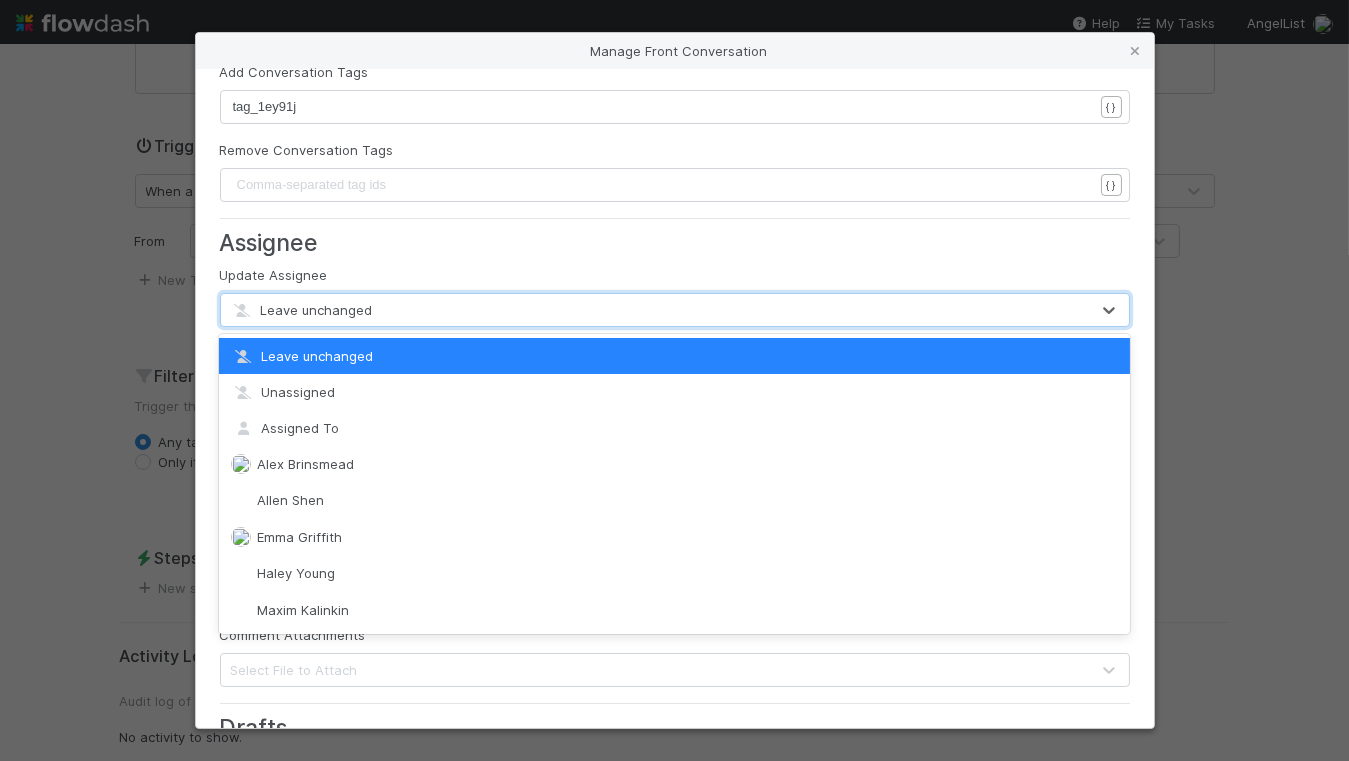 click on "Update Assignee      option Leave unchanged focused, 1 of 14. 14 results available. Use Up and Down to choose options, press Enter to select the currently focused option, press Escape to exit the menu, press Tab to select the option and exit the menu. Leave unchanged" at bounding box center (675, 296) 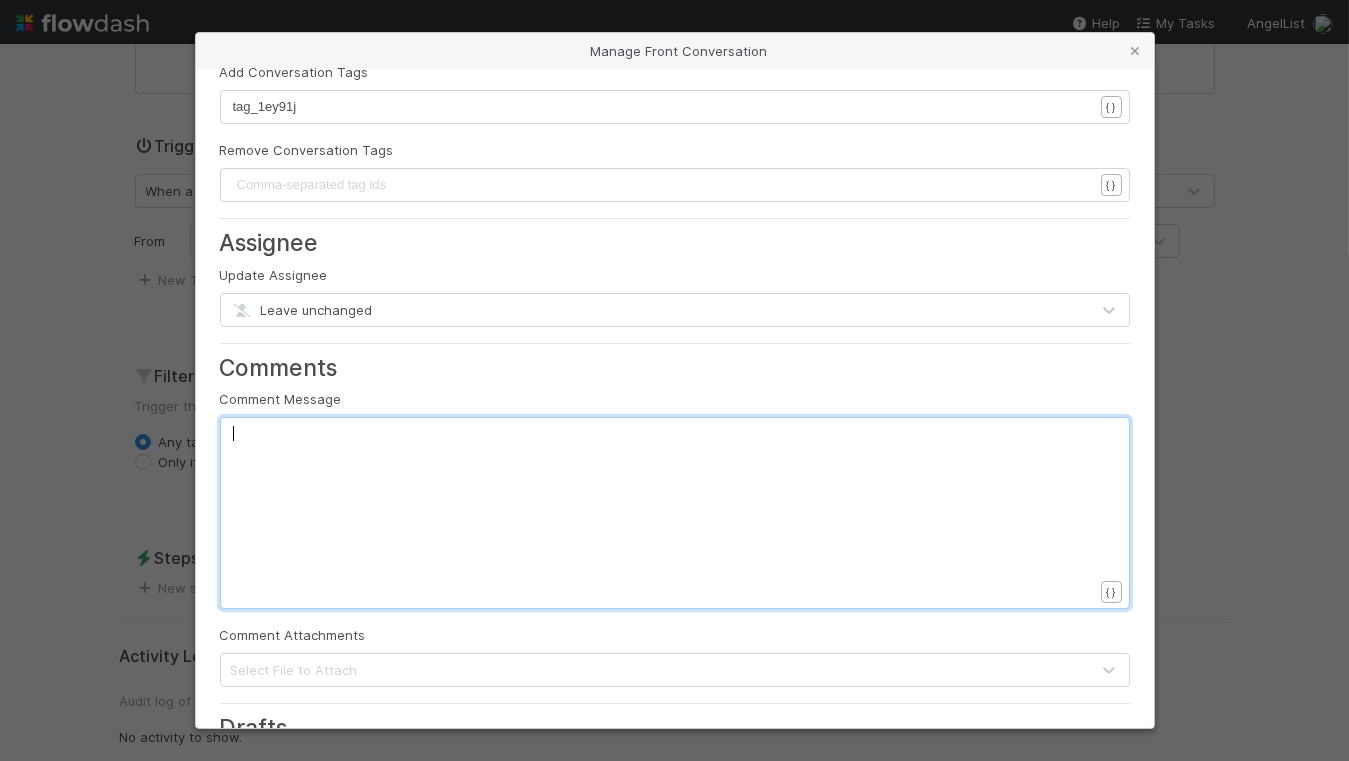 click on "xxxxxxxxxx   ​" at bounding box center [688, 538] 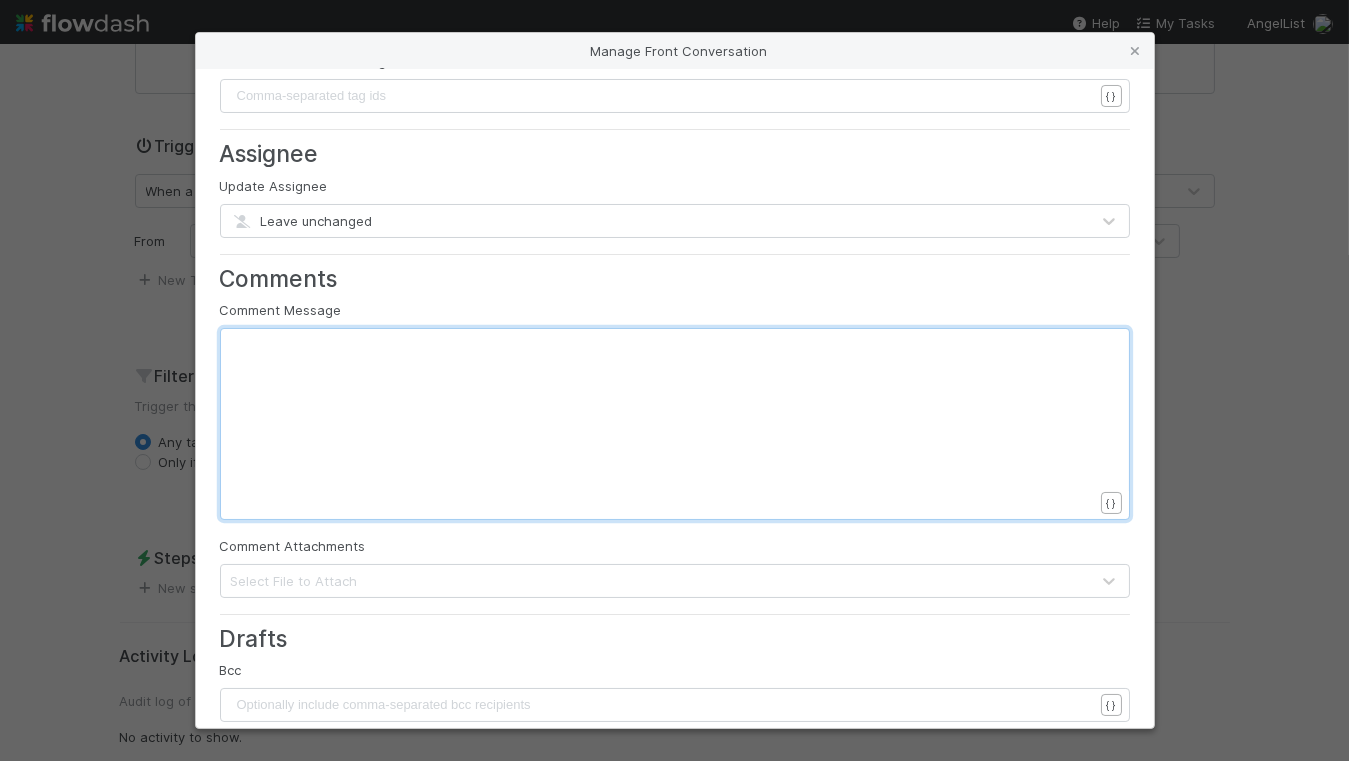 scroll, scrollTop: 253, scrollLeft: 0, axis: vertical 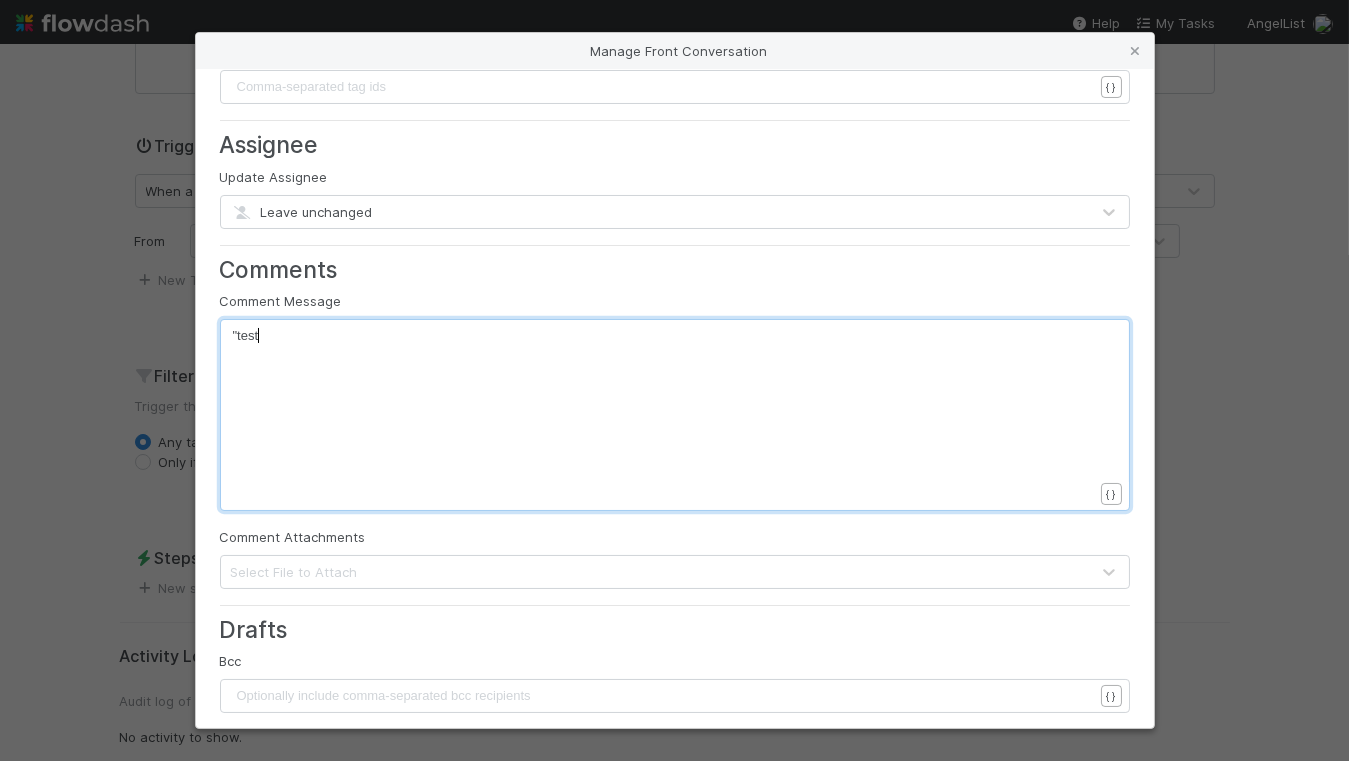 type on ""test"" 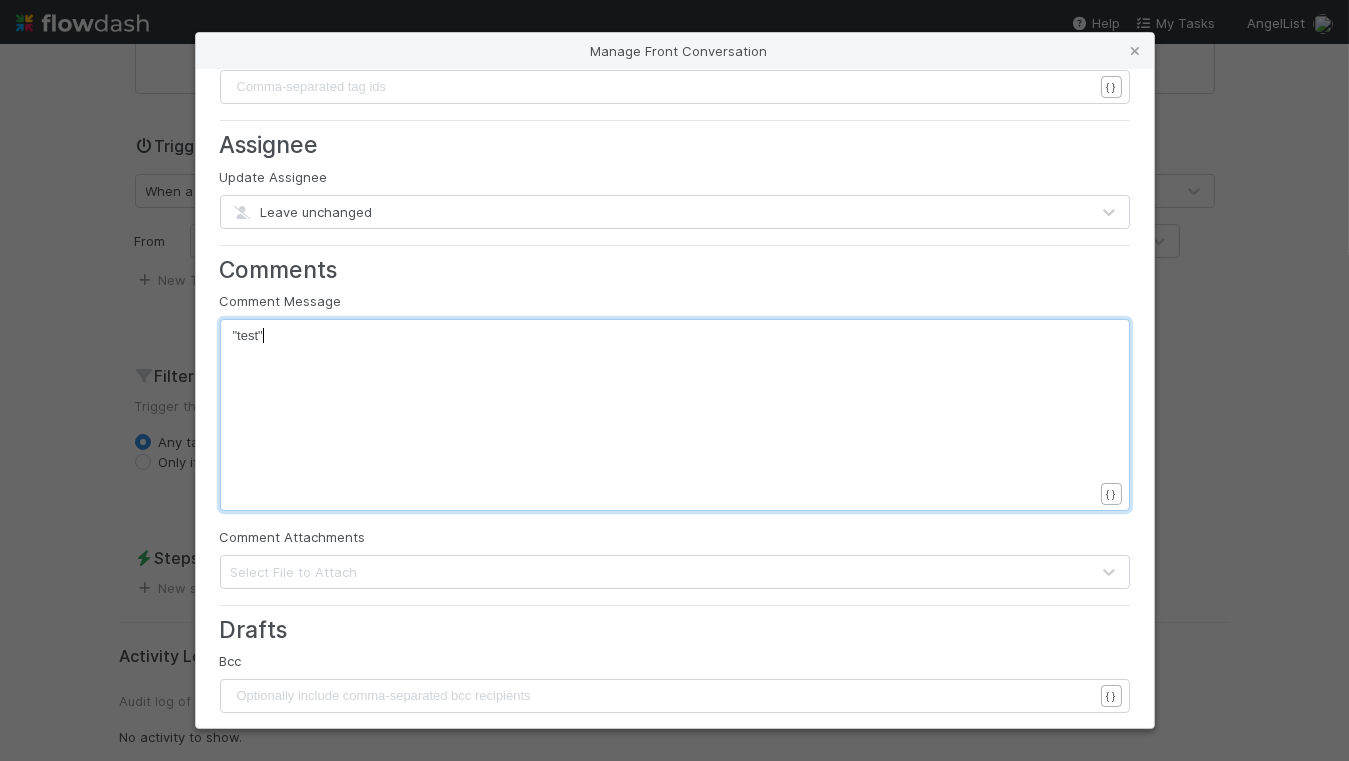 scroll, scrollTop: 6, scrollLeft: 28, axis: both 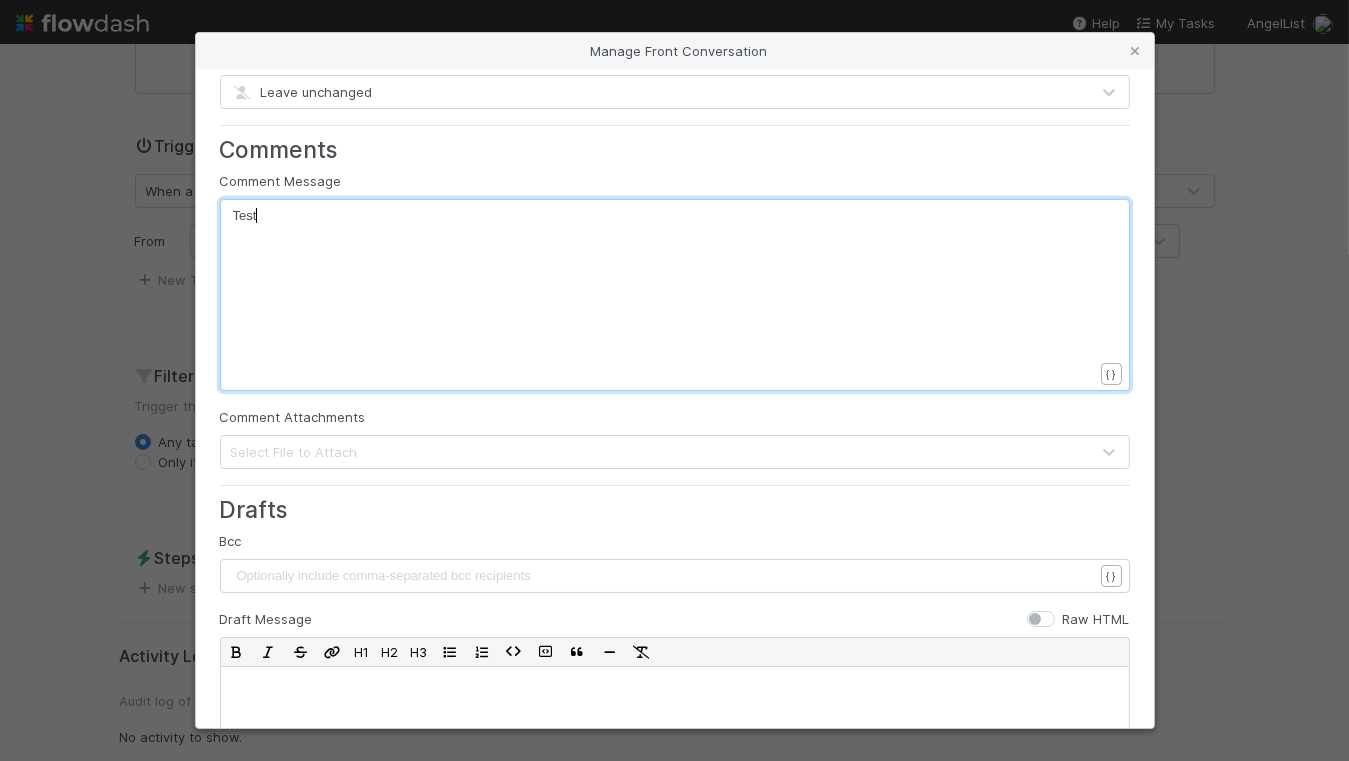 type on "Test" 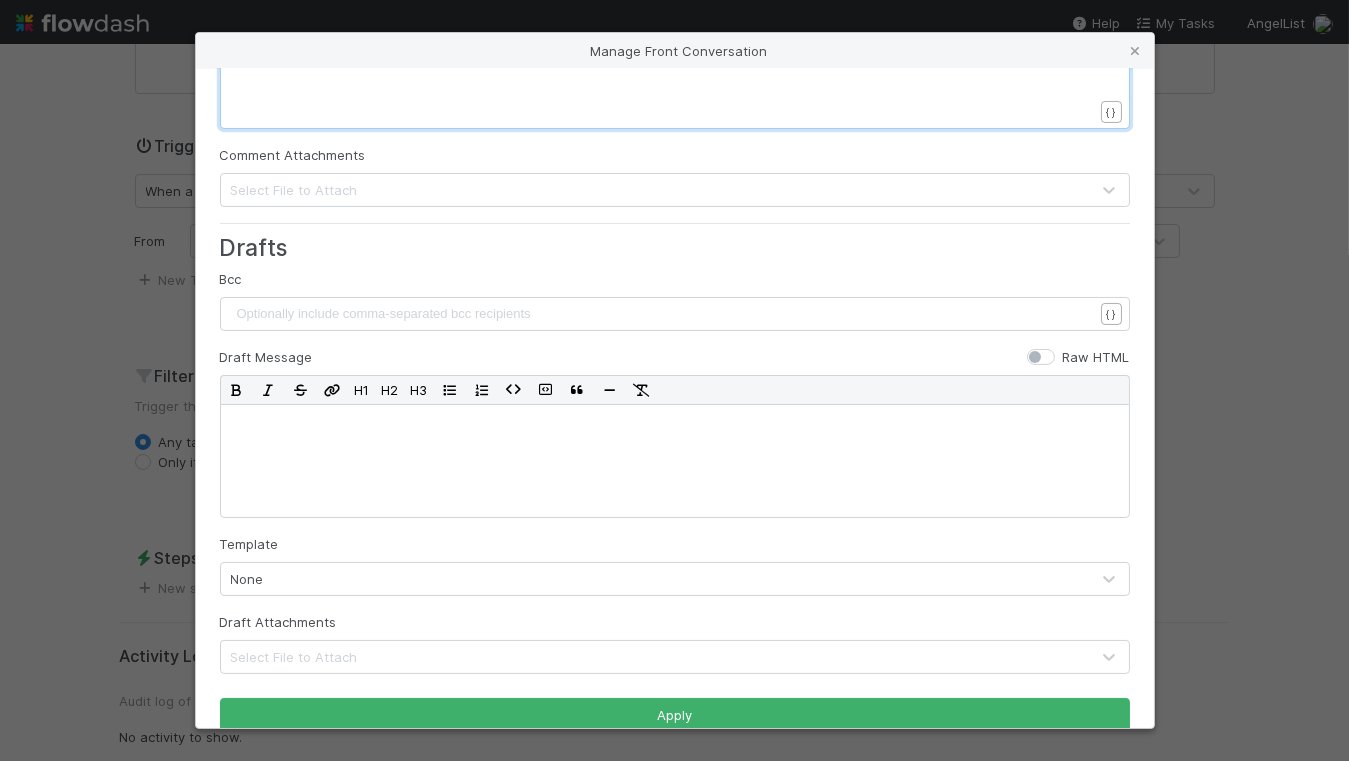 scroll, scrollTop: 662, scrollLeft: 0, axis: vertical 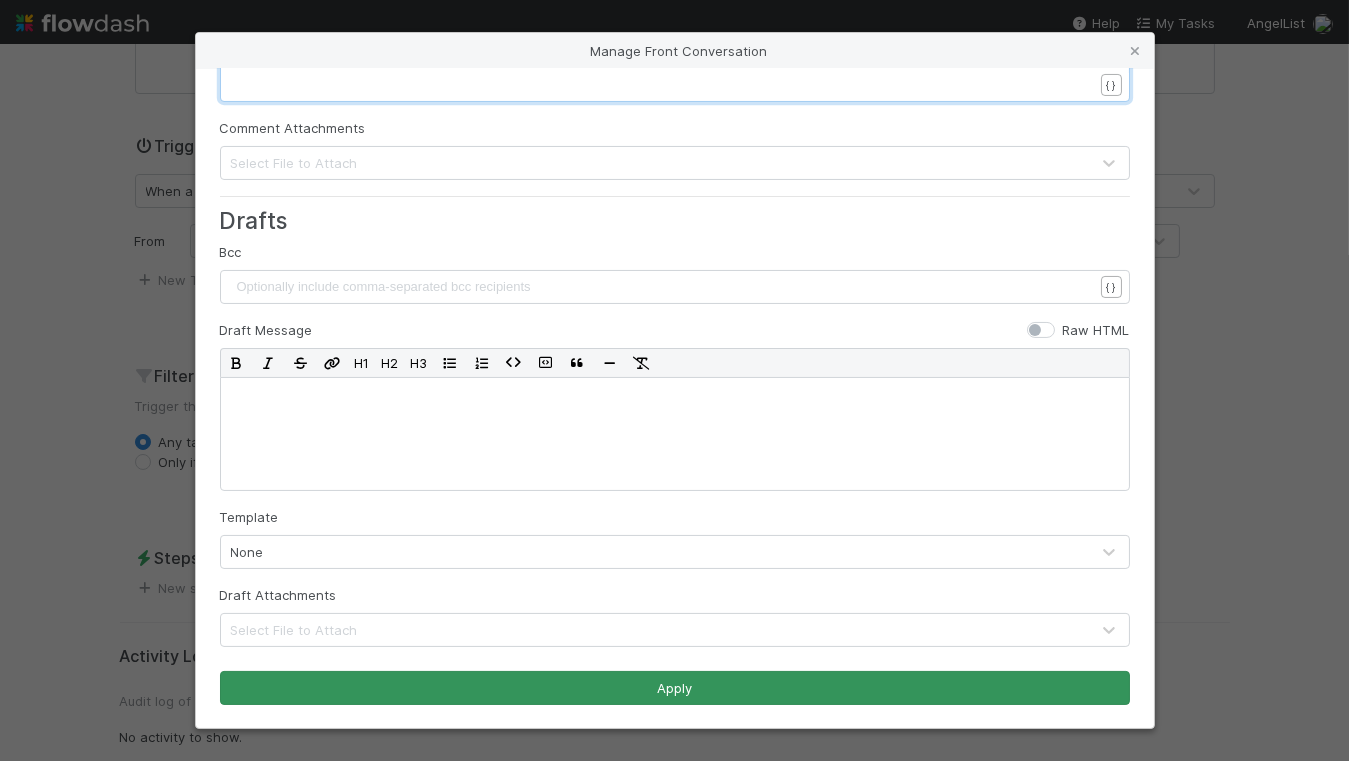 type on "ing" 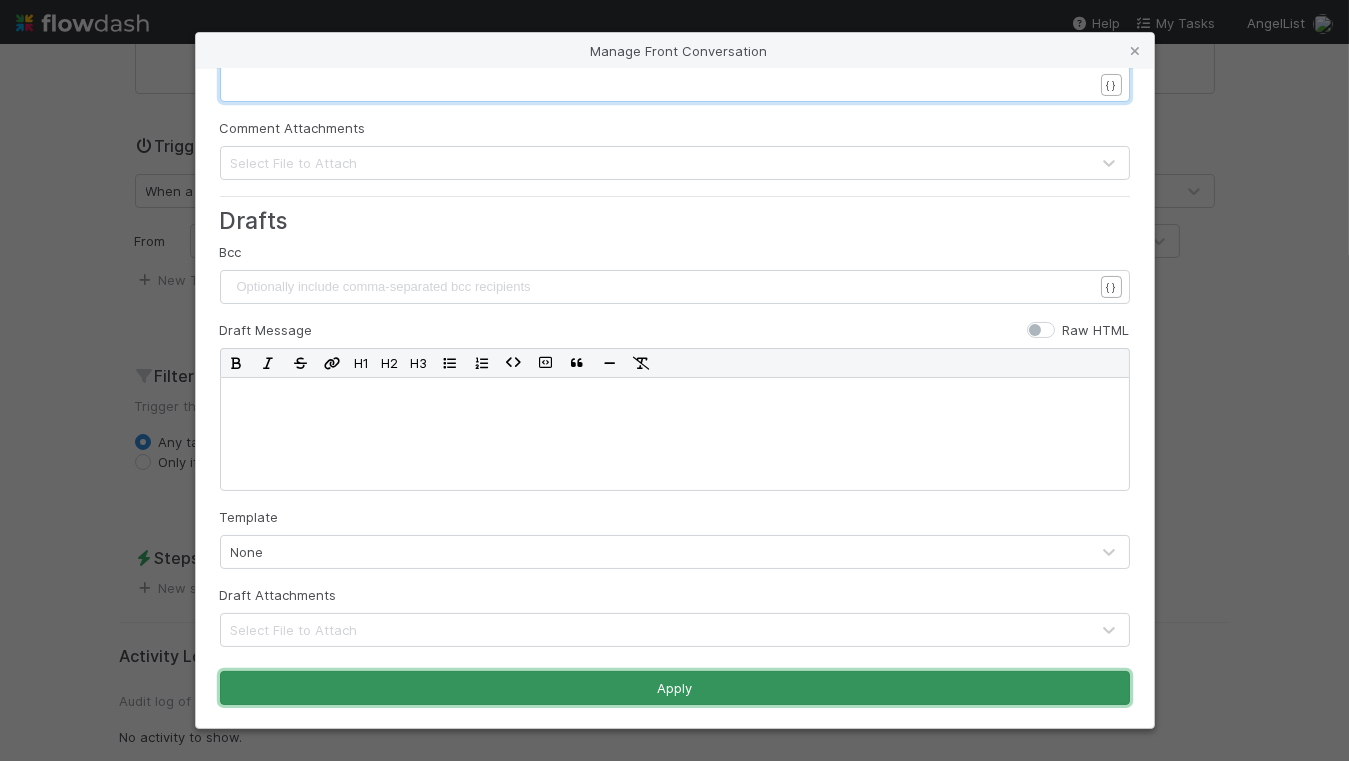 click on "Apply" at bounding box center [675, 688] 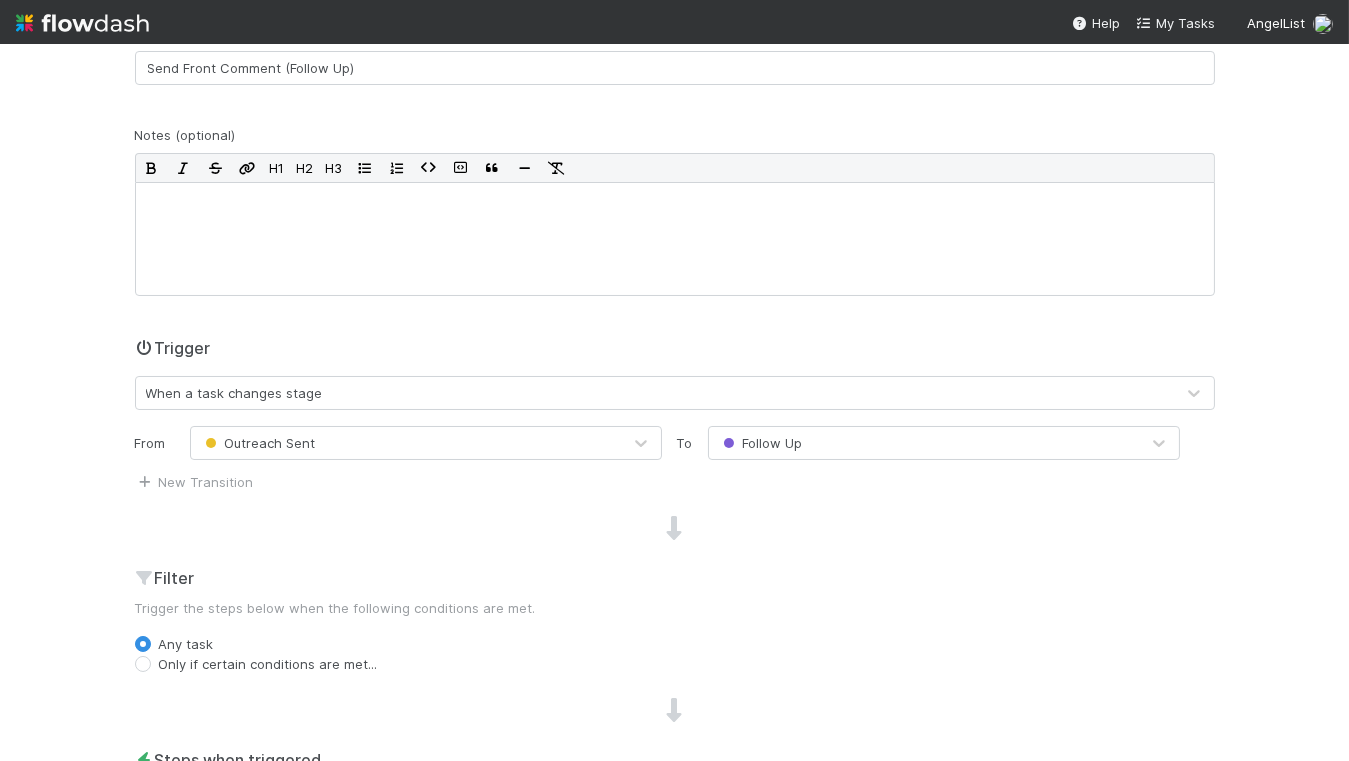 scroll, scrollTop: 0, scrollLeft: 0, axis: both 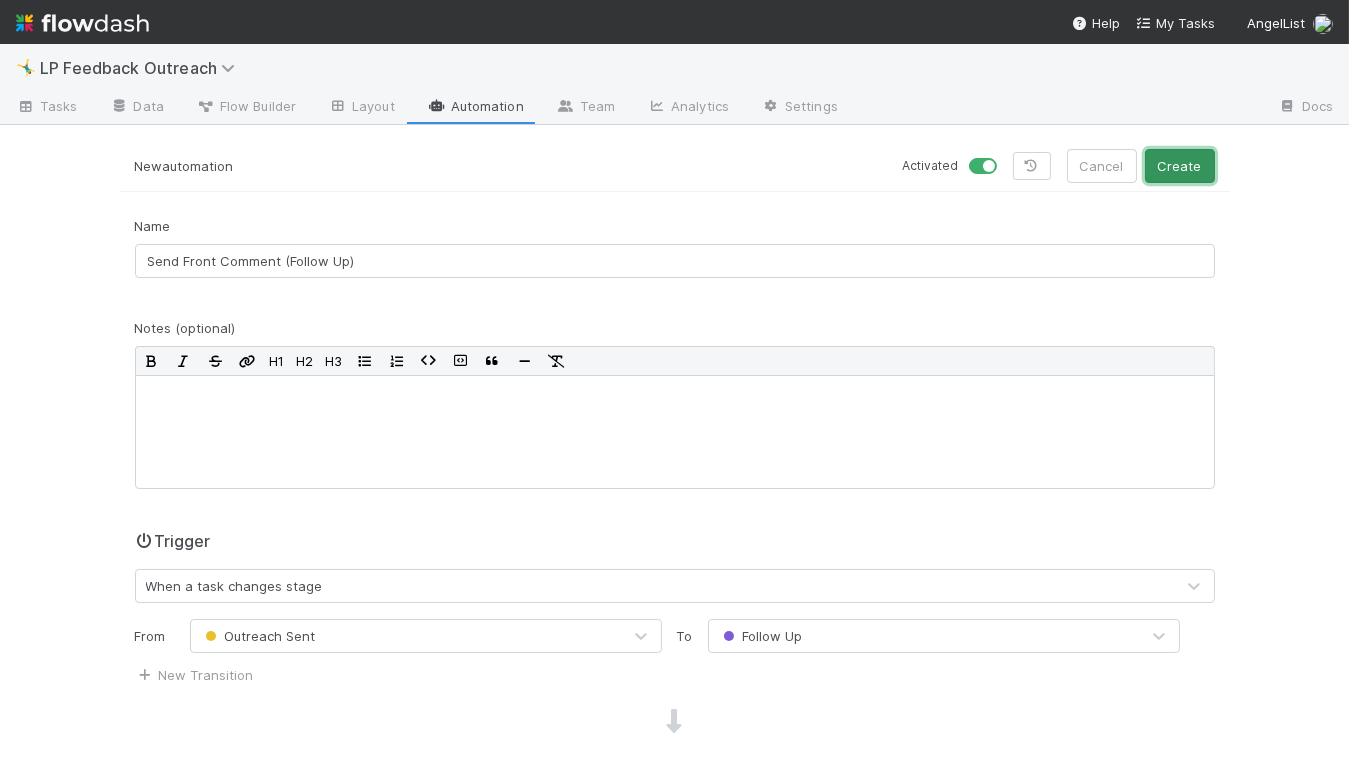 click on "Create" at bounding box center (1180, 166) 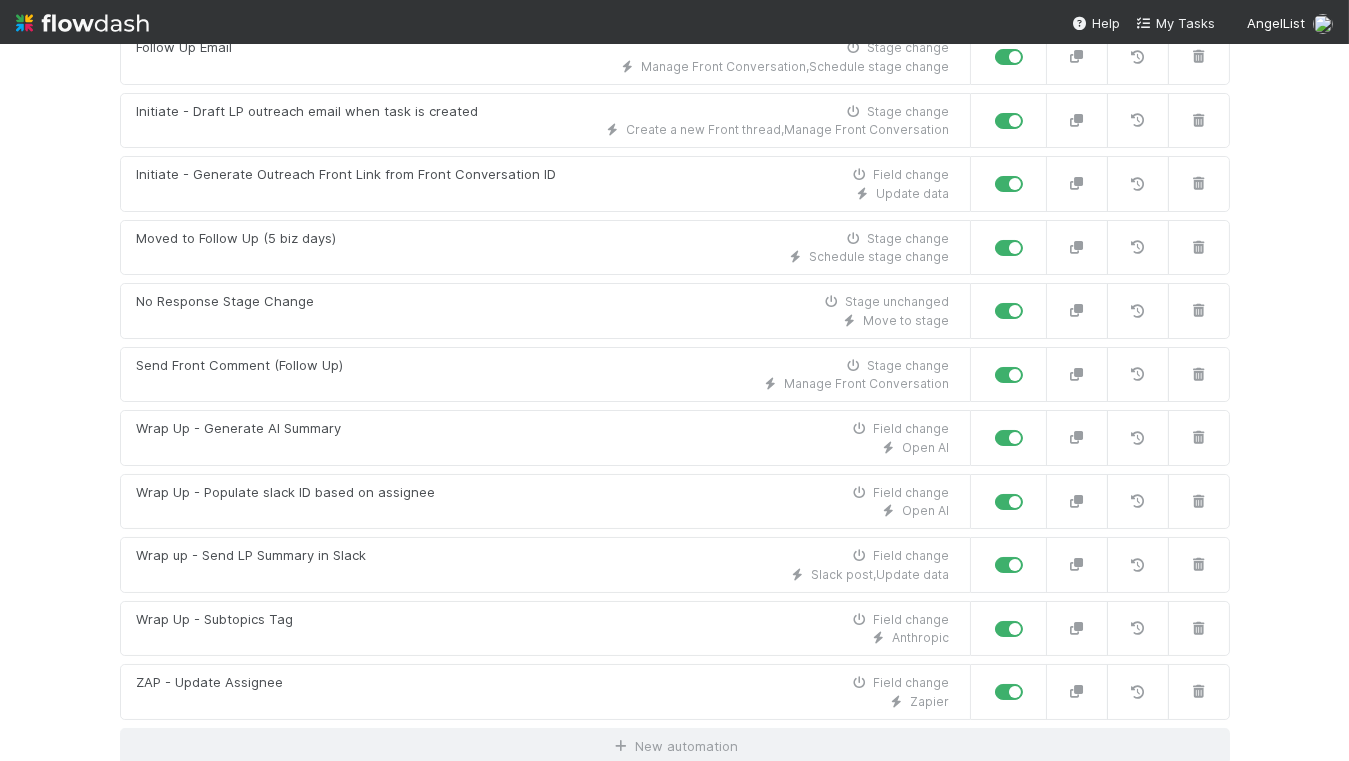 scroll, scrollTop: 0, scrollLeft: 0, axis: both 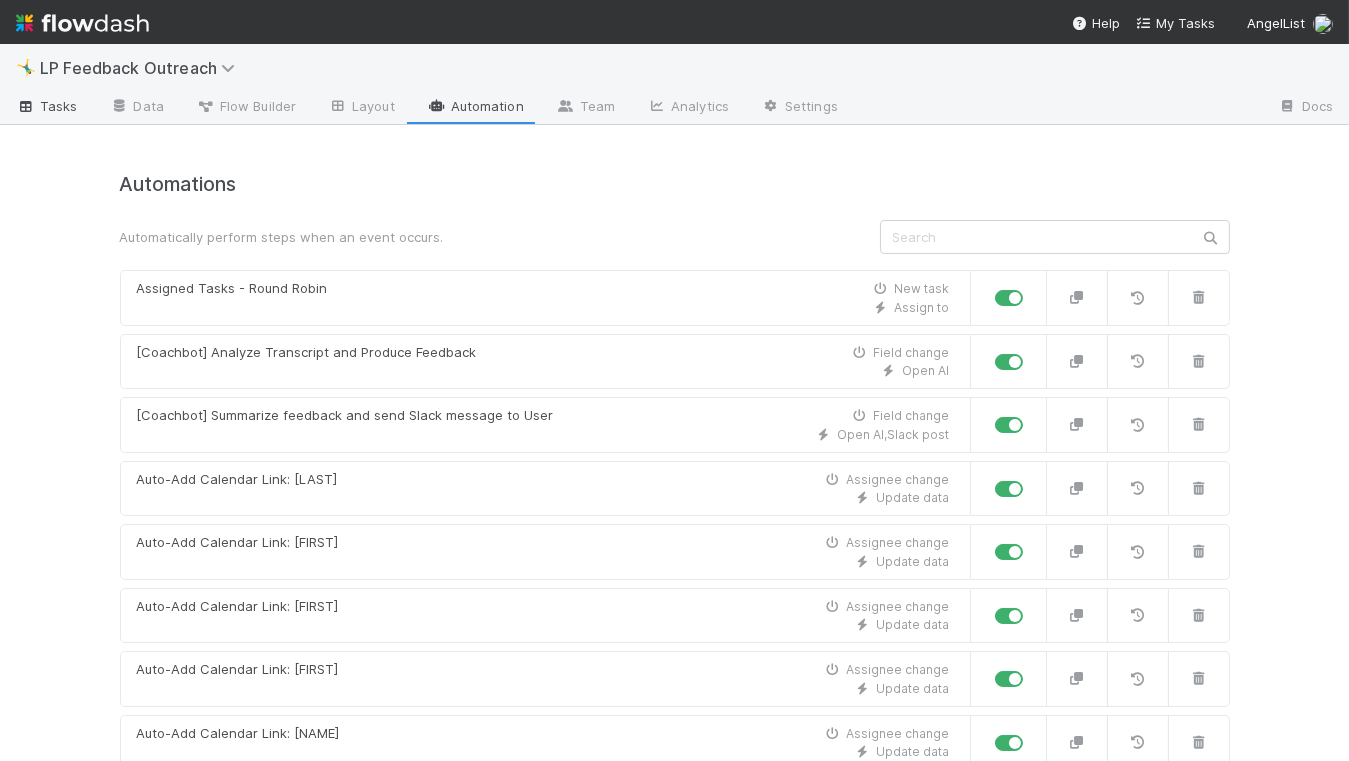 click on "Tasks" at bounding box center [47, 106] 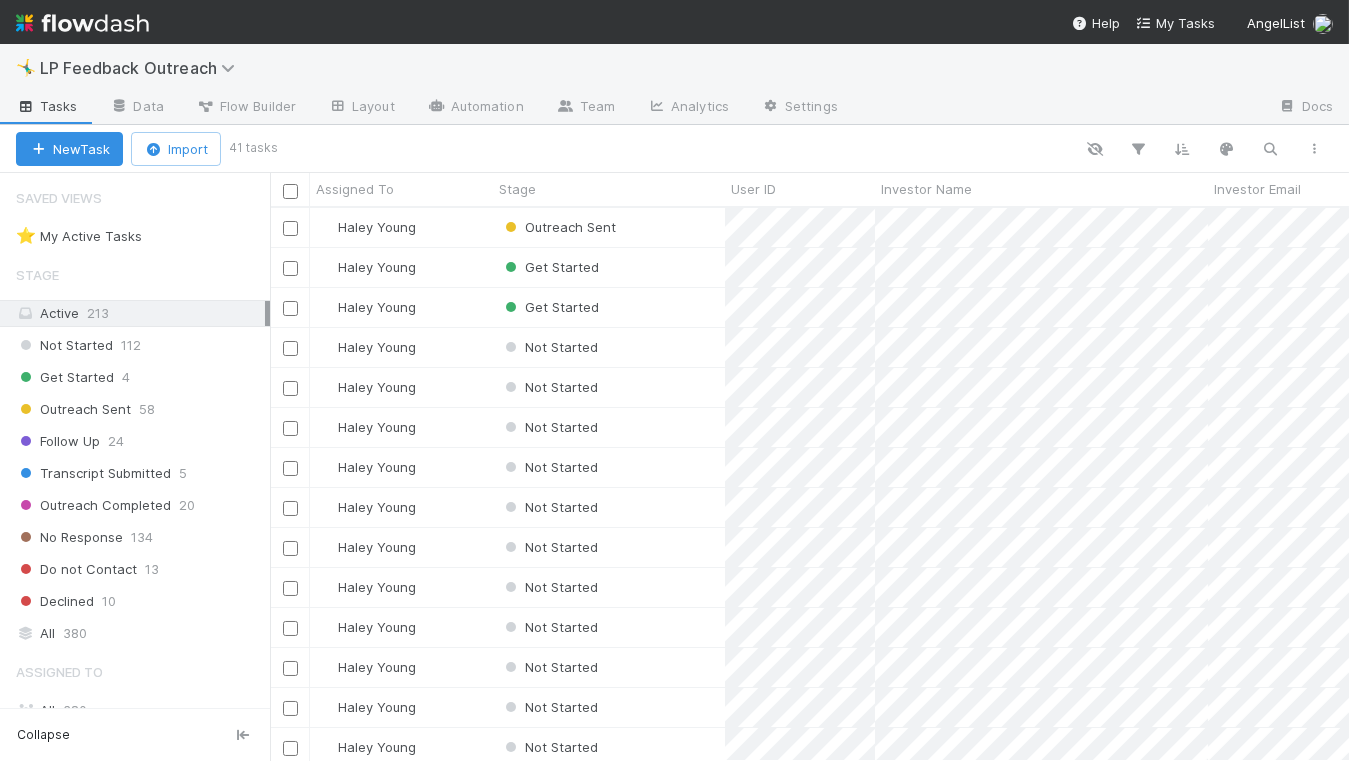 scroll, scrollTop: 1, scrollLeft: 0, axis: vertical 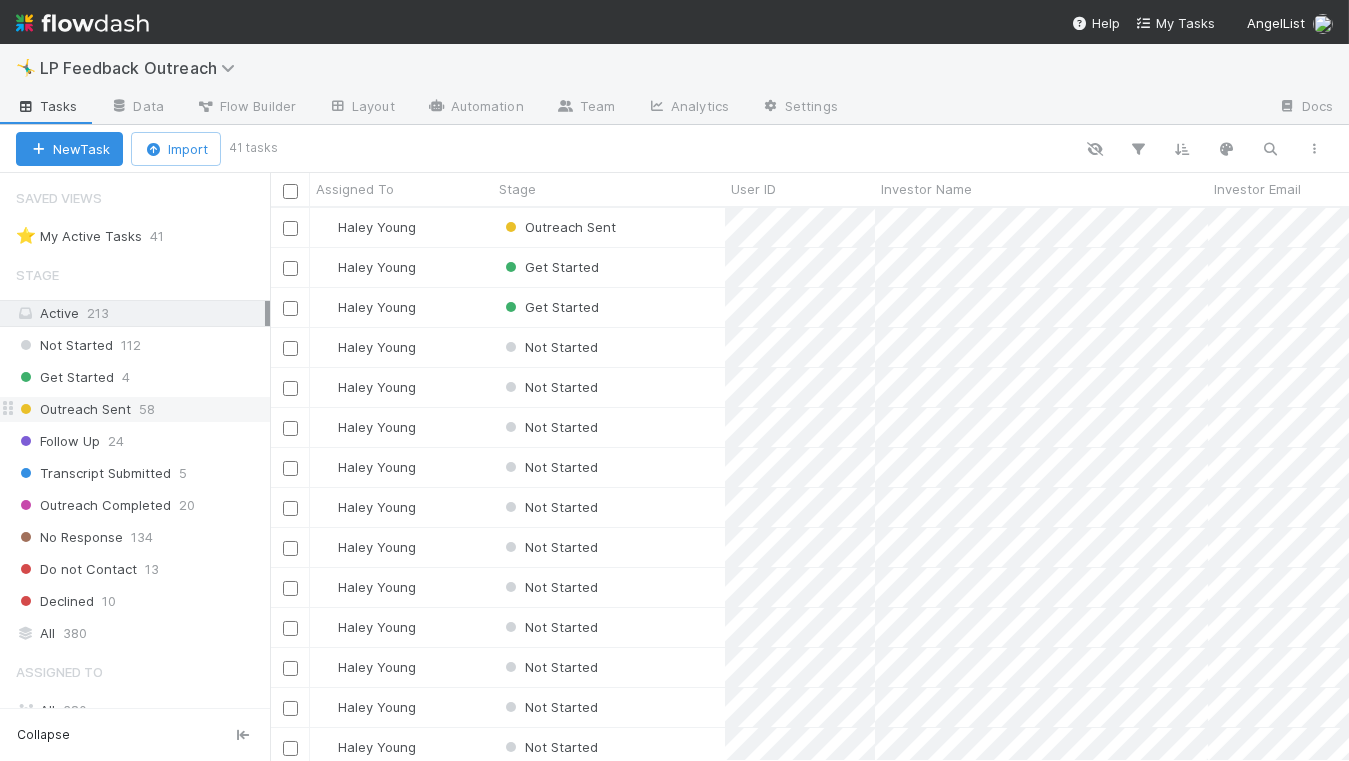 click on "58" at bounding box center (147, 409) 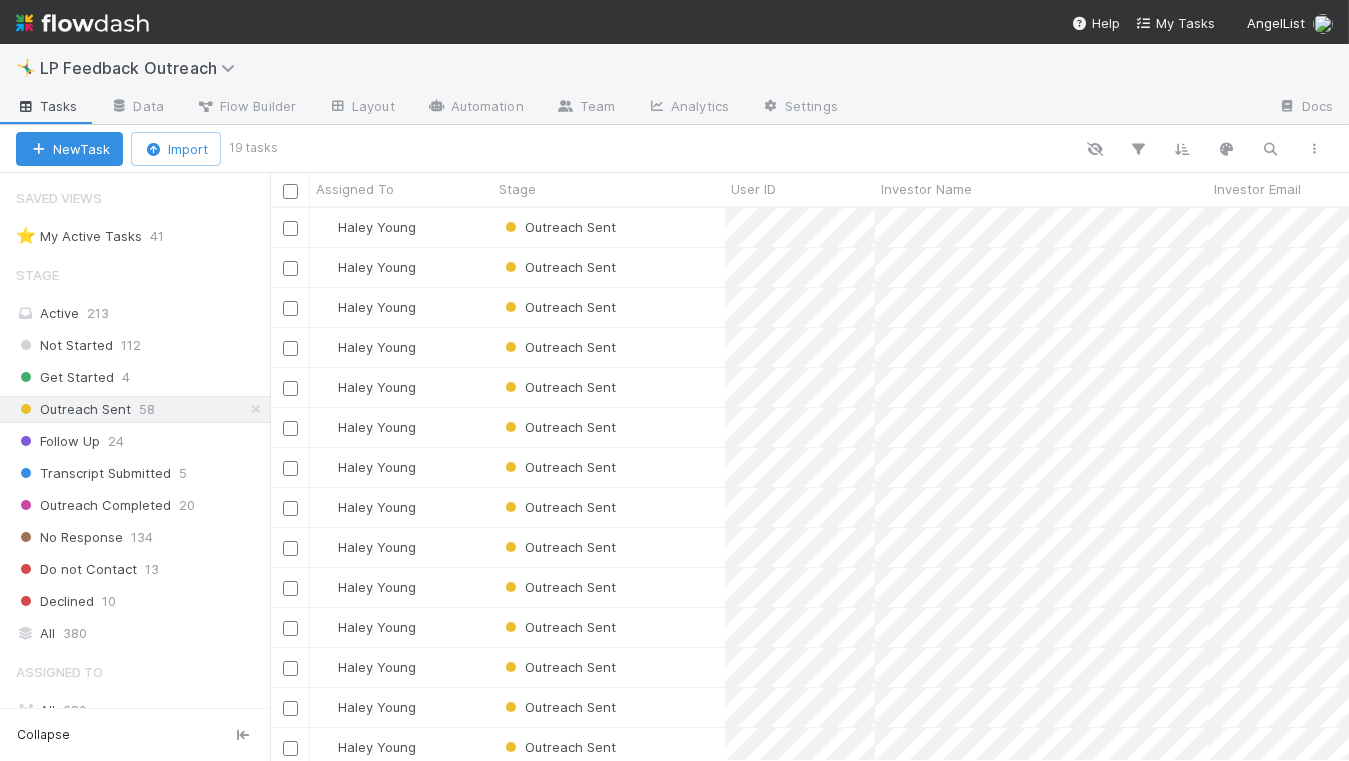 scroll, scrollTop: 1, scrollLeft: 0, axis: vertical 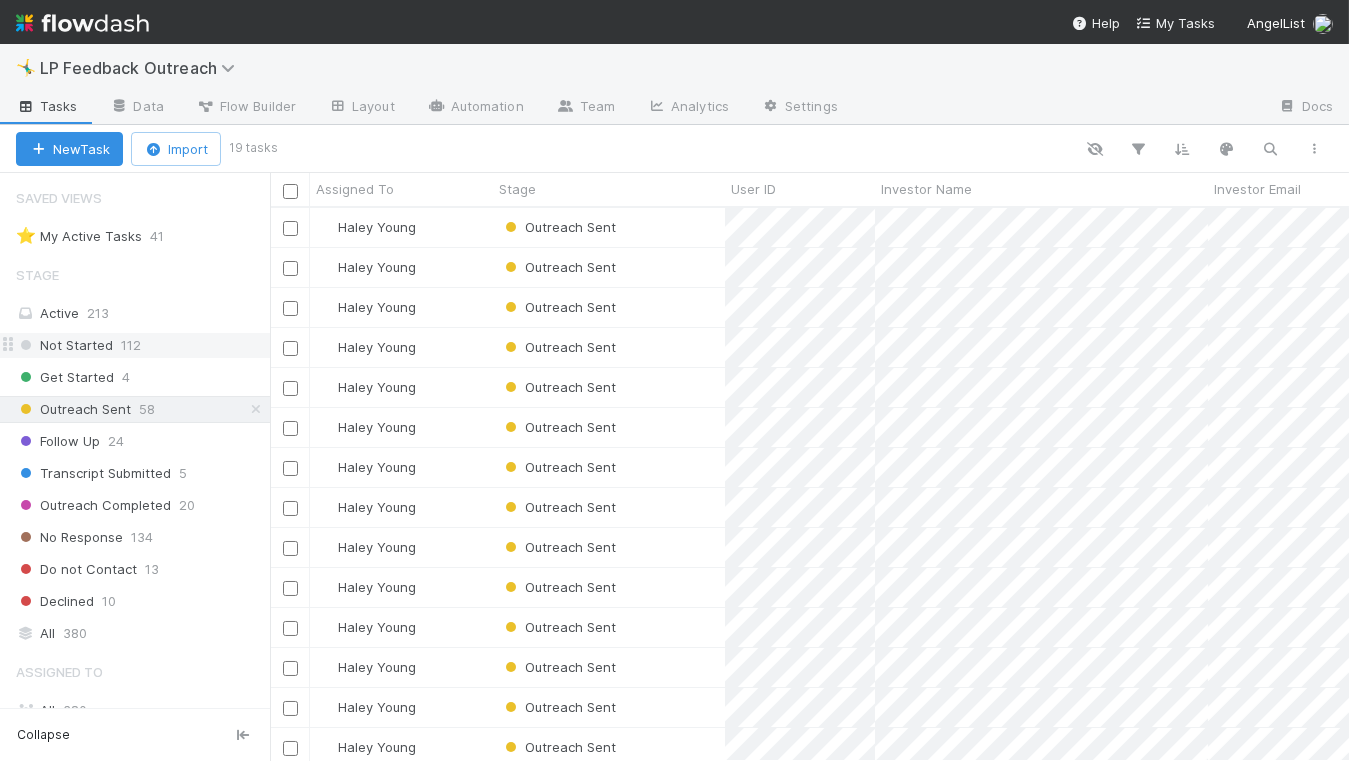 click on "112" at bounding box center [131, 345] 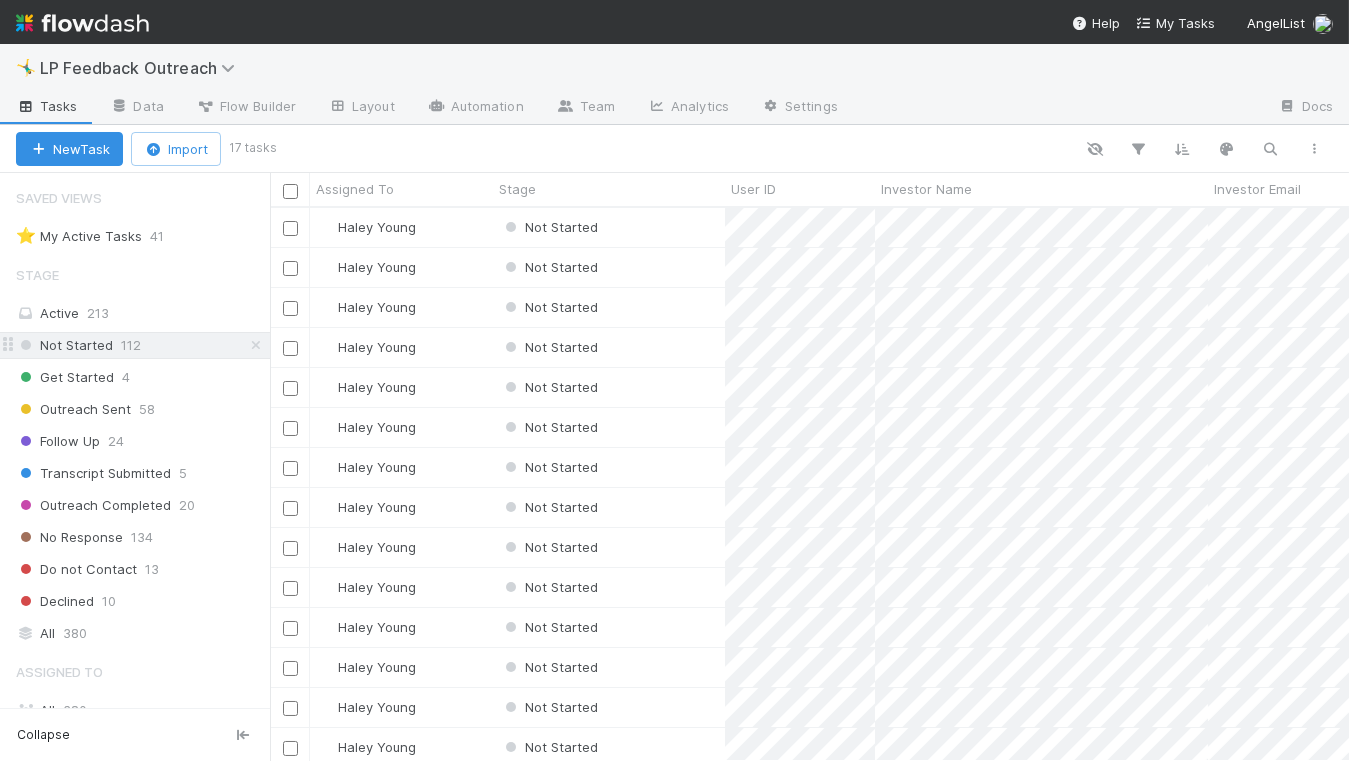 scroll, scrollTop: 1, scrollLeft: 0, axis: vertical 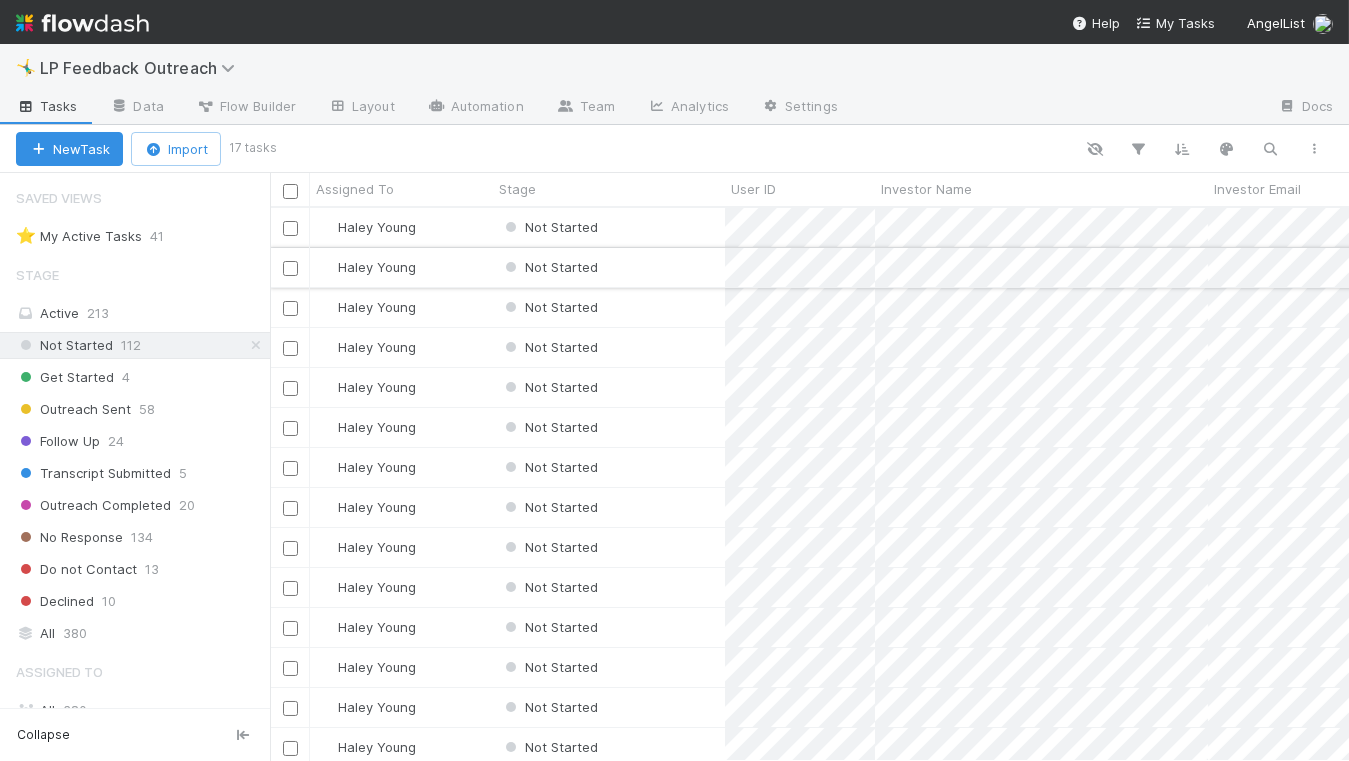click on "Not Started" at bounding box center [609, 267] 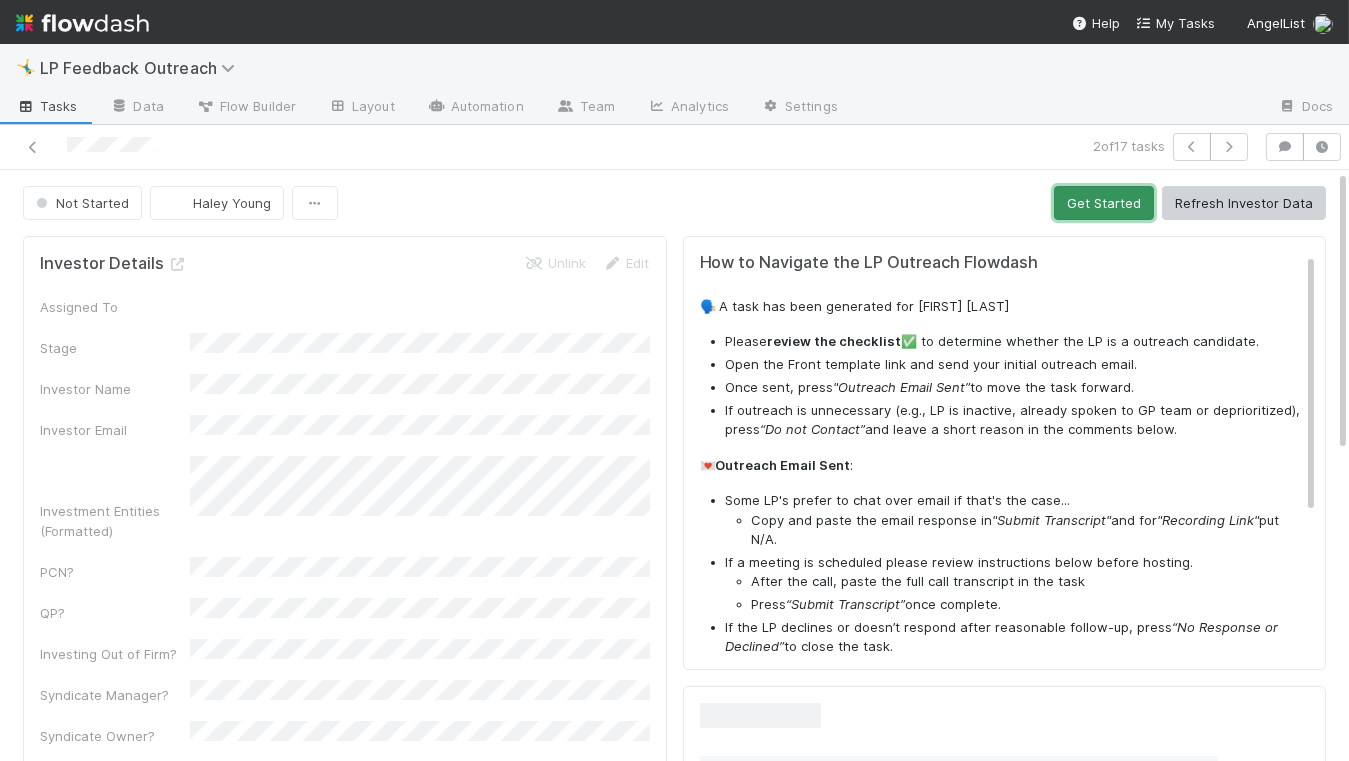 click on "Get Started" at bounding box center (1104, 203) 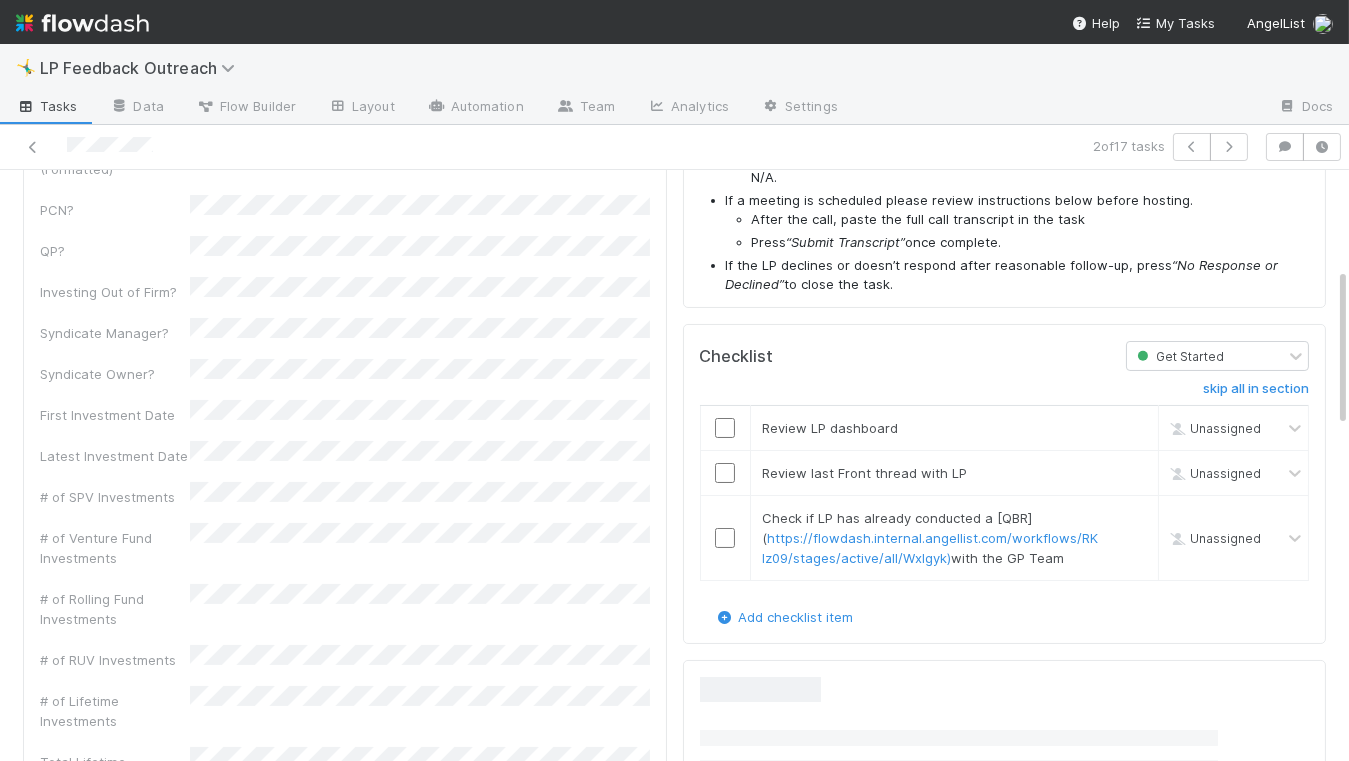 scroll, scrollTop: 290, scrollLeft: 0, axis: vertical 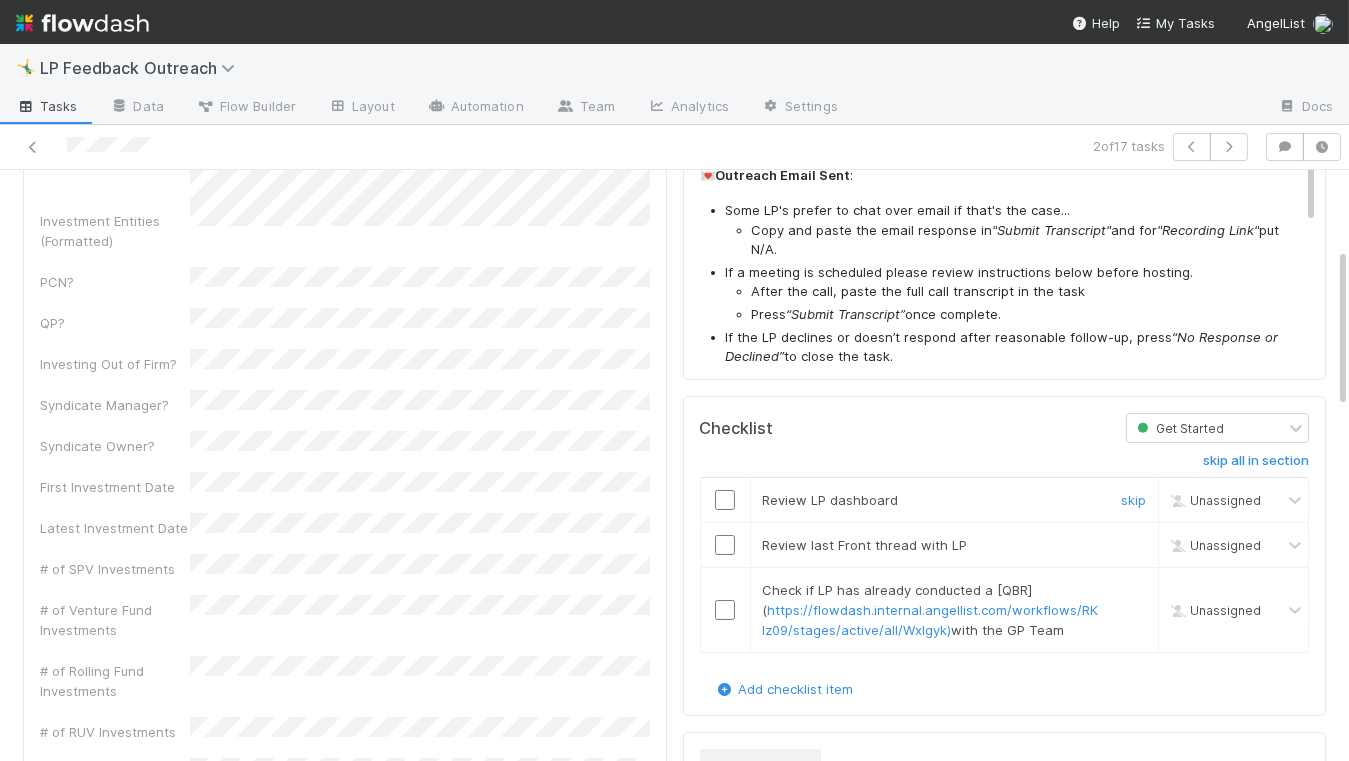 click at bounding box center (725, 500) 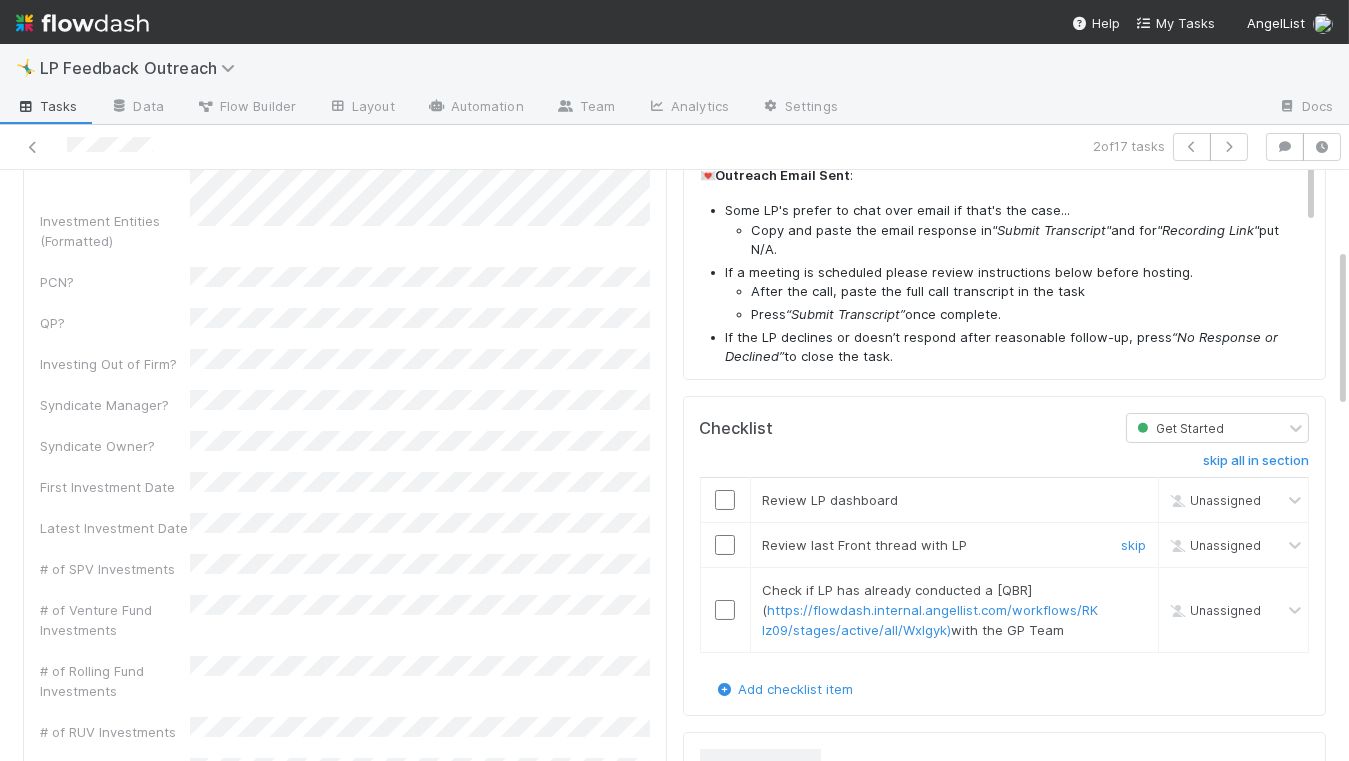 click at bounding box center (725, 545) 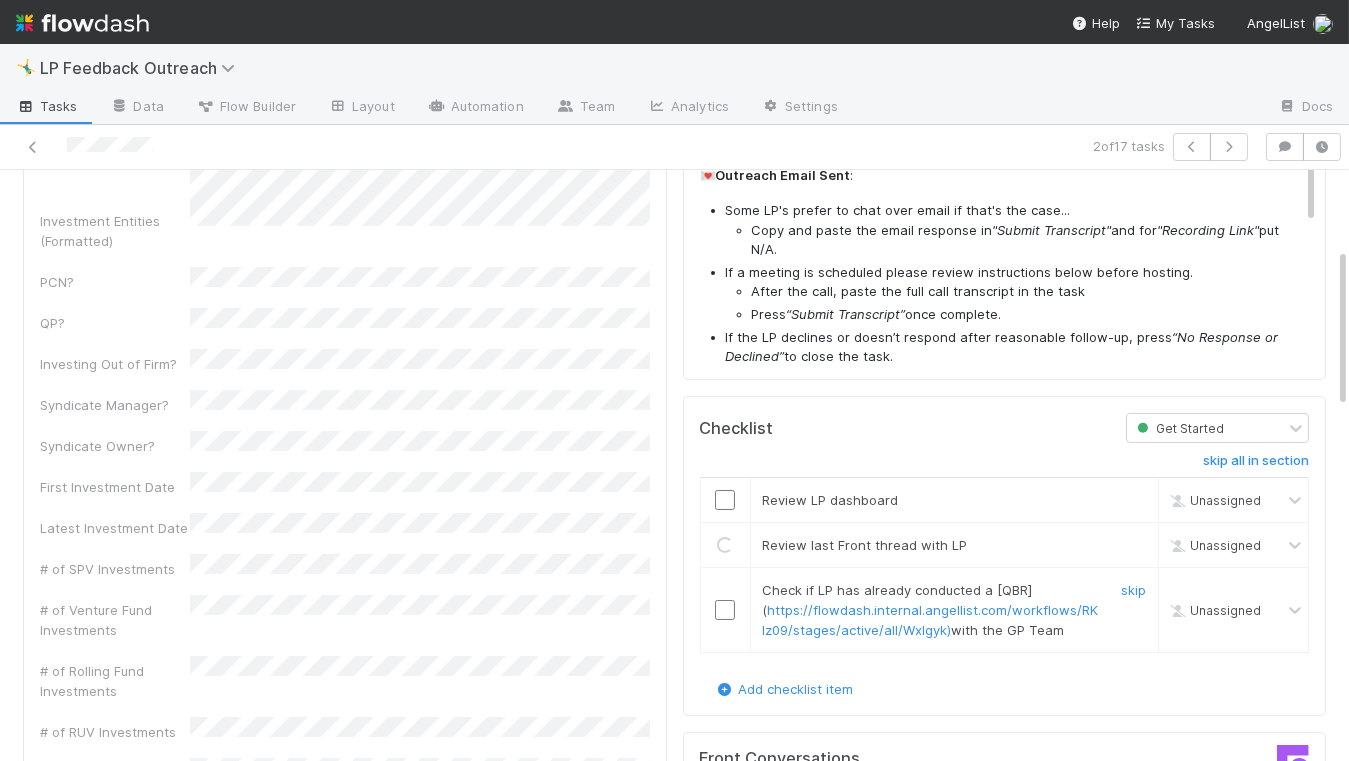 click at bounding box center (725, 610) 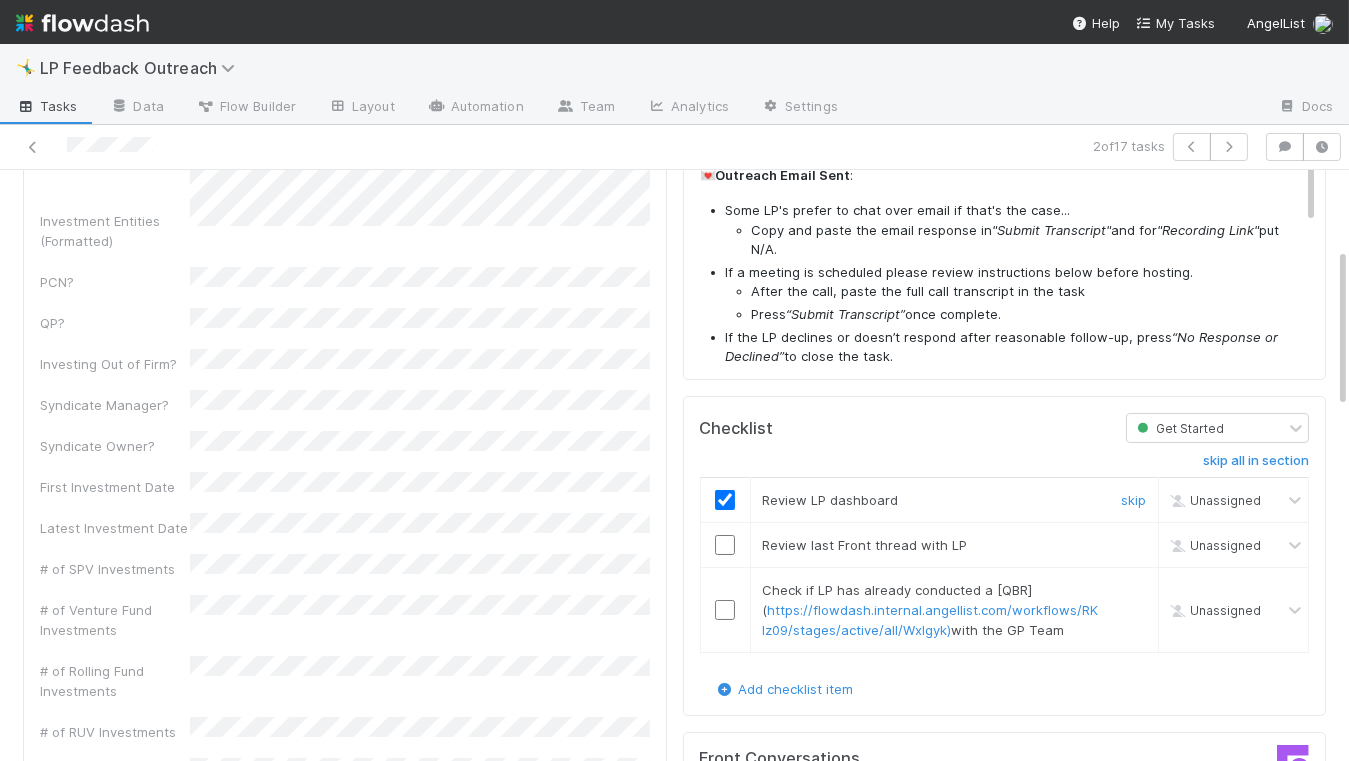 checkbox on "true" 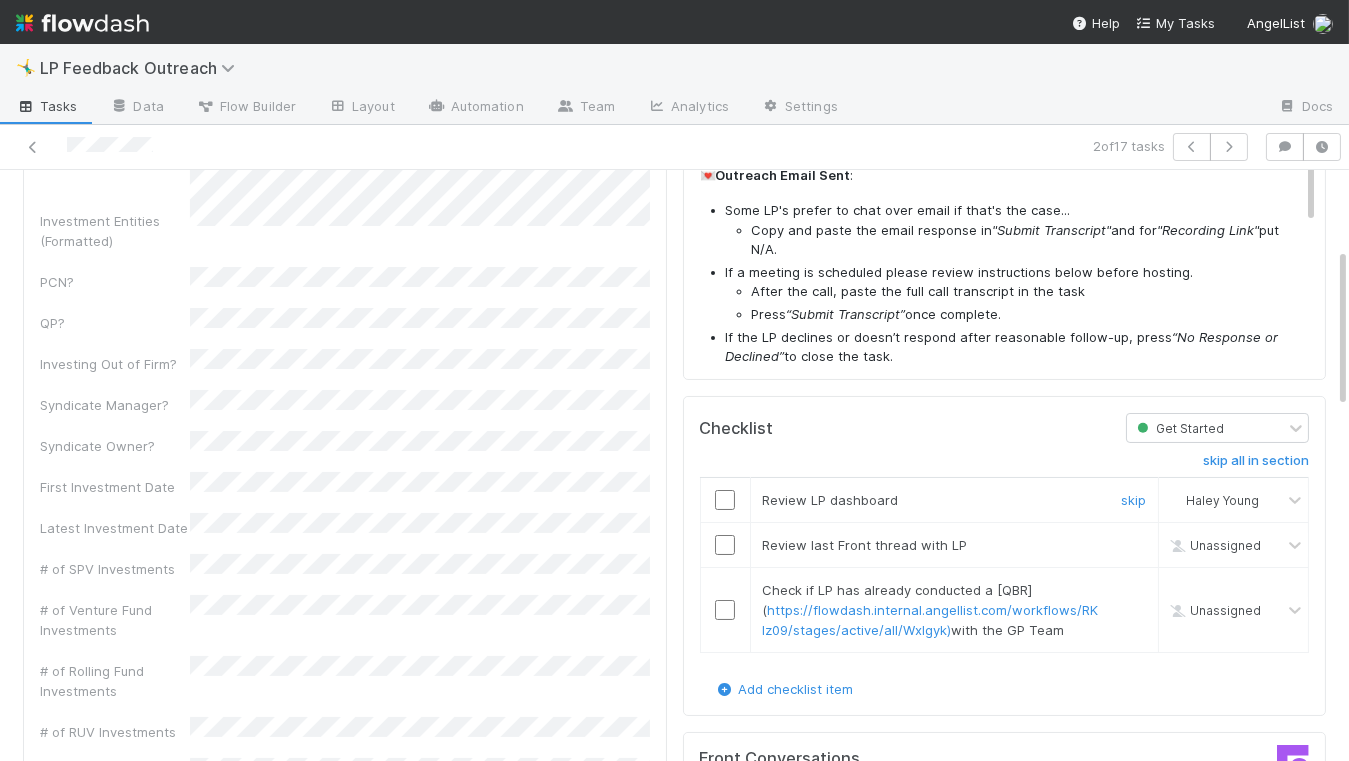 click at bounding box center [725, 500] 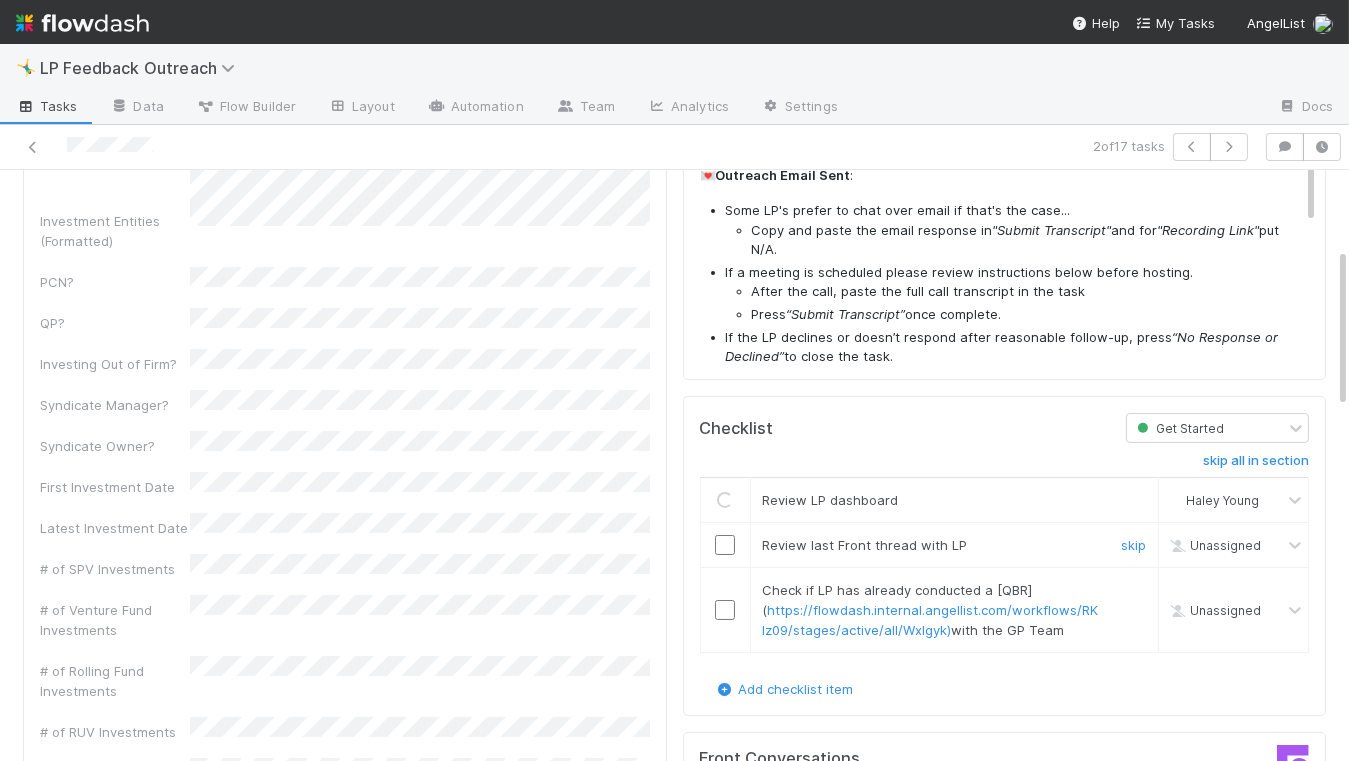 click at bounding box center [725, 545] 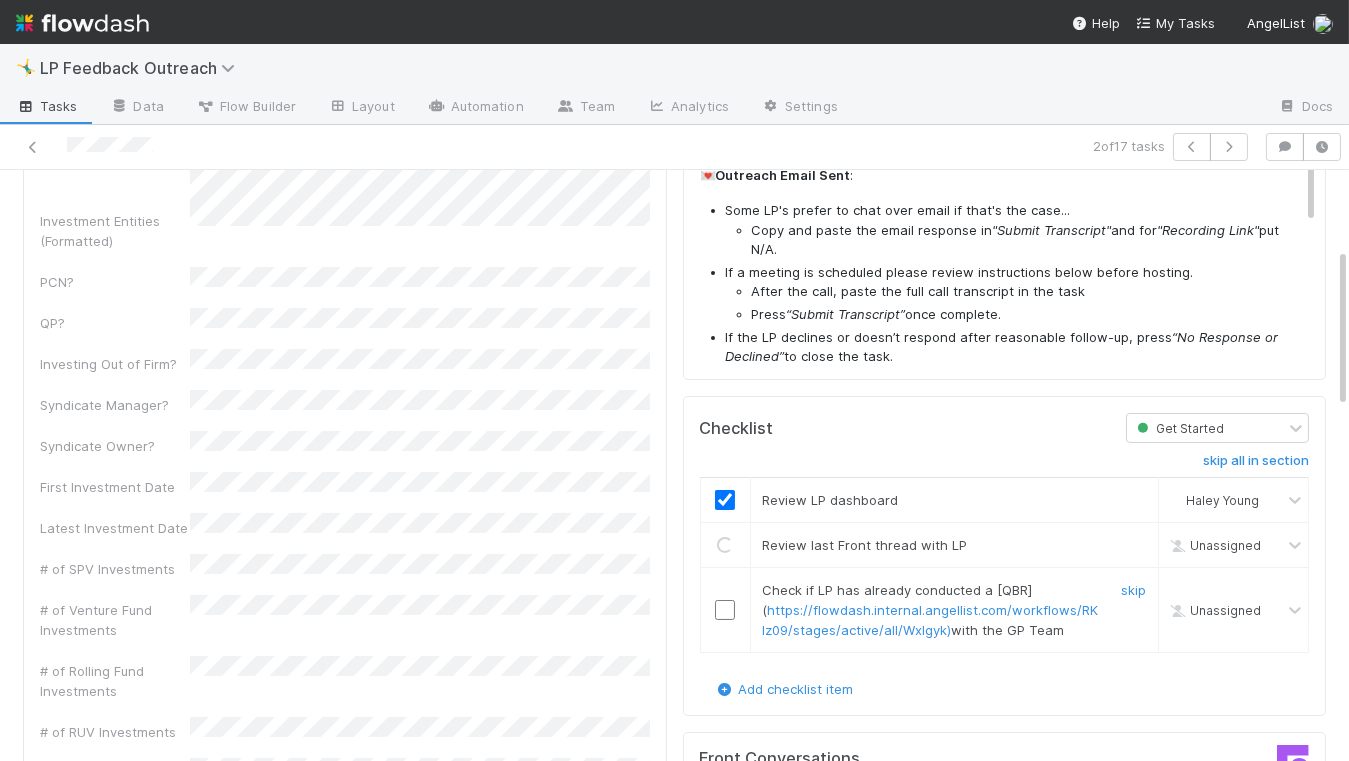 click at bounding box center (725, 610) 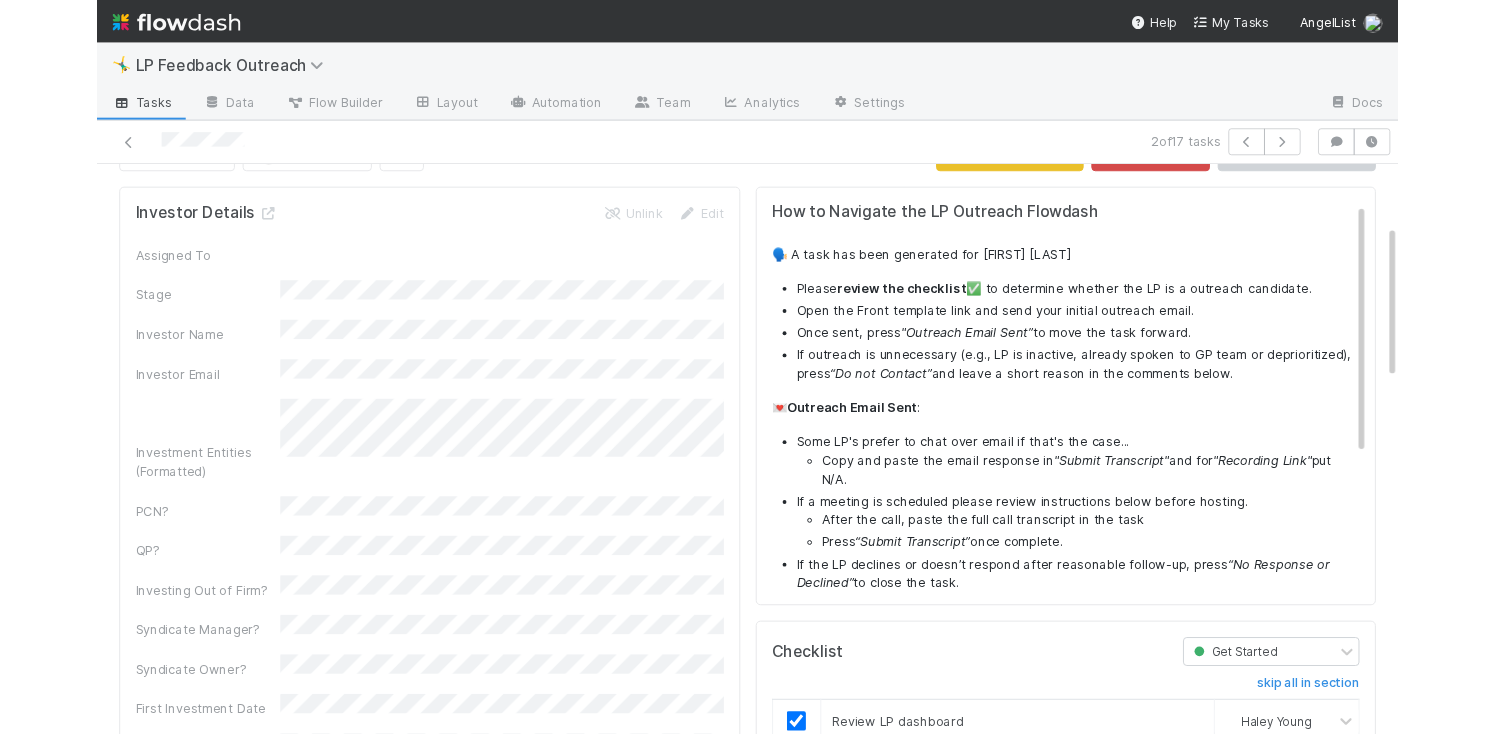 scroll, scrollTop: 0, scrollLeft: 0, axis: both 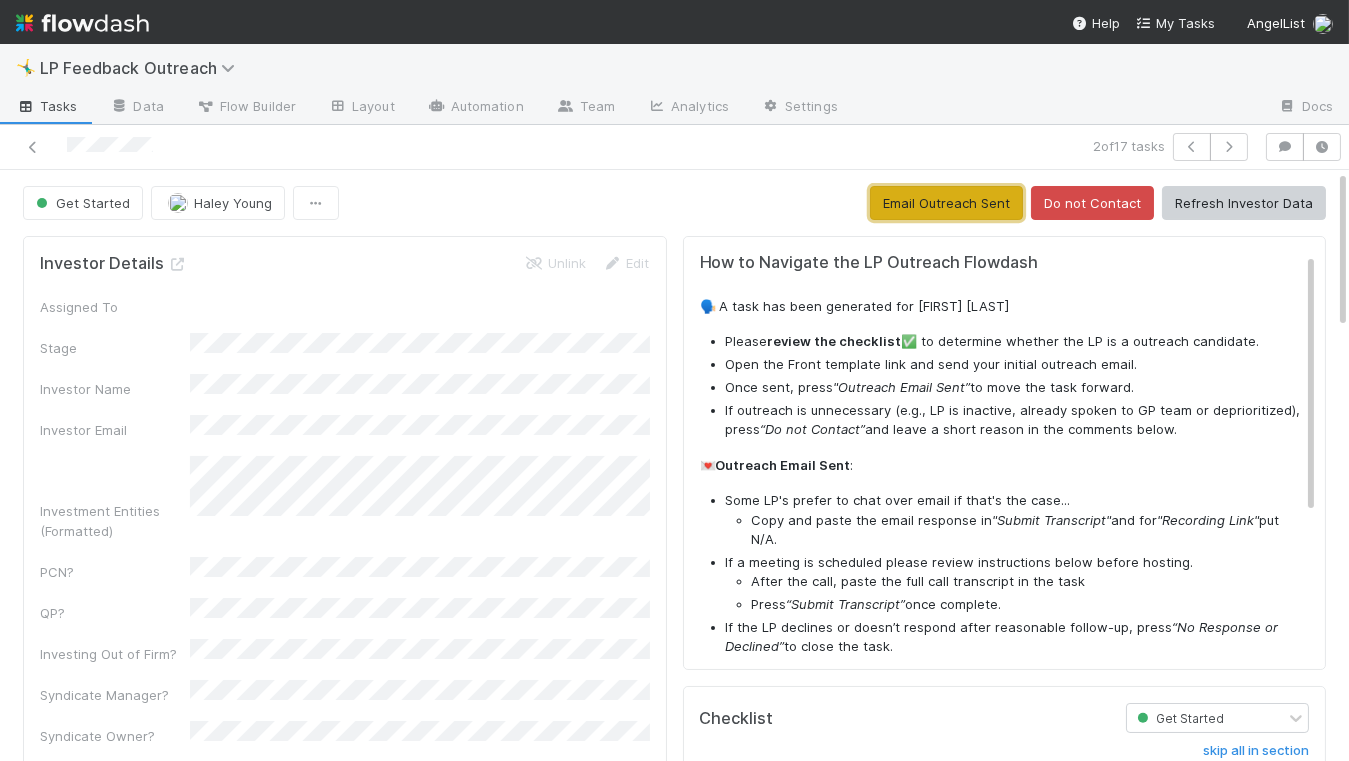 click on "Email Outreach Sent" at bounding box center (946, 203) 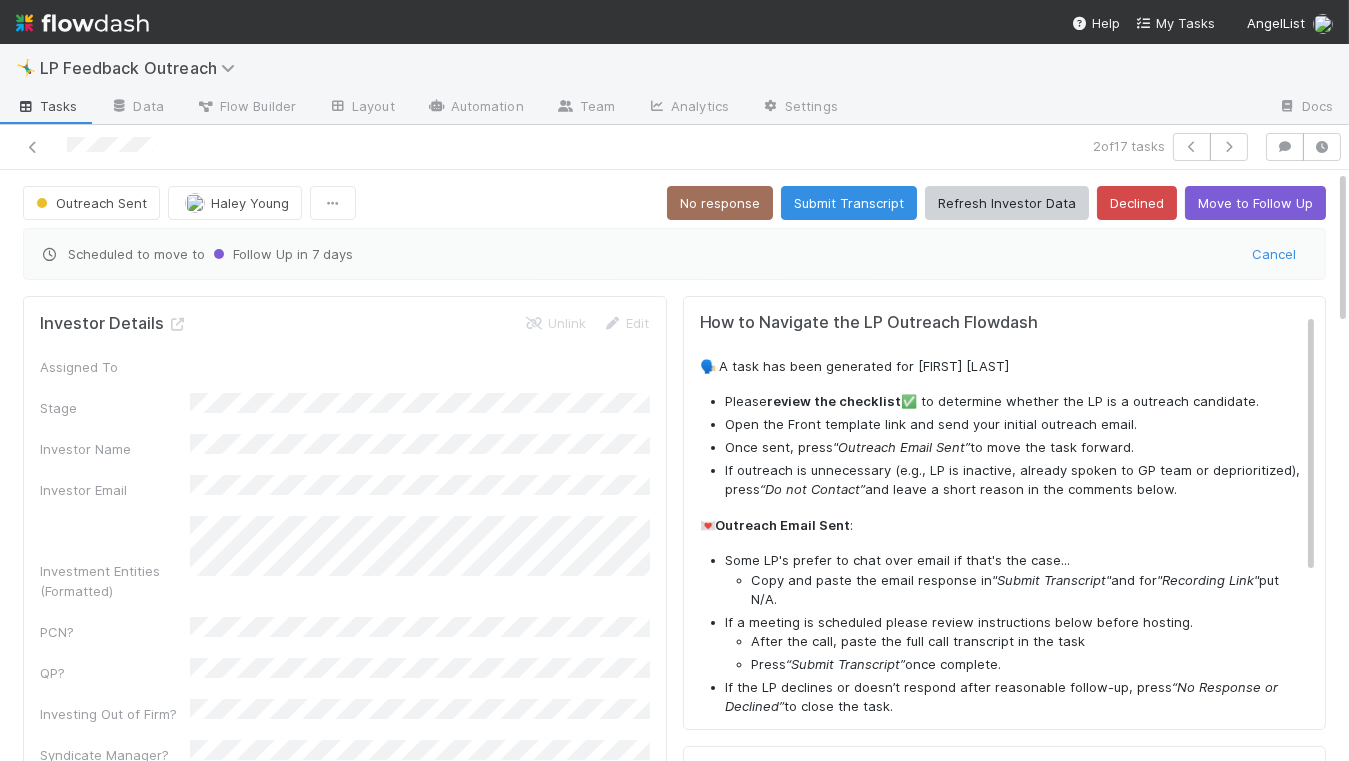 click on "Scheduled to move to     Follow Up   in   7 days" at bounding box center [639, 254] 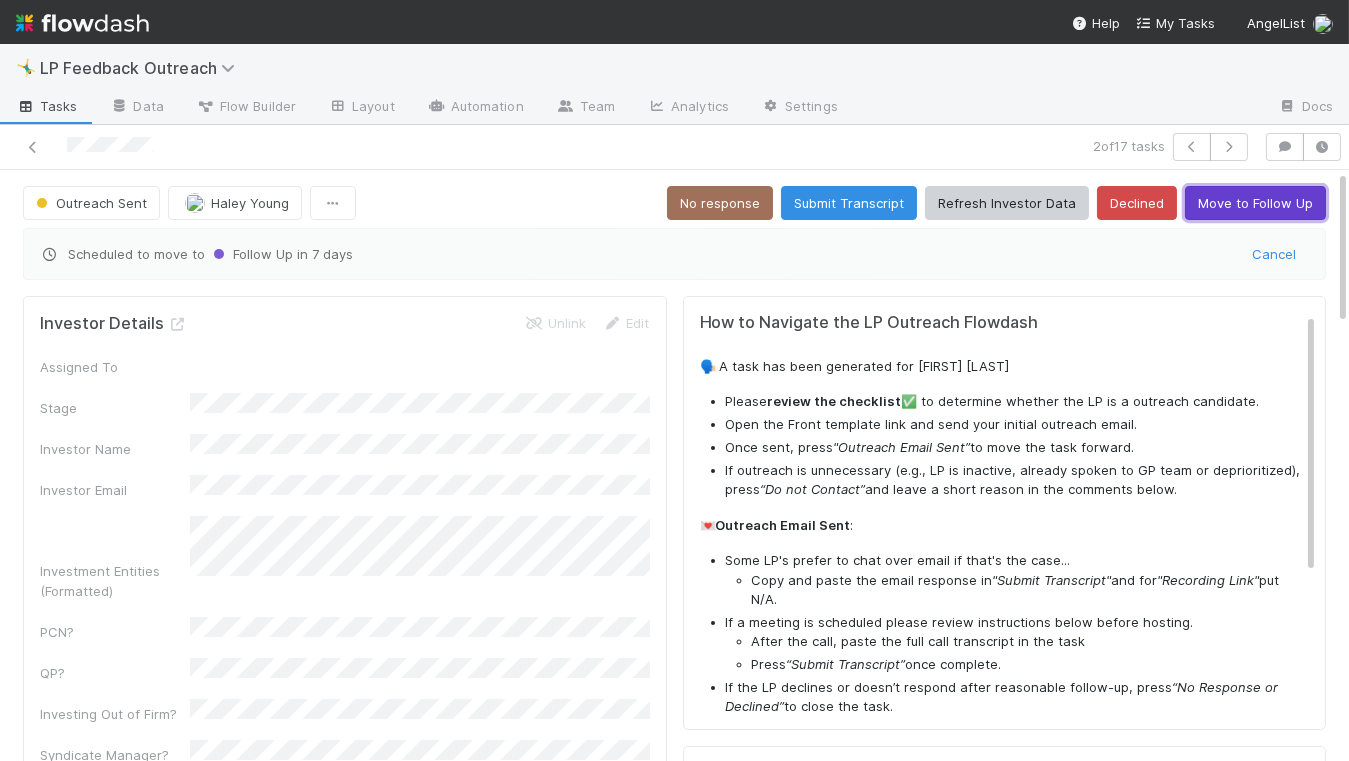 click on "Move to Follow Up" at bounding box center [1255, 203] 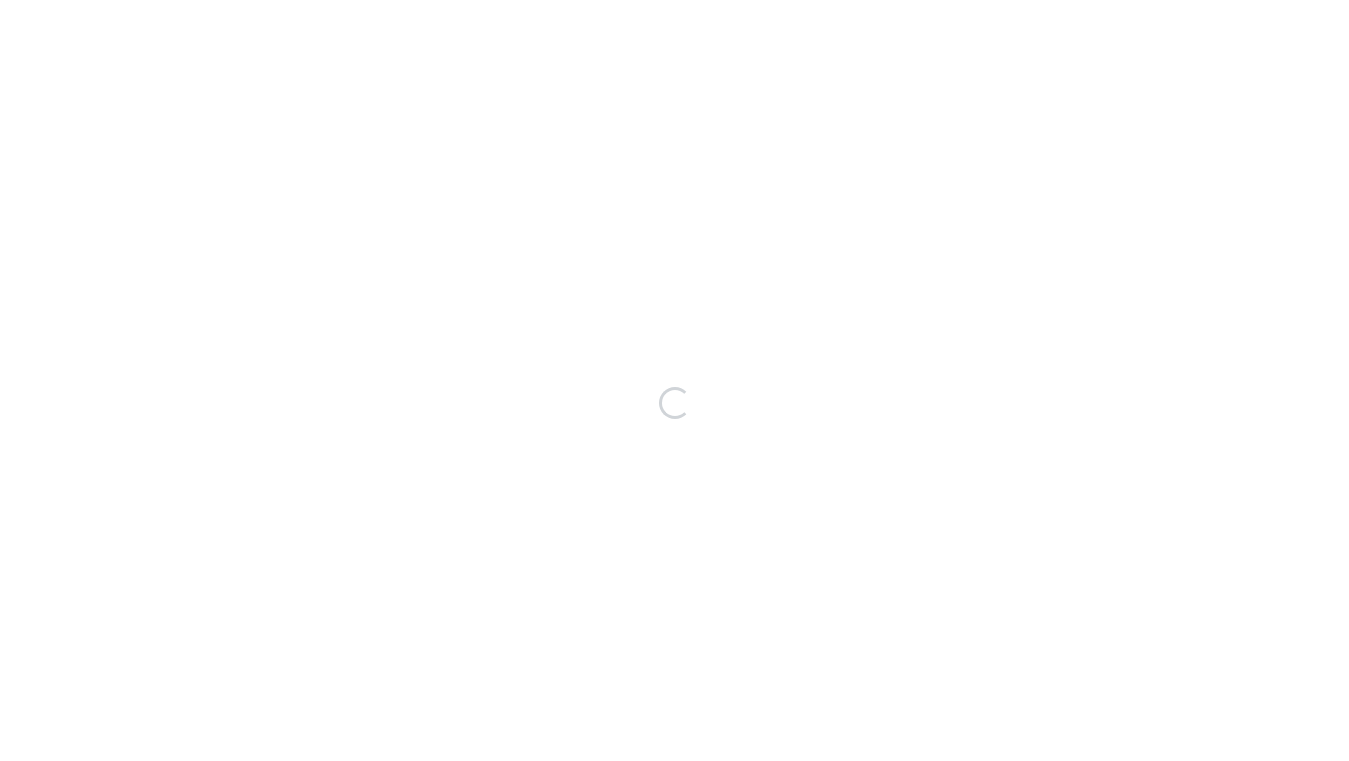 scroll, scrollTop: 0, scrollLeft: 0, axis: both 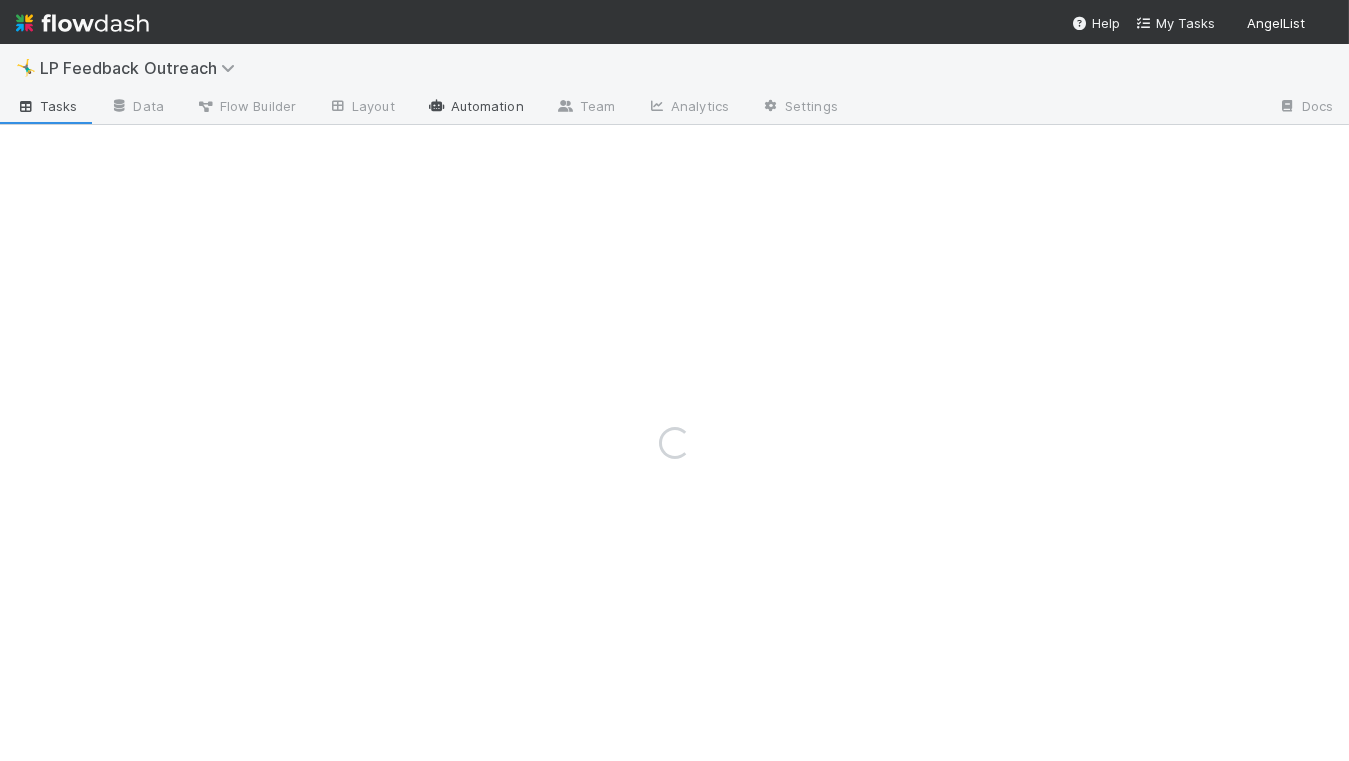 click on "Automation" at bounding box center [475, 108] 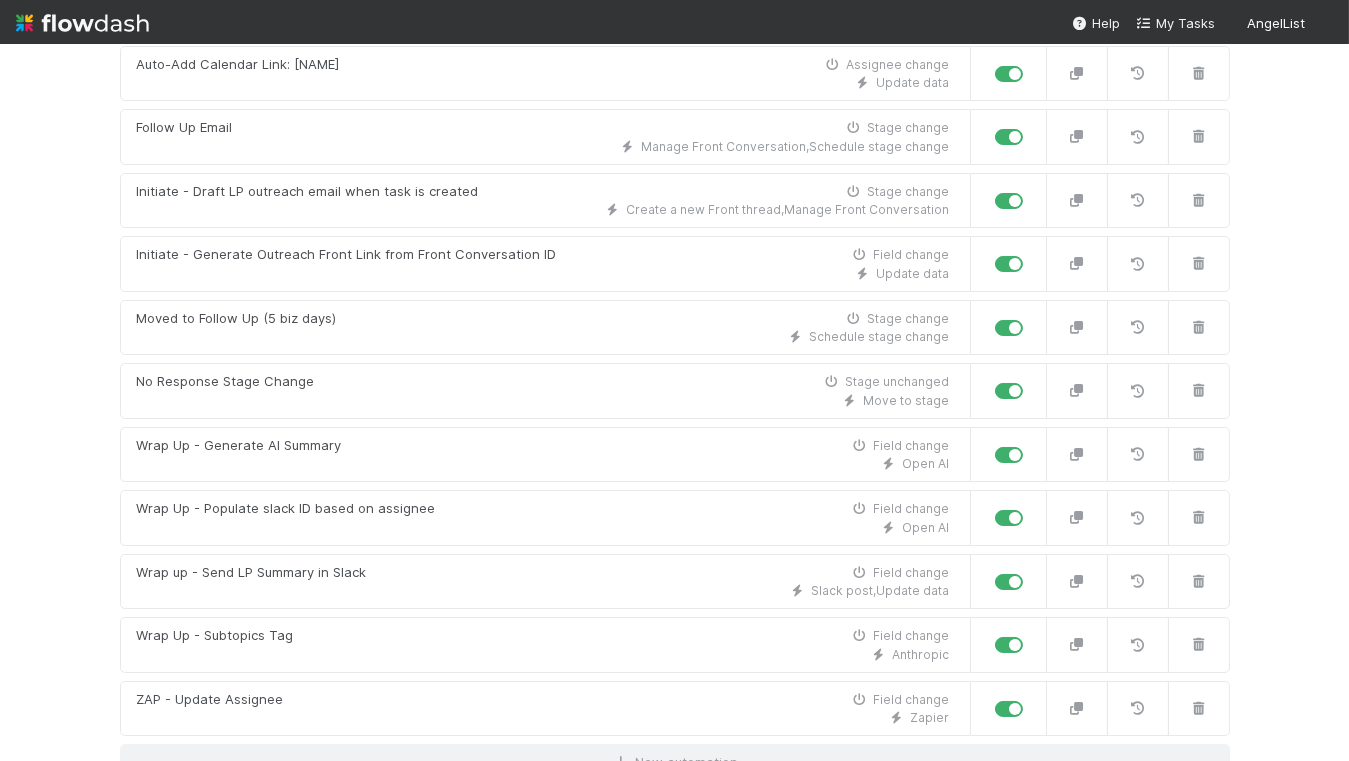scroll, scrollTop: 686, scrollLeft: 0, axis: vertical 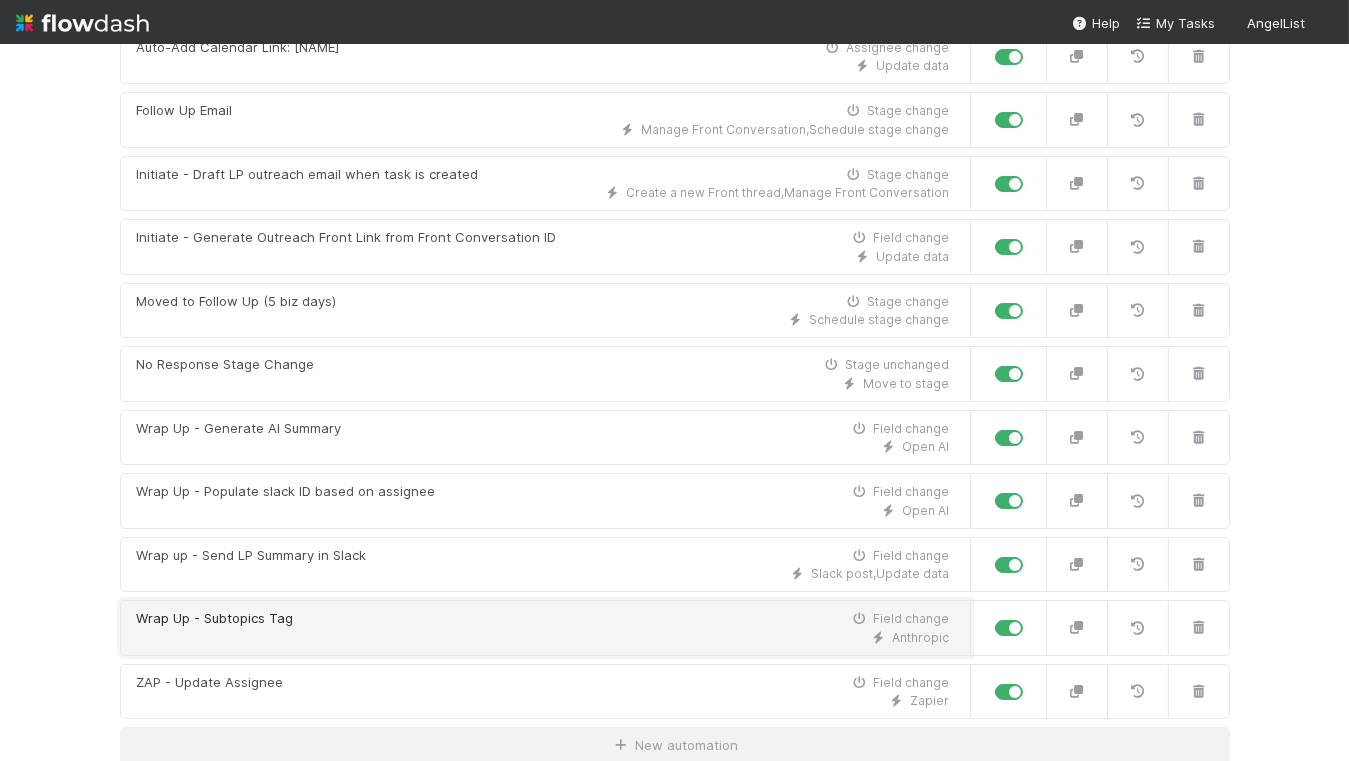 click on "Anthropic" at bounding box center [543, 638] 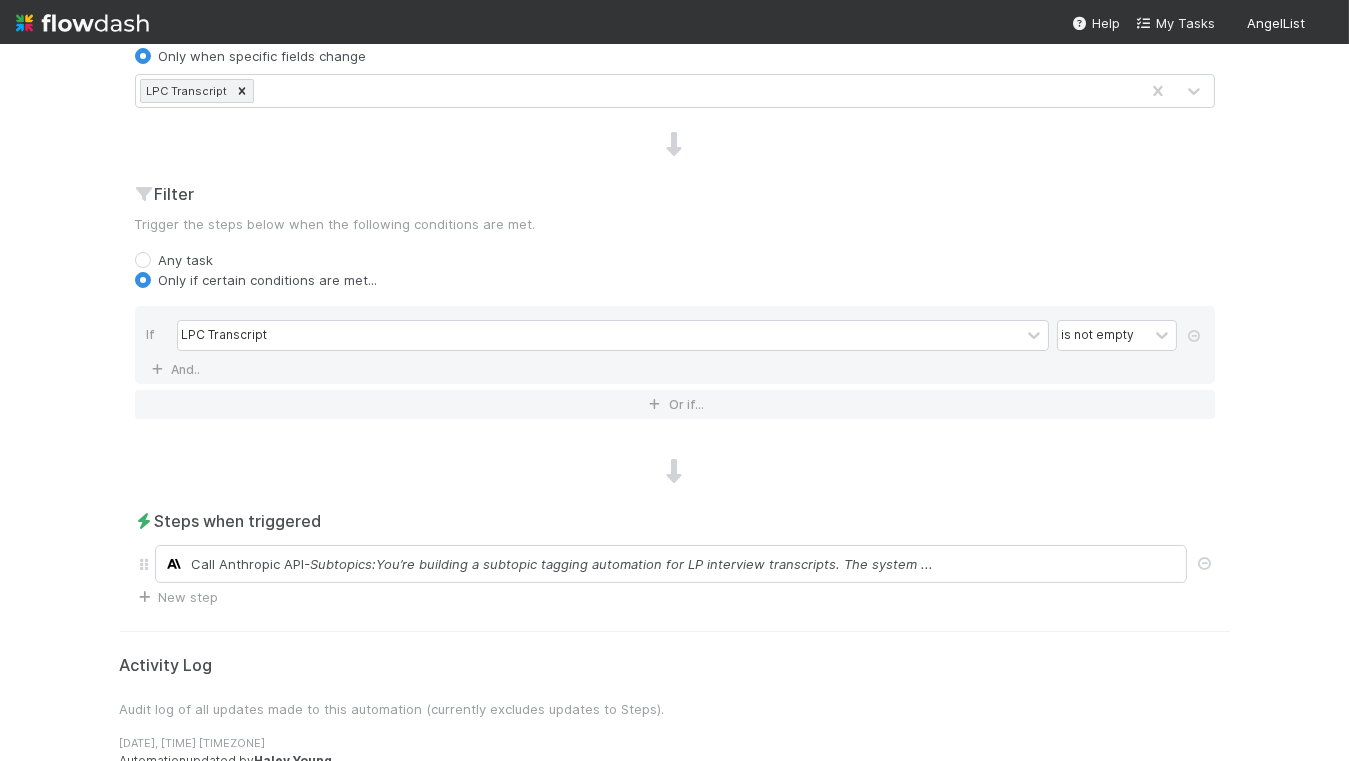 scroll, scrollTop: 0, scrollLeft: 0, axis: both 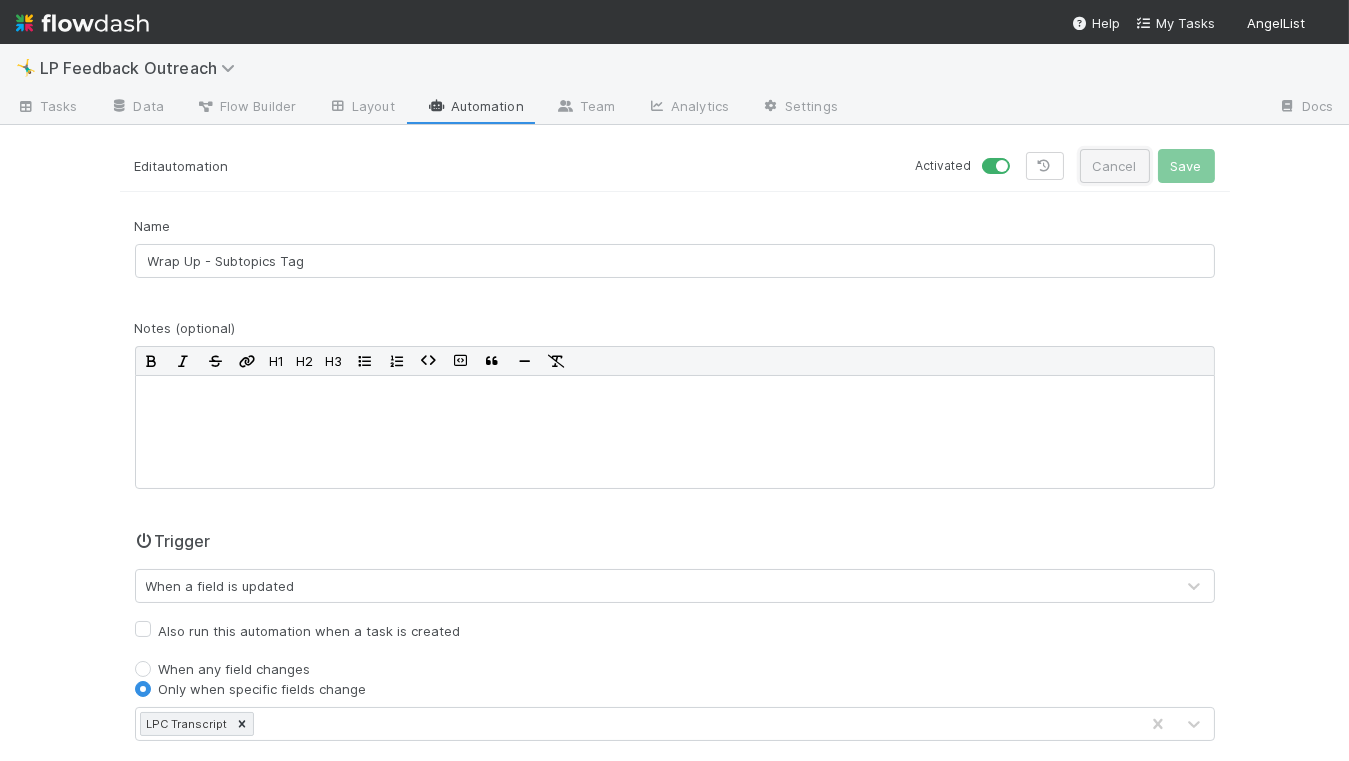 click on "Cancel" at bounding box center (1115, 166) 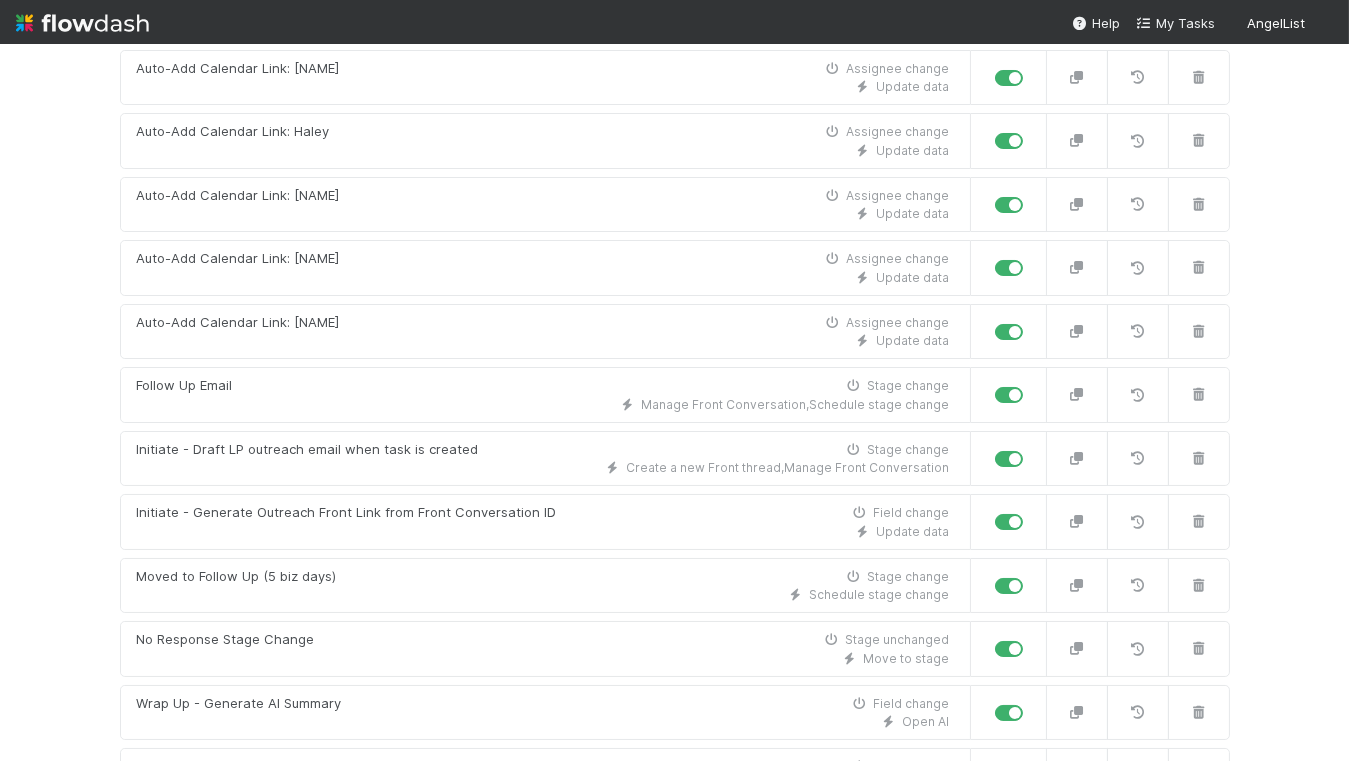 scroll, scrollTop: 417, scrollLeft: 0, axis: vertical 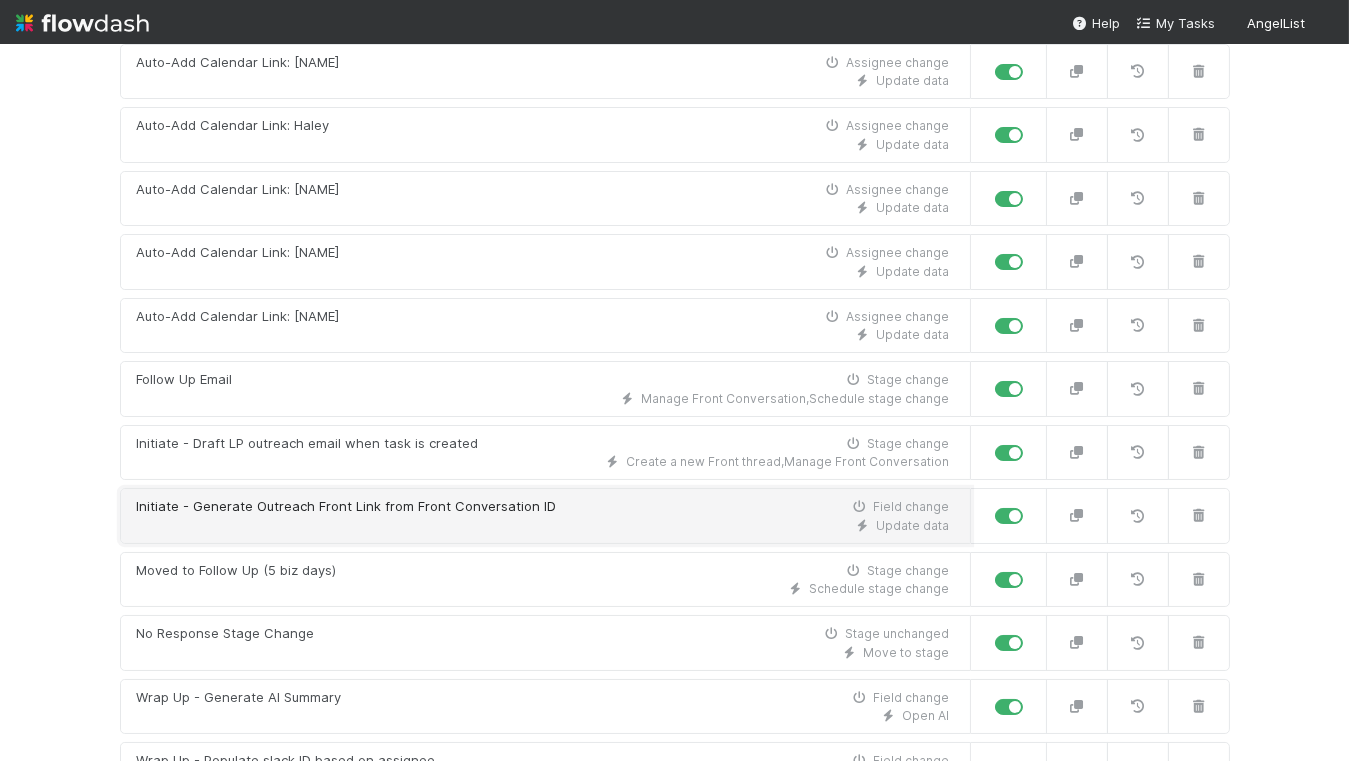 click on "Update data" at bounding box center [543, 526] 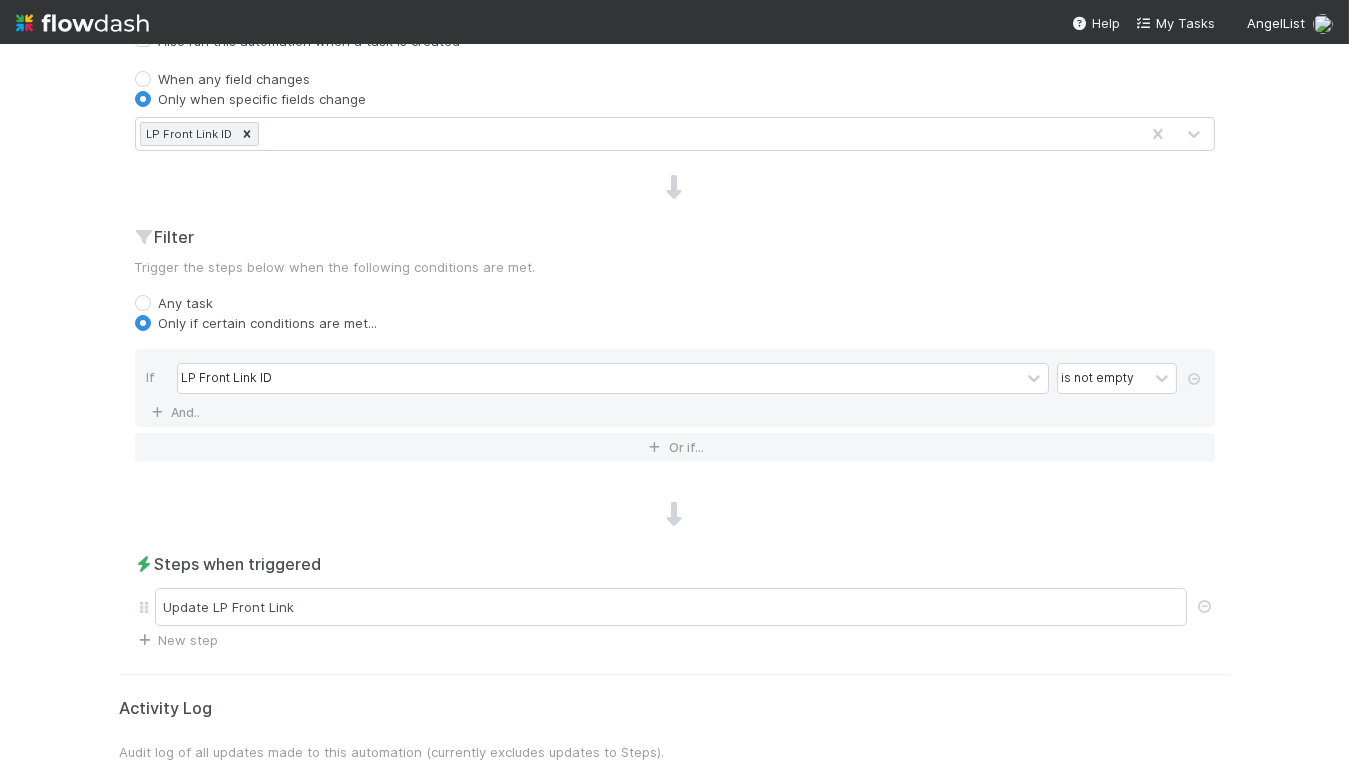 scroll, scrollTop: 650, scrollLeft: 0, axis: vertical 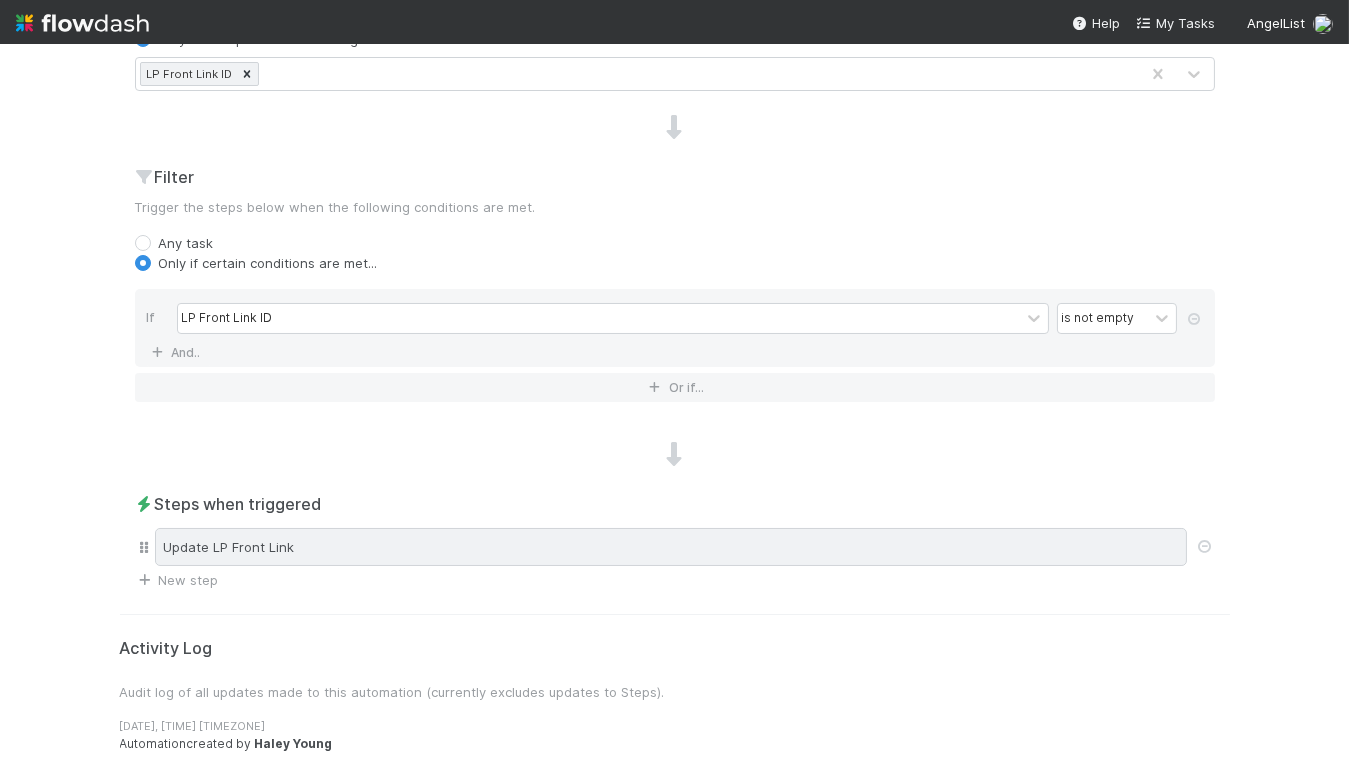 click on "Update LP Front Link" at bounding box center (671, 547) 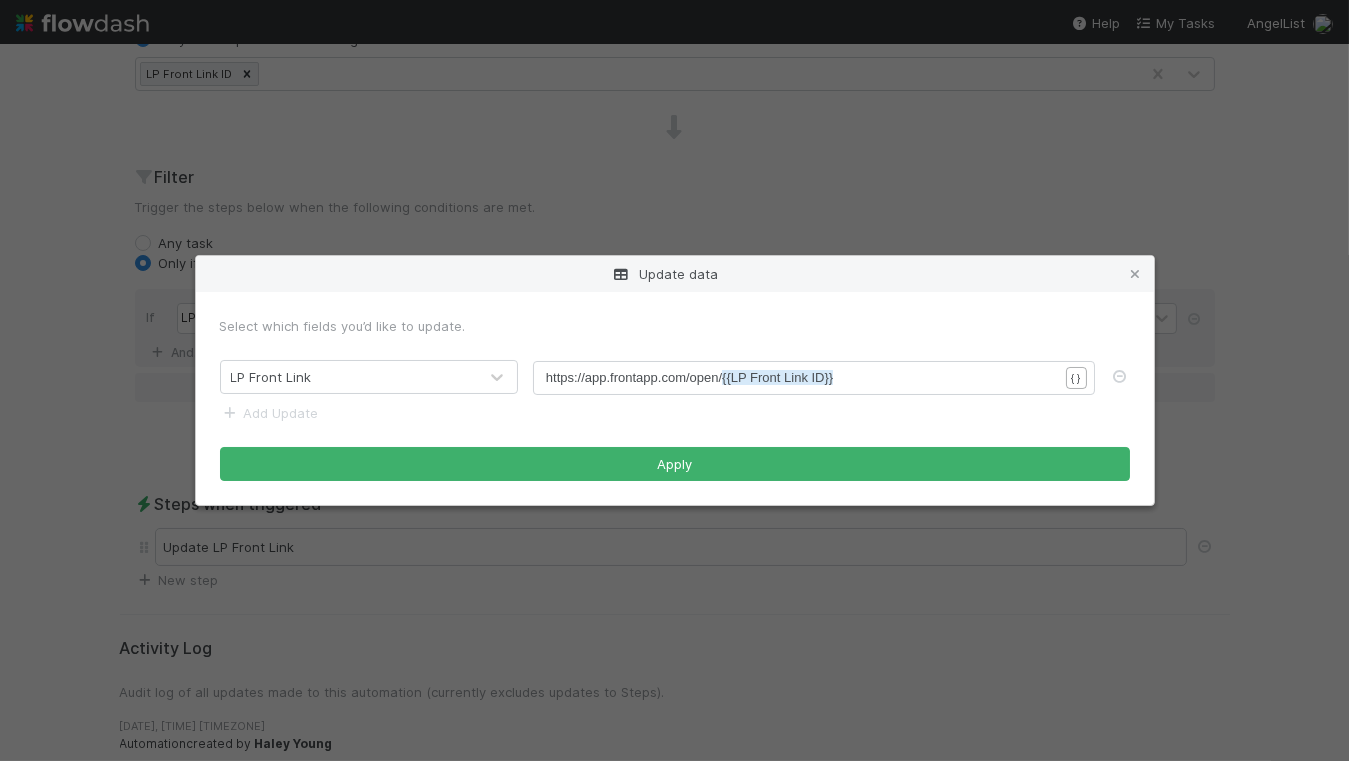 click on "Update data Select which fields you’d like to update. LP Front Link xxxxxxxxxx   https://app.frontapp.com/open/ {{LP Front Link ID}} { } Add Update Apply" at bounding box center [674, 380] 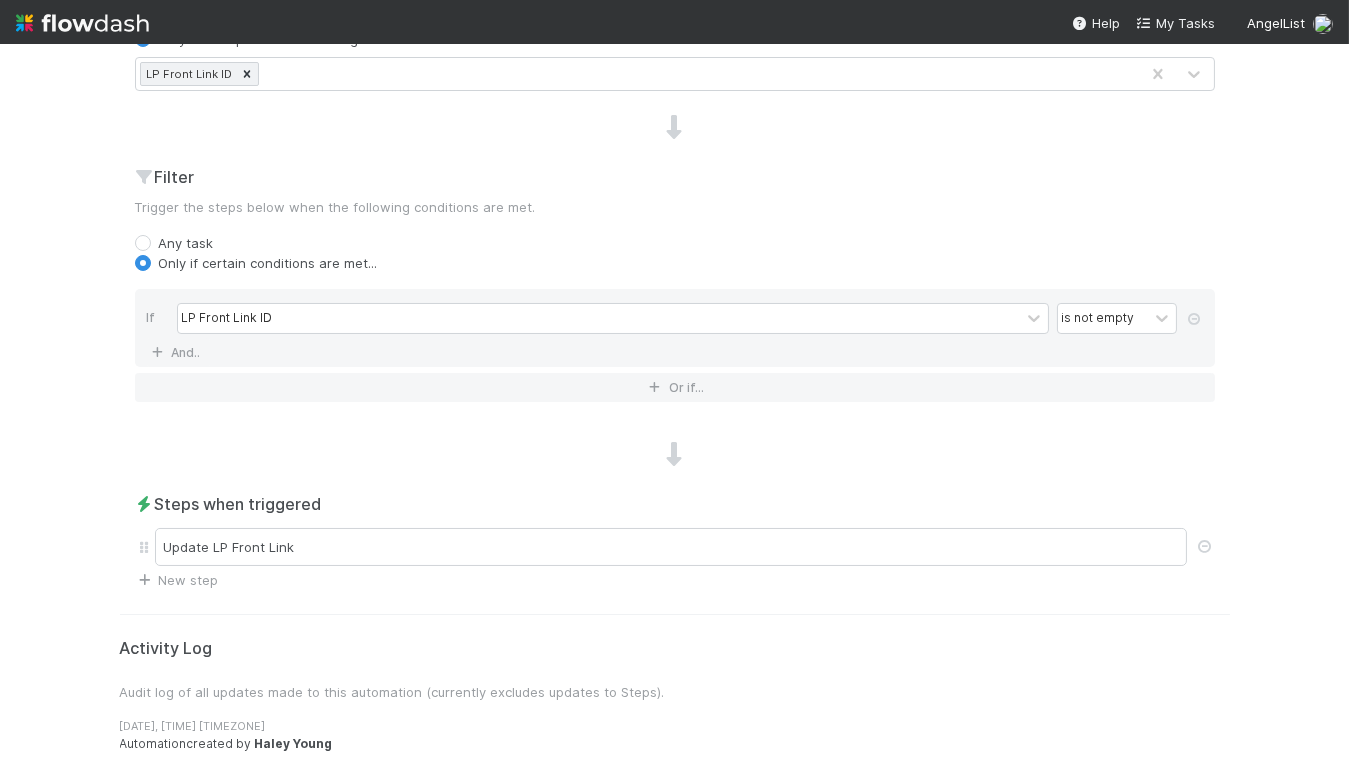 scroll, scrollTop: 0, scrollLeft: 0, axis: both 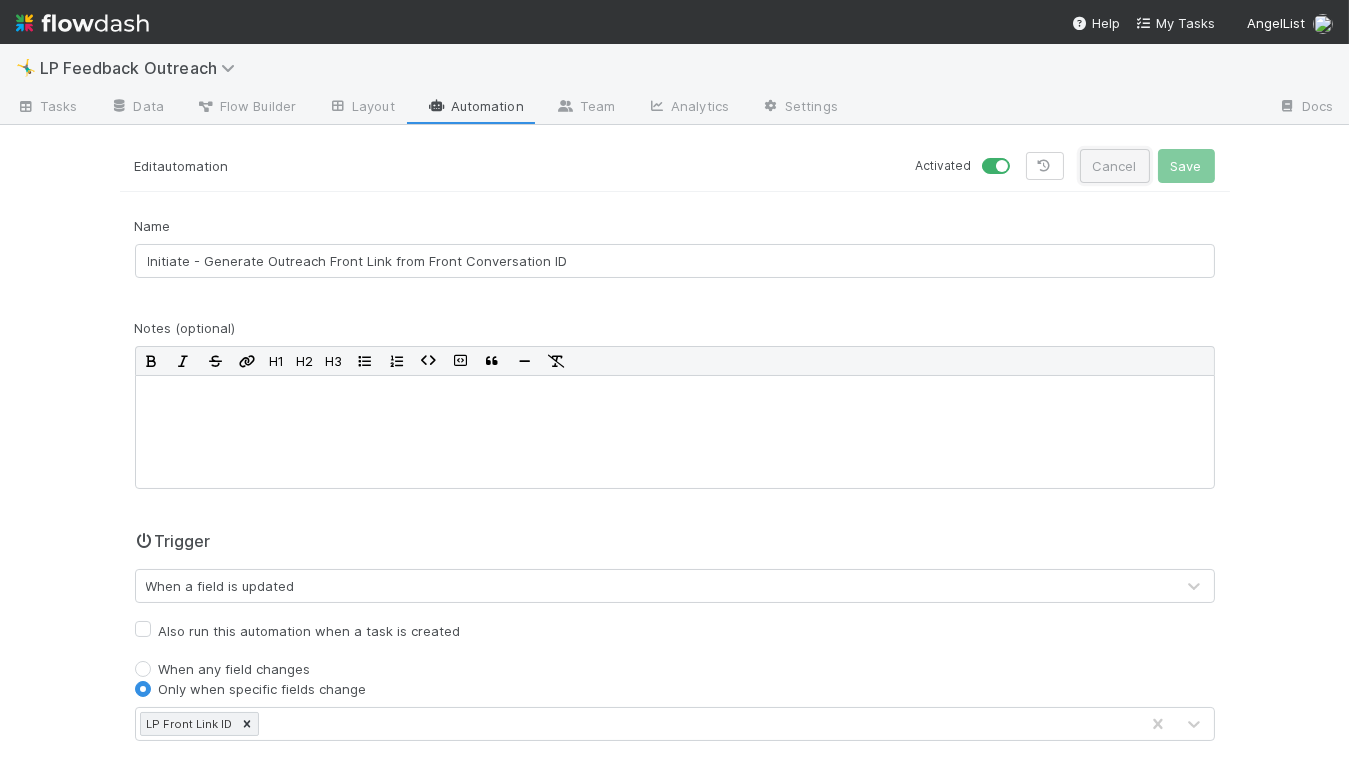 click on "Cancel" at bounding box center [1115, 166] 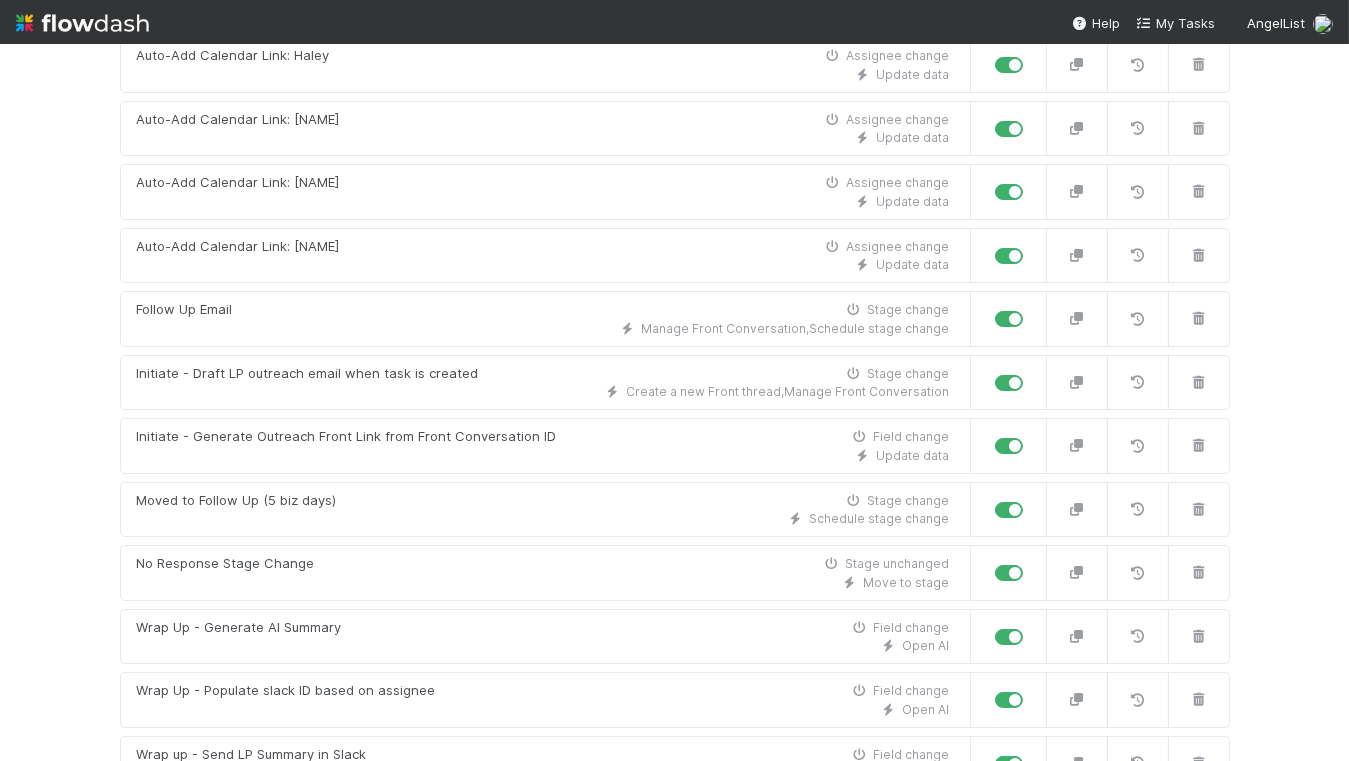 scroll, scrollTop: 490, scrollLeft: 0, axis: vertical 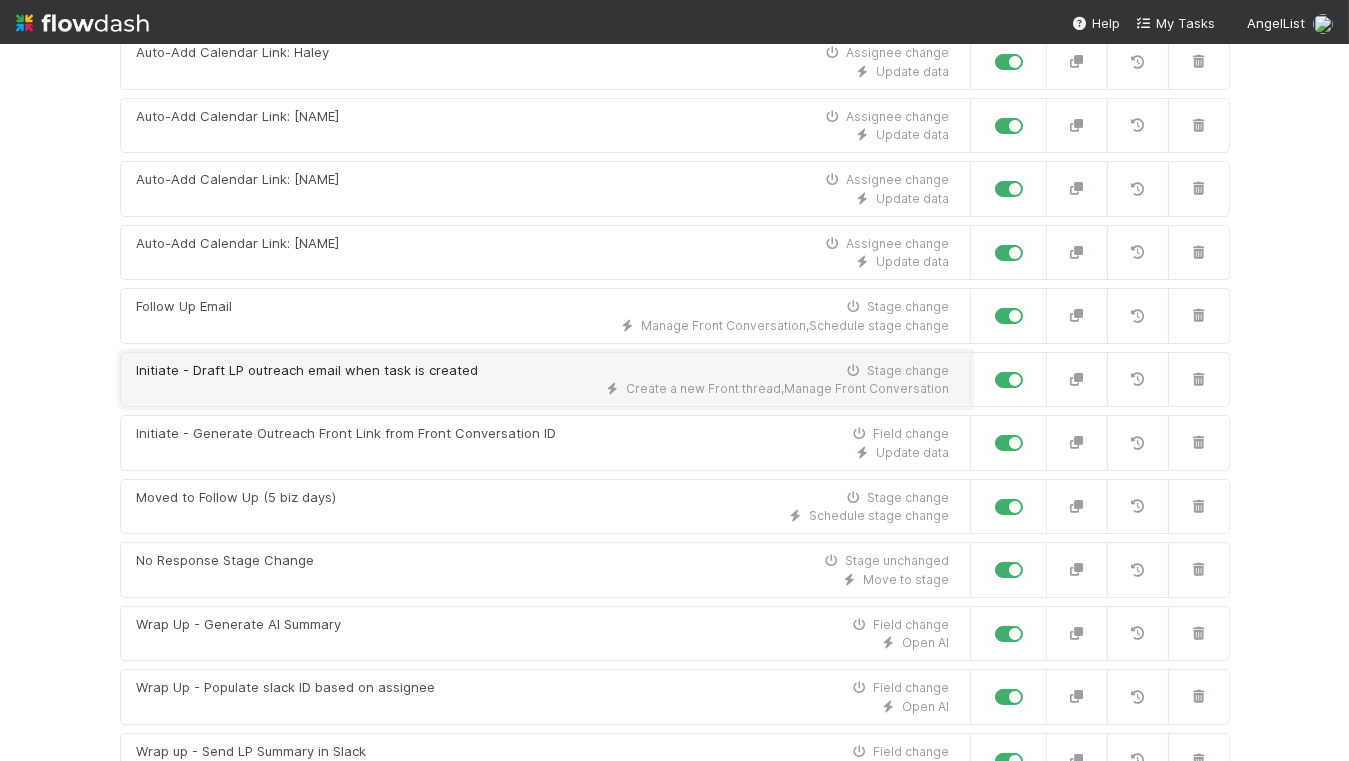 click on "Create a new Front thread ,  Manage Front Conversation" at bounding box center [543, 389] 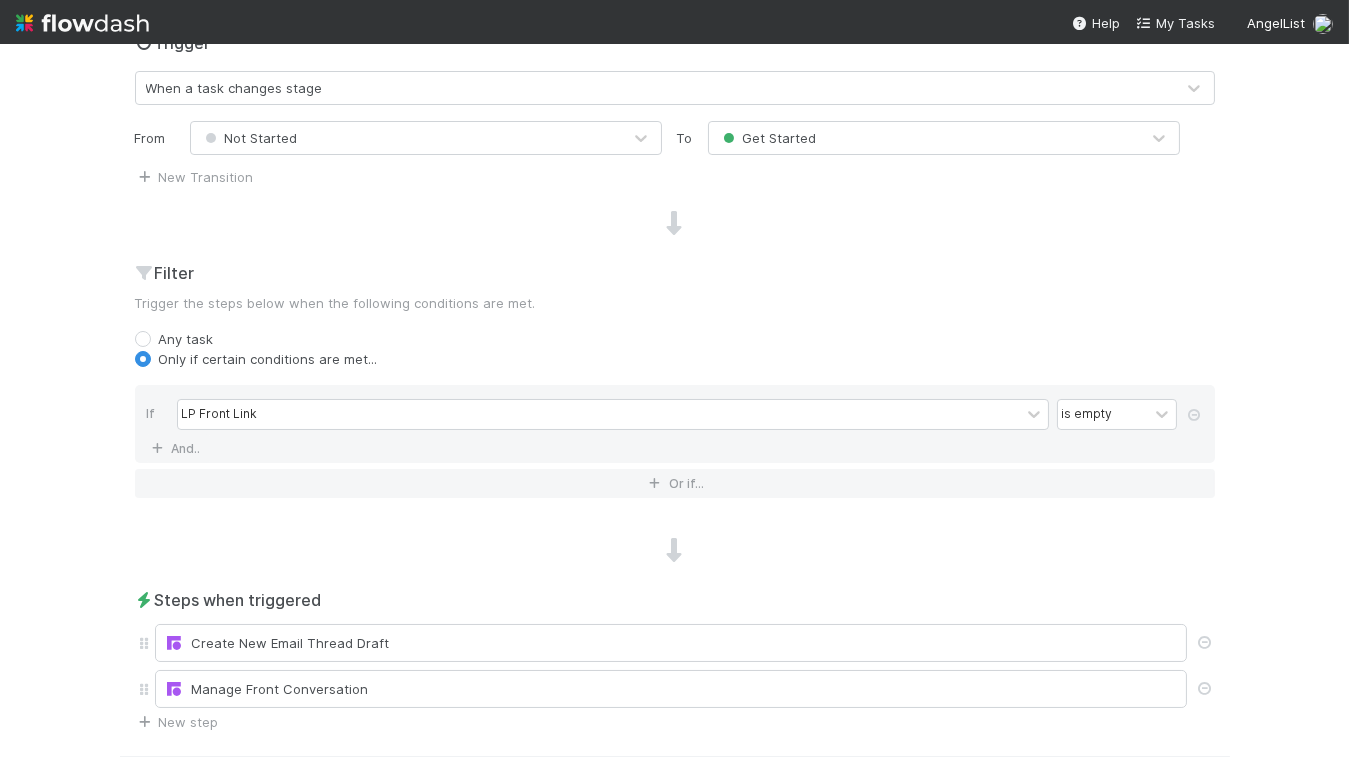 scroll, scrollTop: 530, scrollLeft: 0, axis: vertical 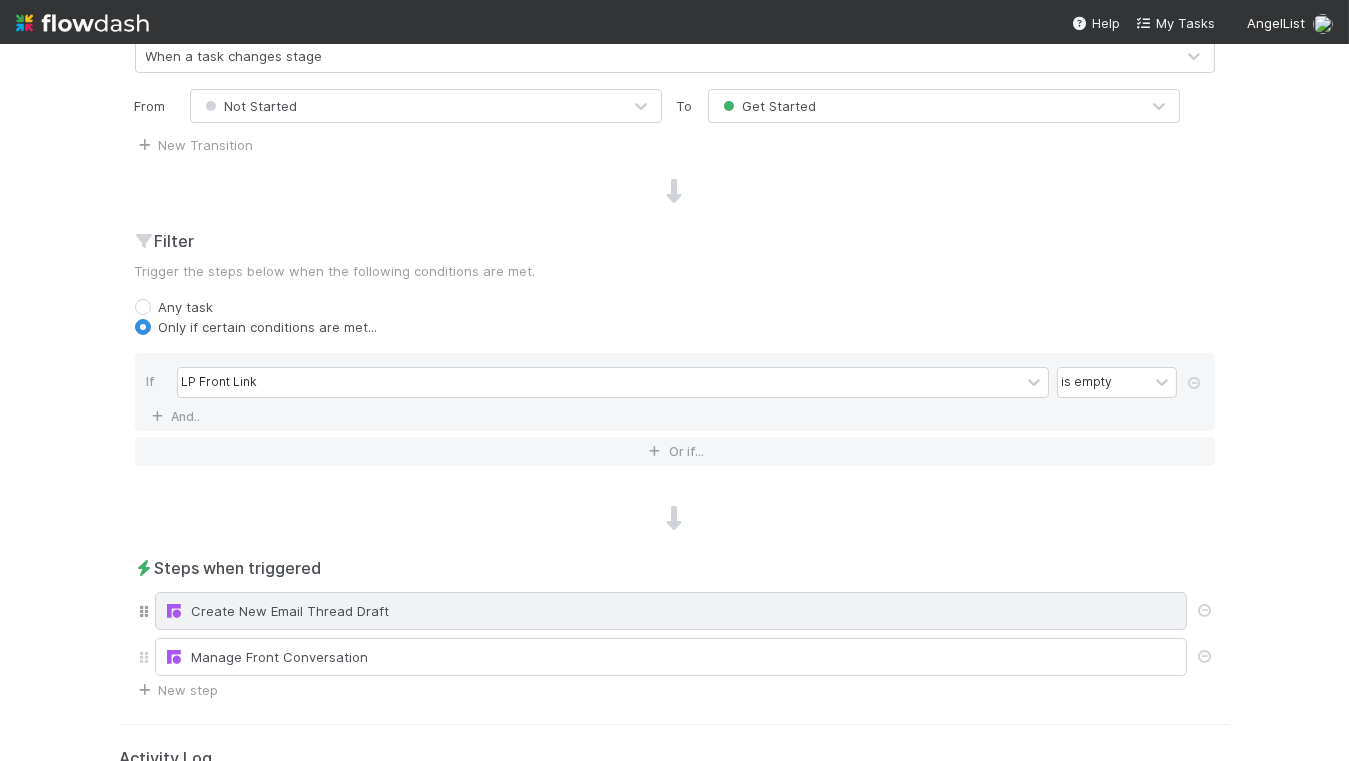click on "Create New Email Thread Draft" at bounding box center [671, 611] 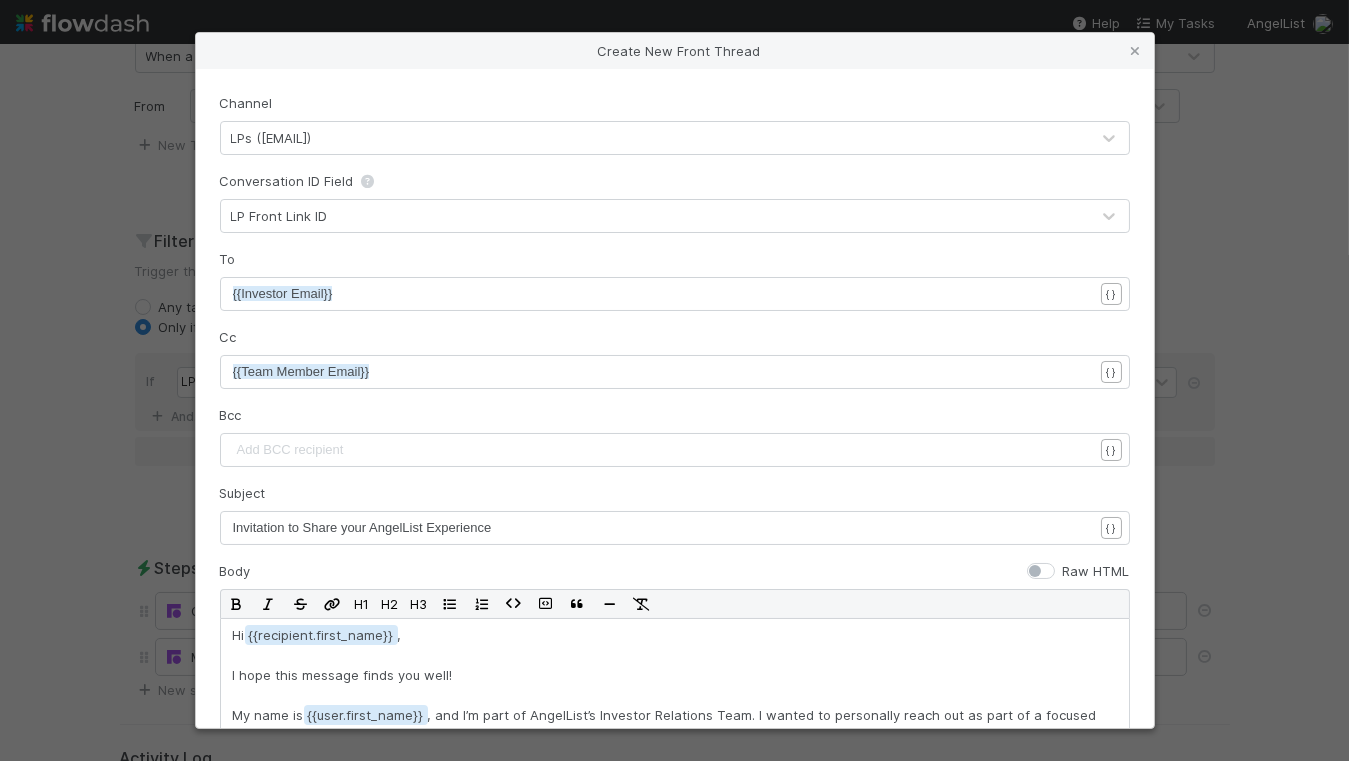 click on "LP Front Link ID" at bounding box center (655, 216) 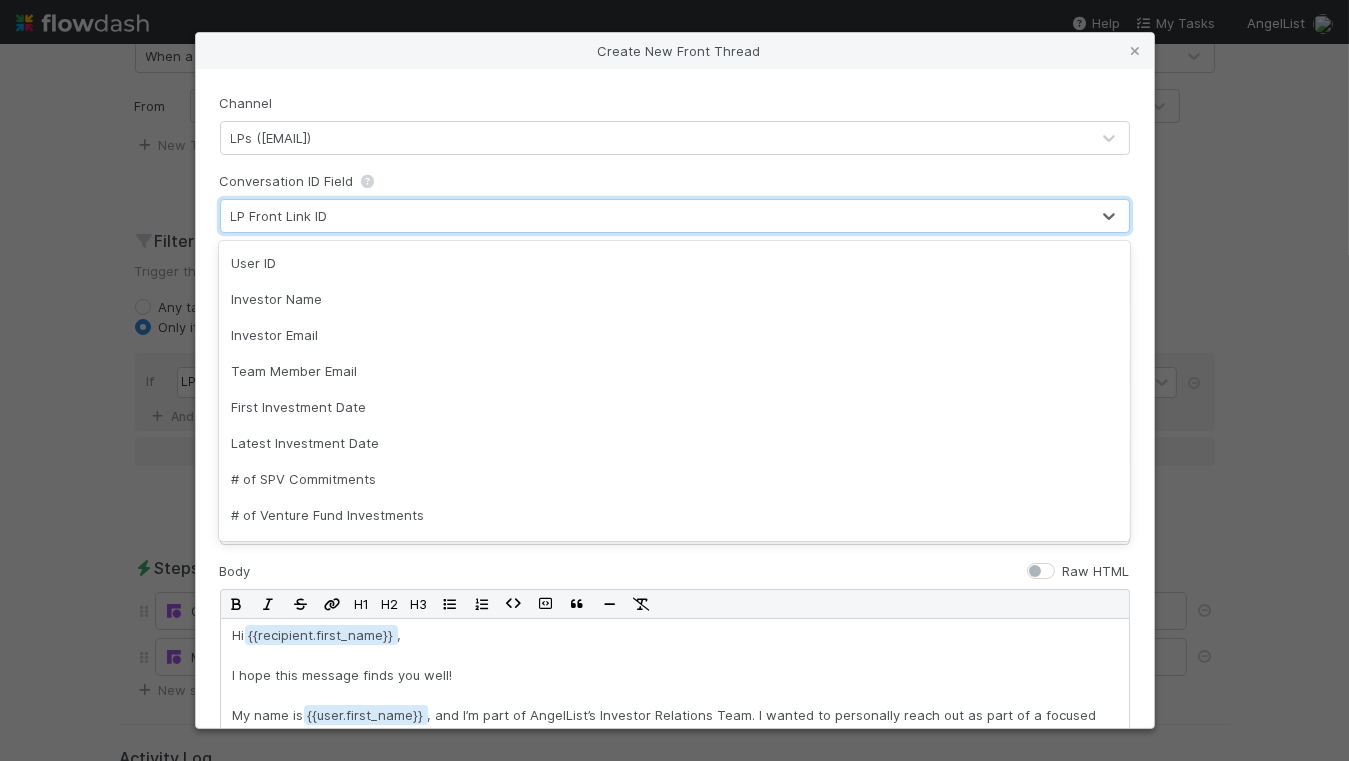 scroll, scrollTop: 544, scrollLeft: 0, axis: vertical 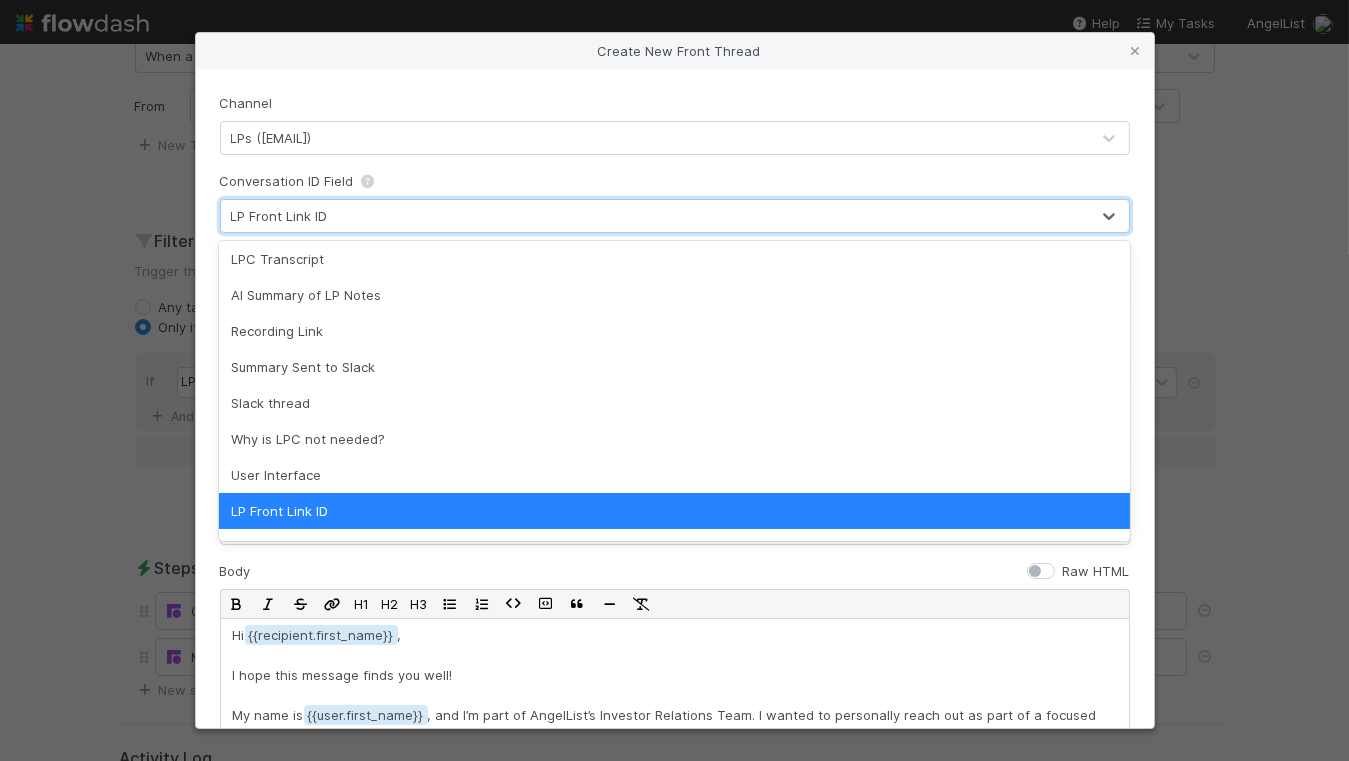 click on "LP Front Link ID" at bounding box center [655, 216] 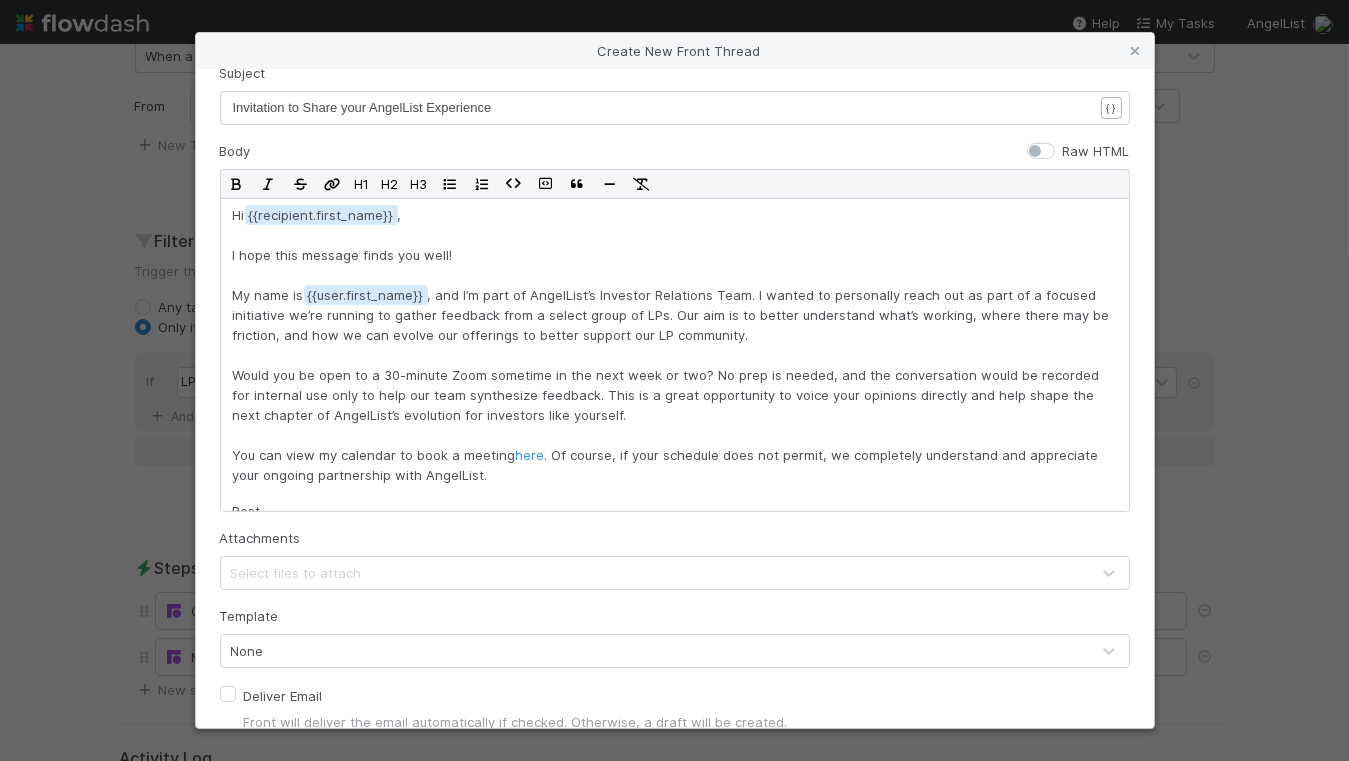 scroll, scrollTop: 450, scrollLeft: 0, axis: vertical 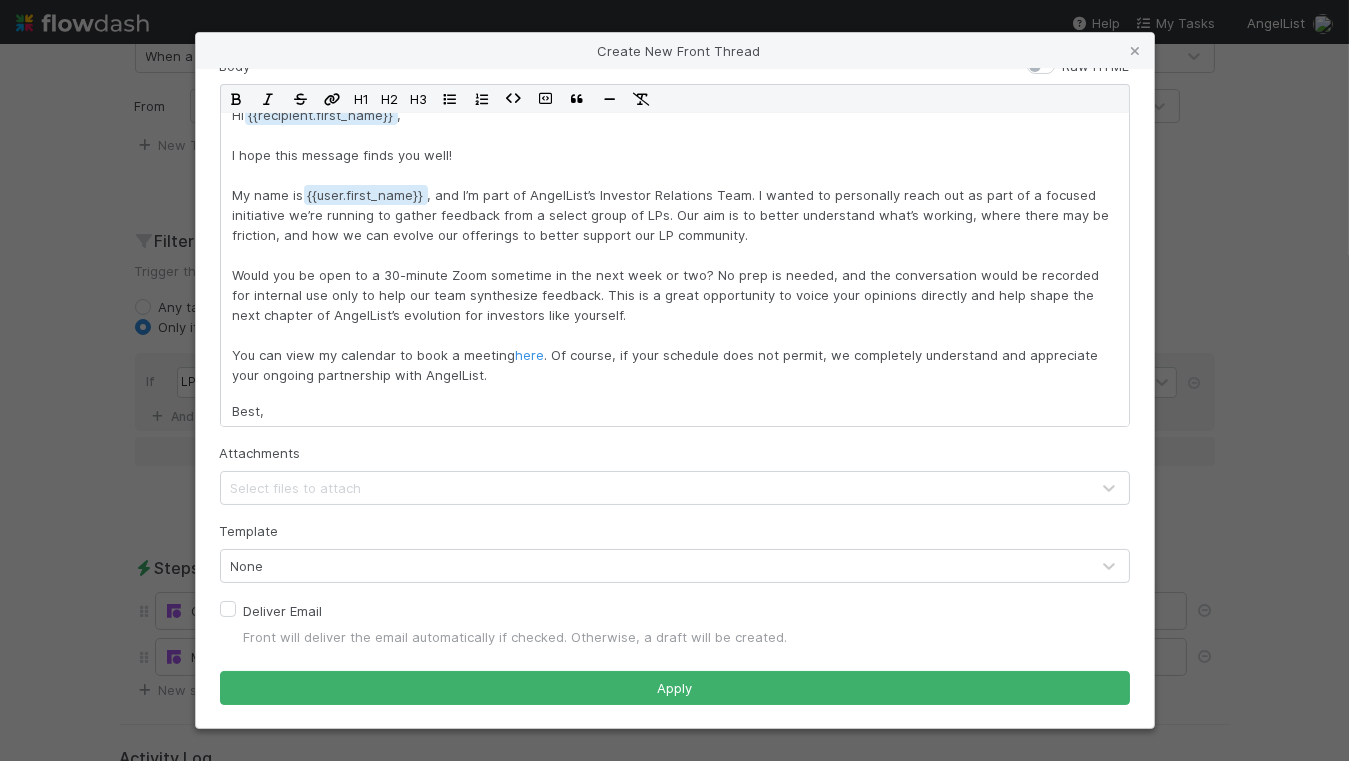 click on "Create New Front Thread Channel LPs ([EMAIL]) Conversation ID Field         0 results available. Select is focused ,type to refine list, press Down to open the menu,  LP Front Link ID To xxxxxxxxxx   {{Investor Email}} { } Cc xxxxxxxxxx   {{Team Member Email}} { } Bcc Add BCC recipient   ​ { } Subject xxxxxxxxxx   Invitation to Share your AngelList Experience  { } Body Raw HTML H1 H2 H3 Hi  {{recipient.first_name , I hope this message finds you well! My name is  {{user.first_name , and I’m part of AngelList’s Investor Relations Team. I wanted to personally reach out as part of a focused initiative we’re running to gather feedback from a select group of LPs. Our aim is to better understand what’s working, where there may be friction, and how we can evolve our offerings to better support our LP community. You can view my calendar to book a meeting  here . Of course, if your schedule does not permit, we completely understand and appreciate your ongoing partnership with AngelList." at bounding box center (674, 380) 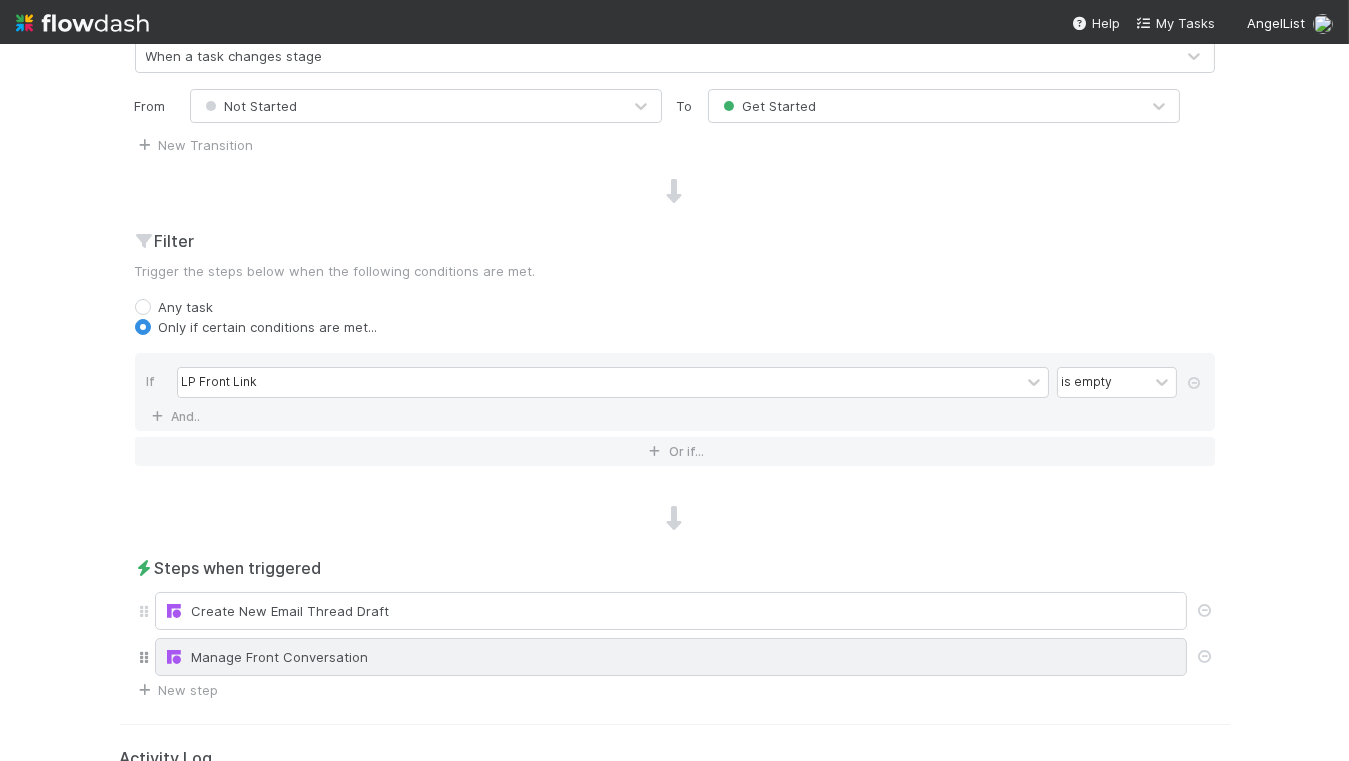 click on "Manage Front Conversation" at bounding box center [671, 657] 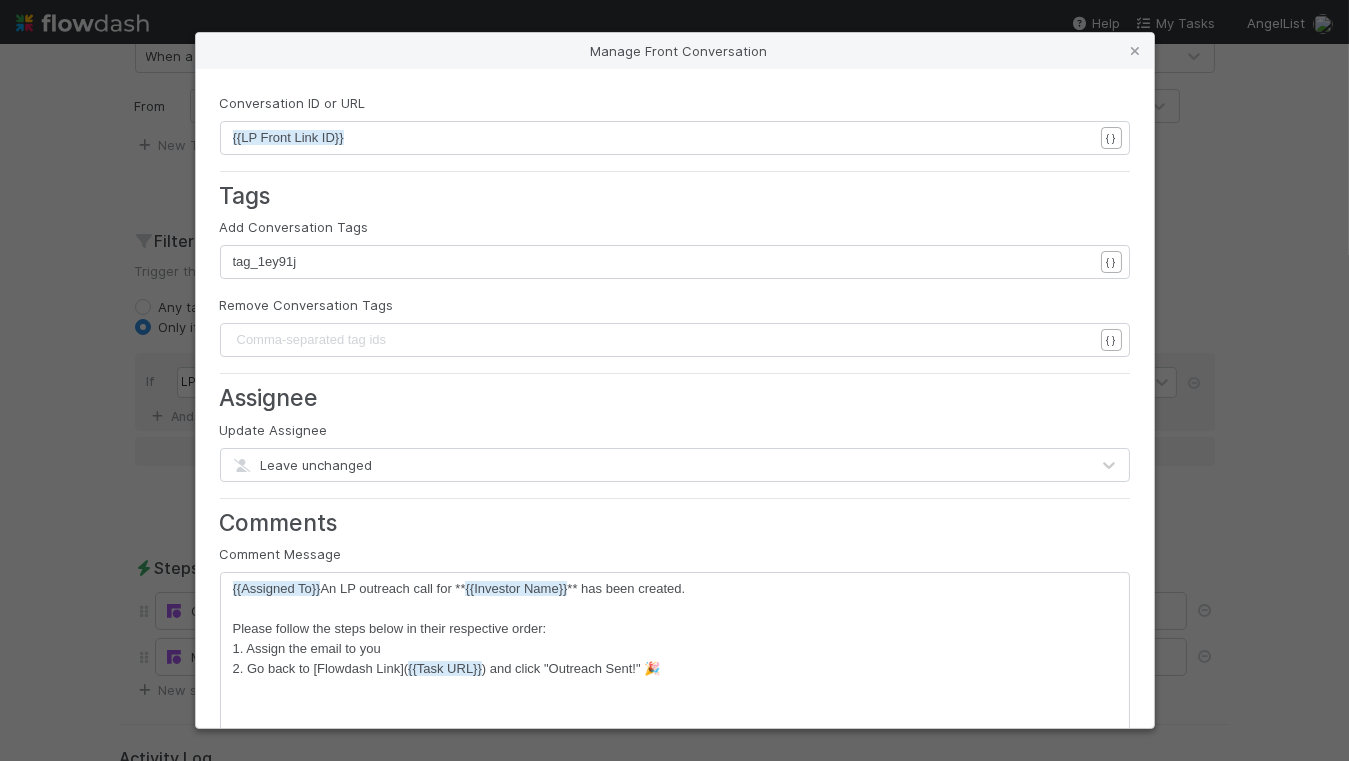 scroll, scrollTop: 2, scrollLeft: 0, axis: vertical 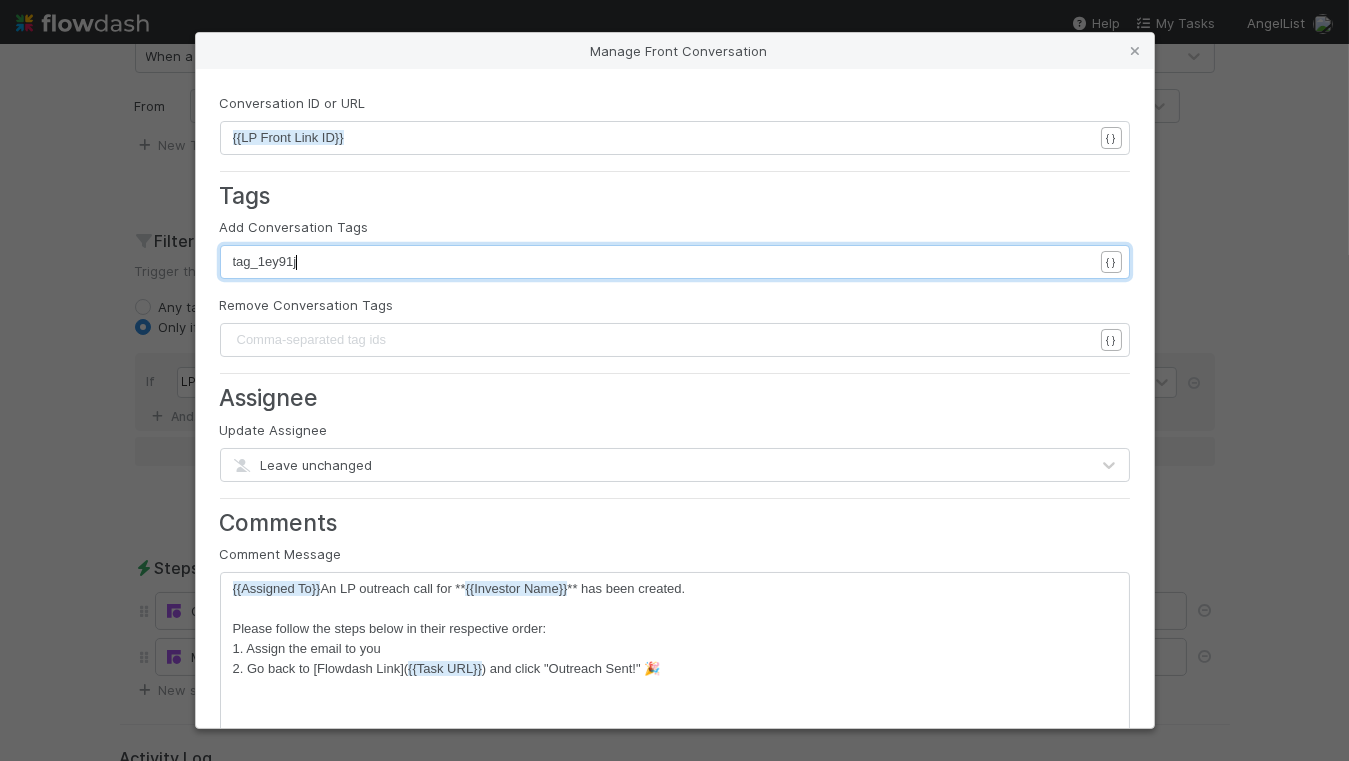 type on "tag_1ey91j" 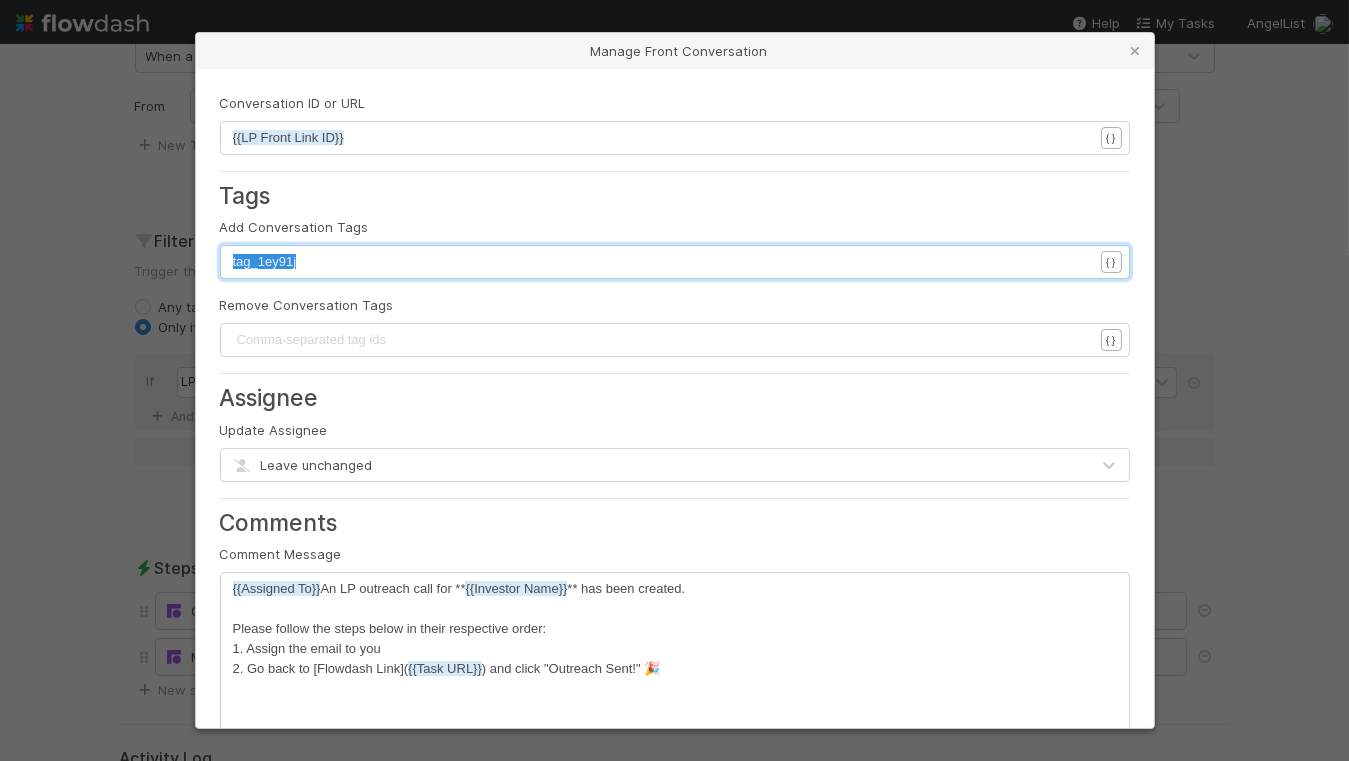 drag, startPoint x: 307, startPoint y: 264, endPoint x: 220, endPoint y: 260, distance: 87.0919 